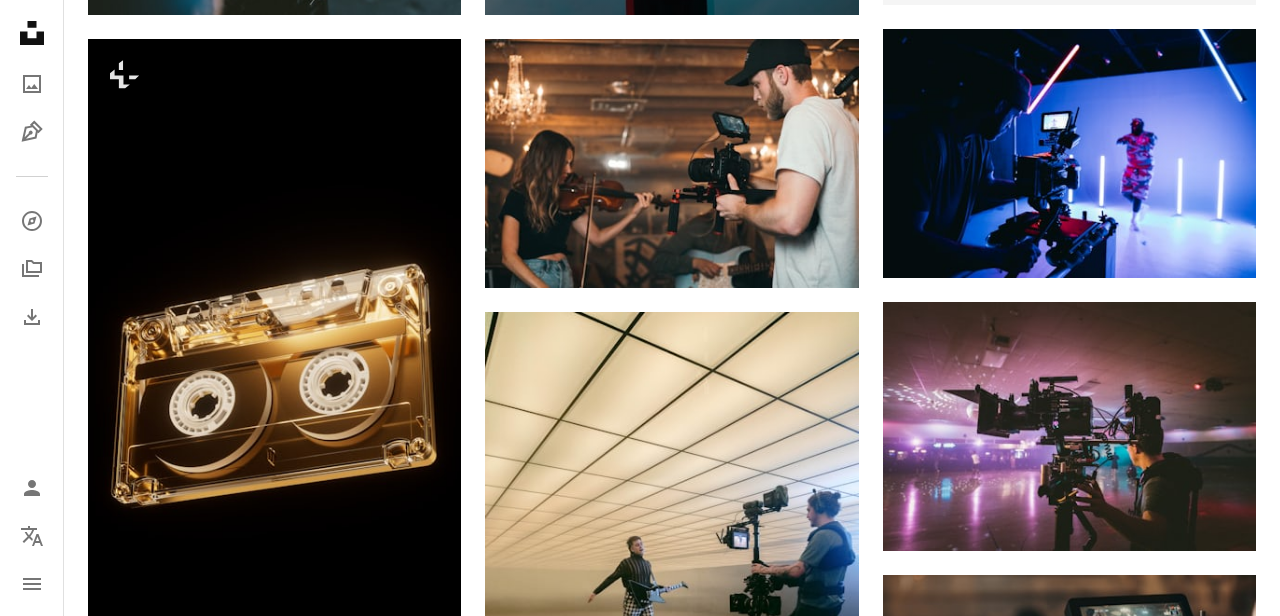 scroll, scrollTop: 1268, scrollLeft: 0, axis: vertical 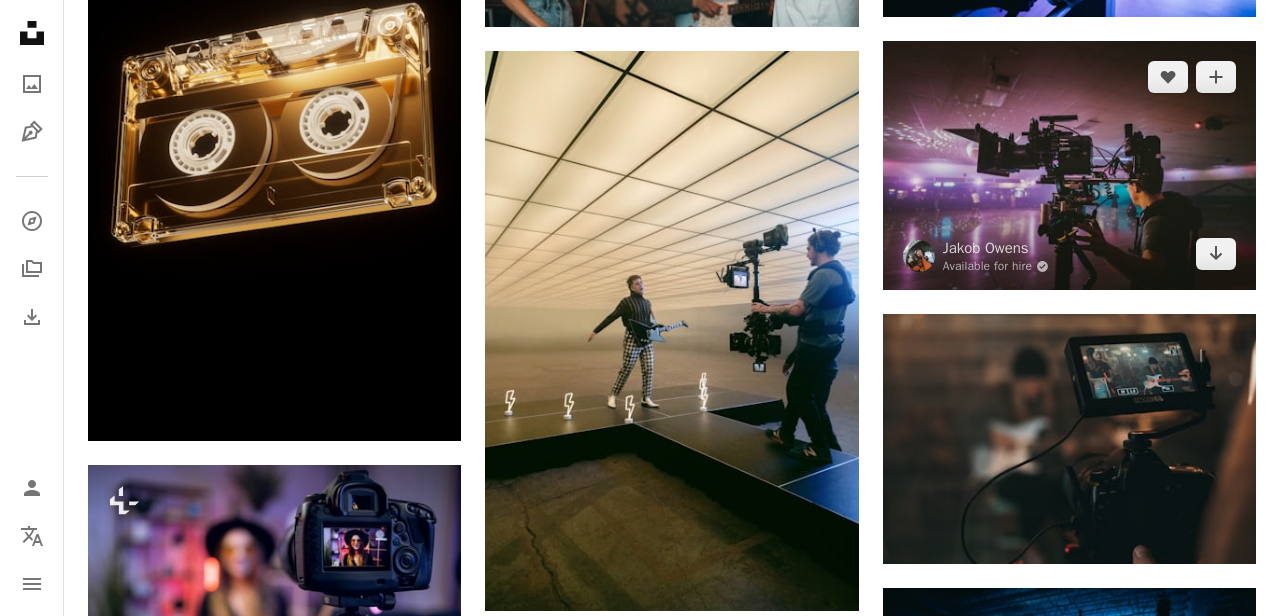 click at bounding box center [1069, 165] 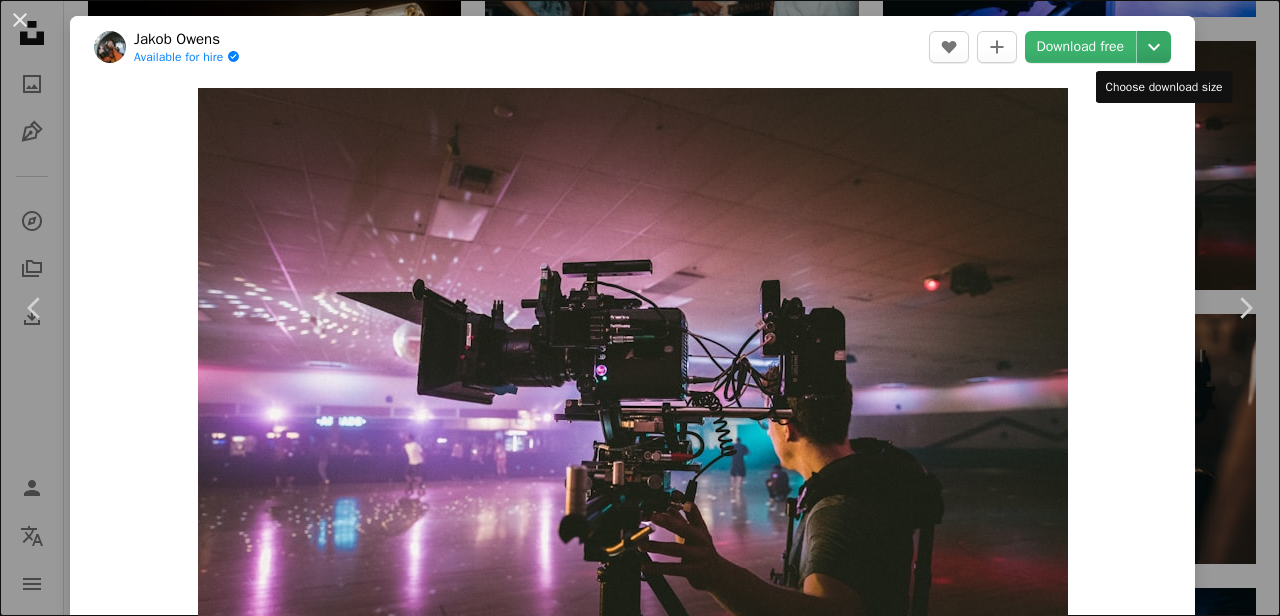 click on "Chevron down" 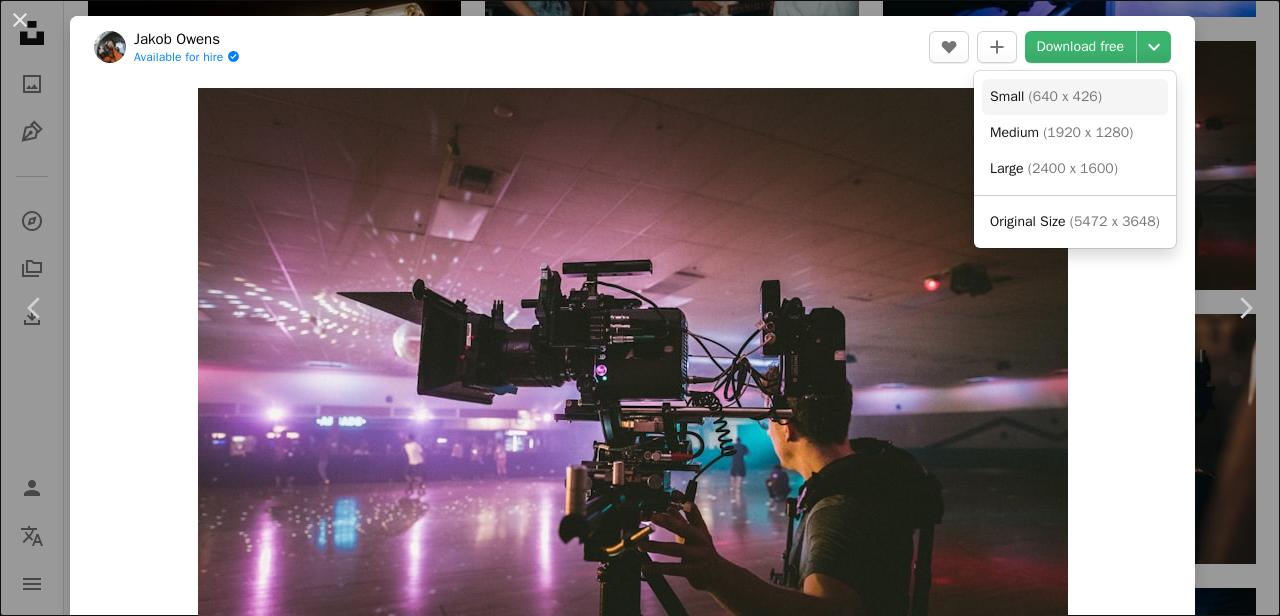 click on "( 640 x 426 )" at bounding box center (1065, 96) 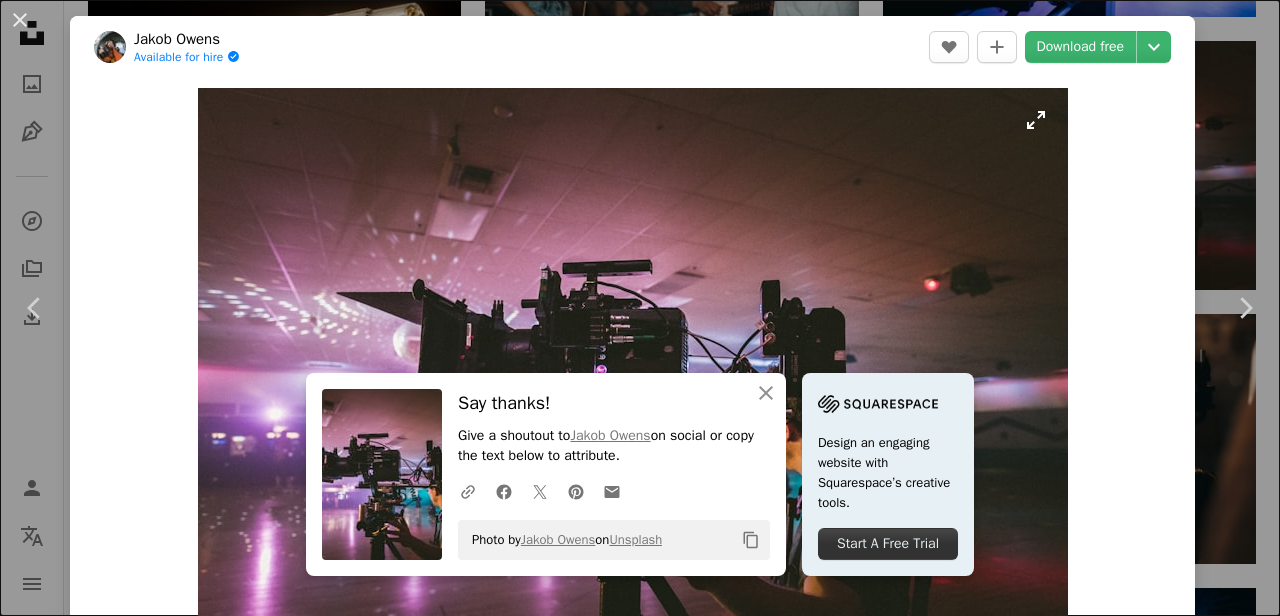 type 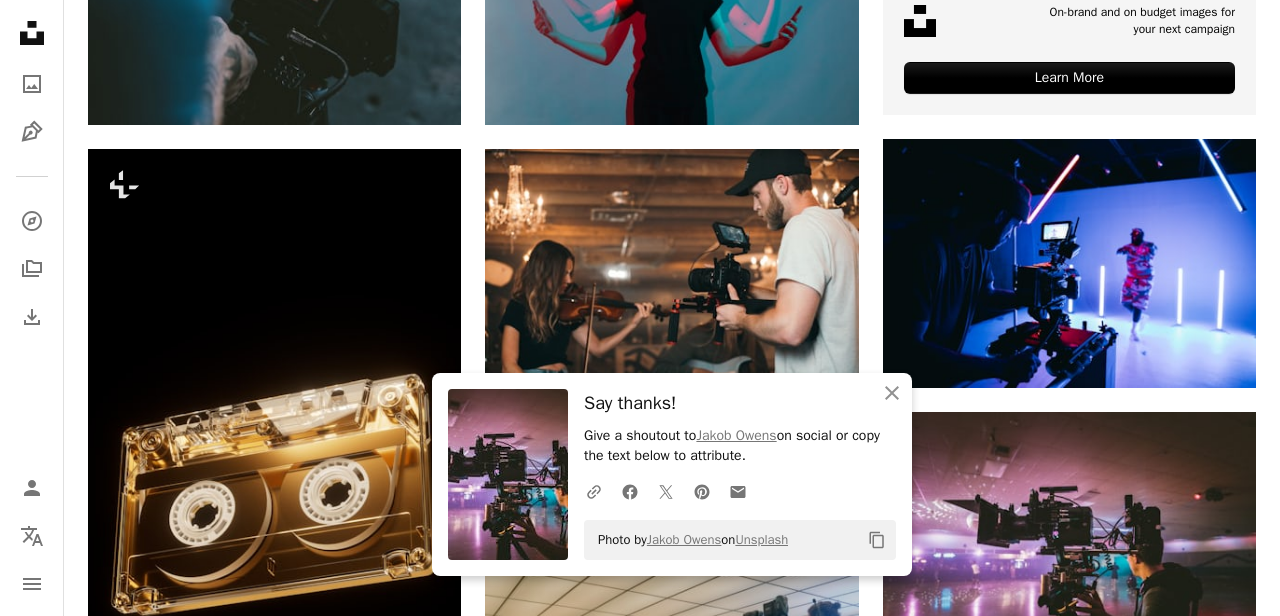 scroll, scrollTop: 0, scrollLeft: 0, axis: both 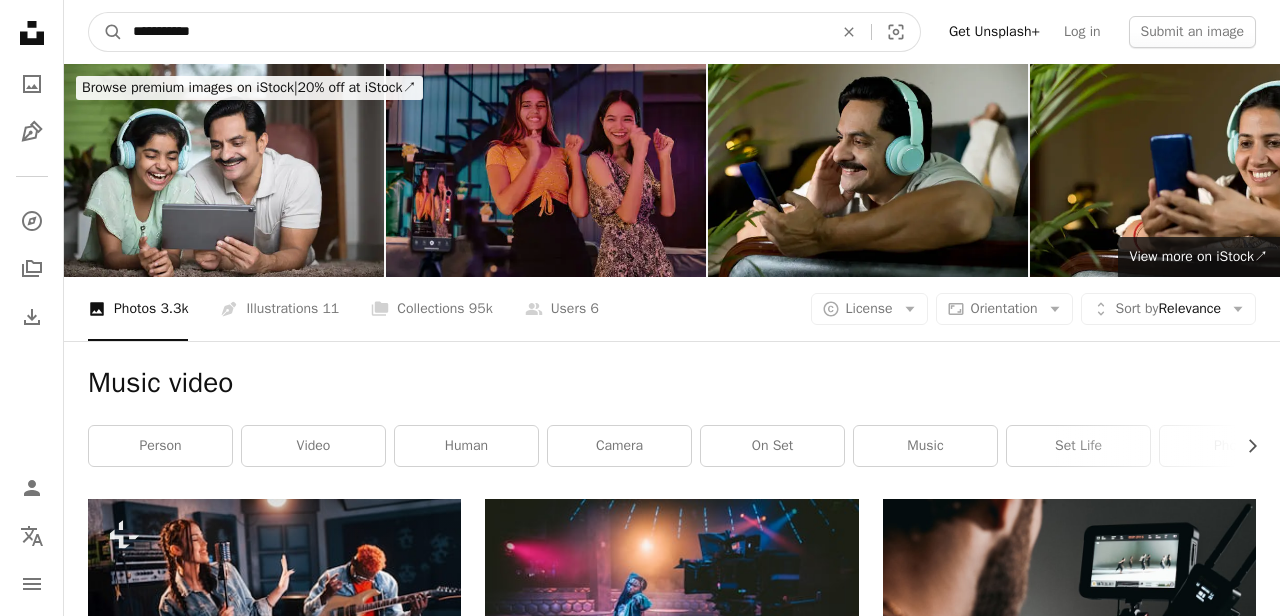 click on "**********" at bounding box center [475, 32] 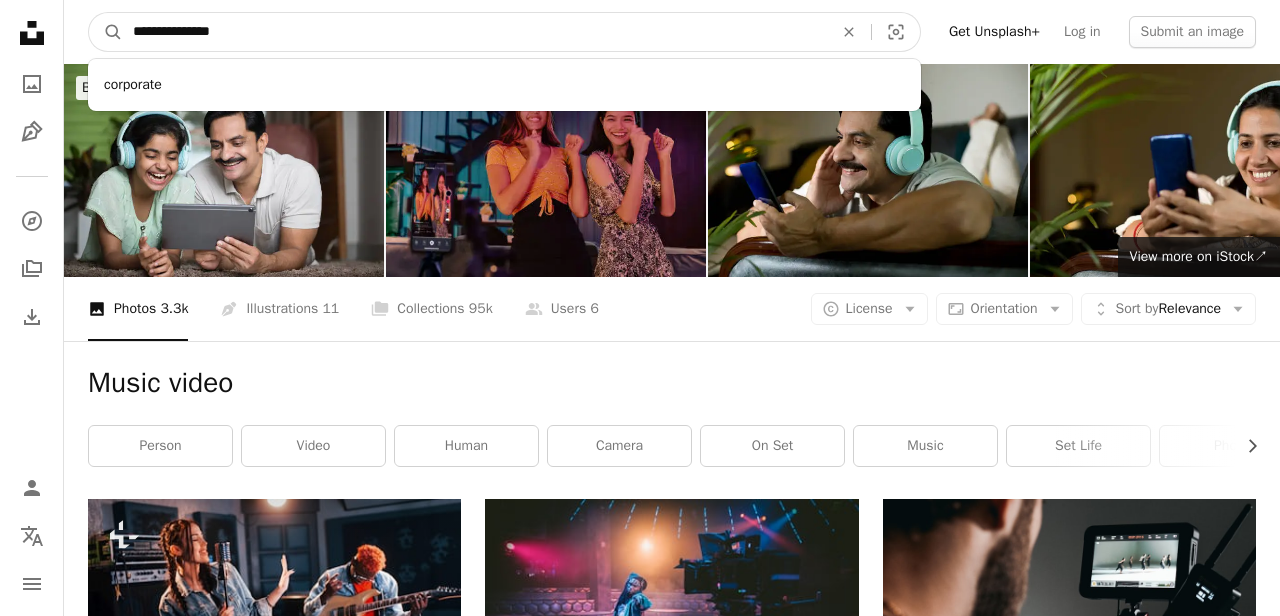 type on "**********" 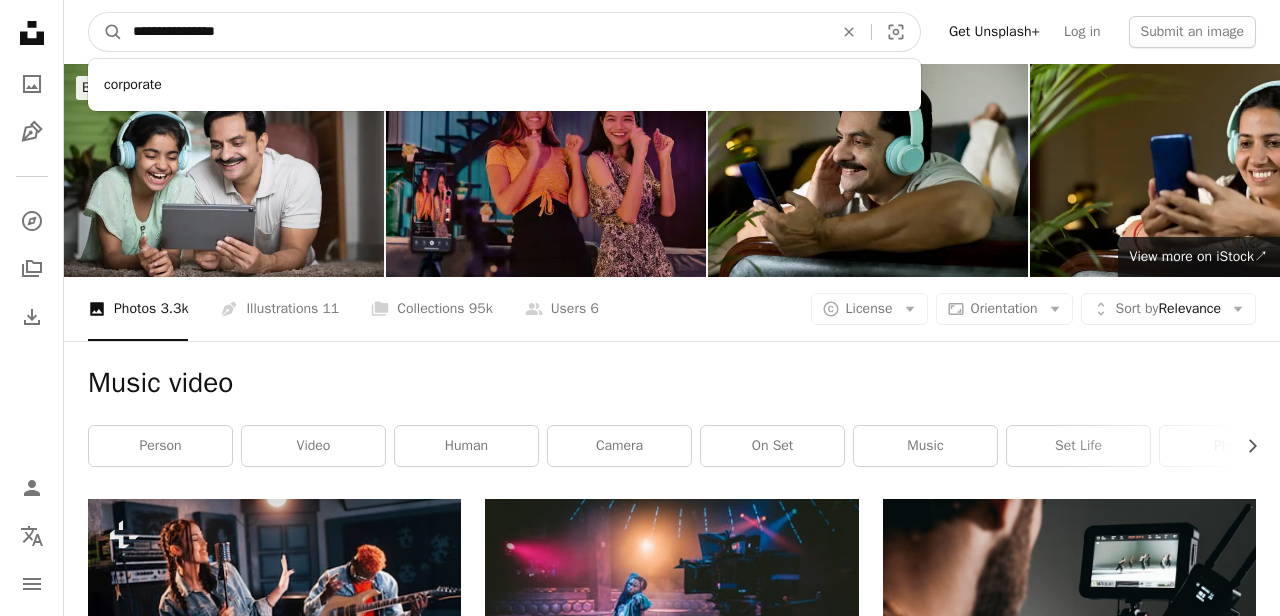 click on "A magnifying glass" at bounding box center [106, 32] 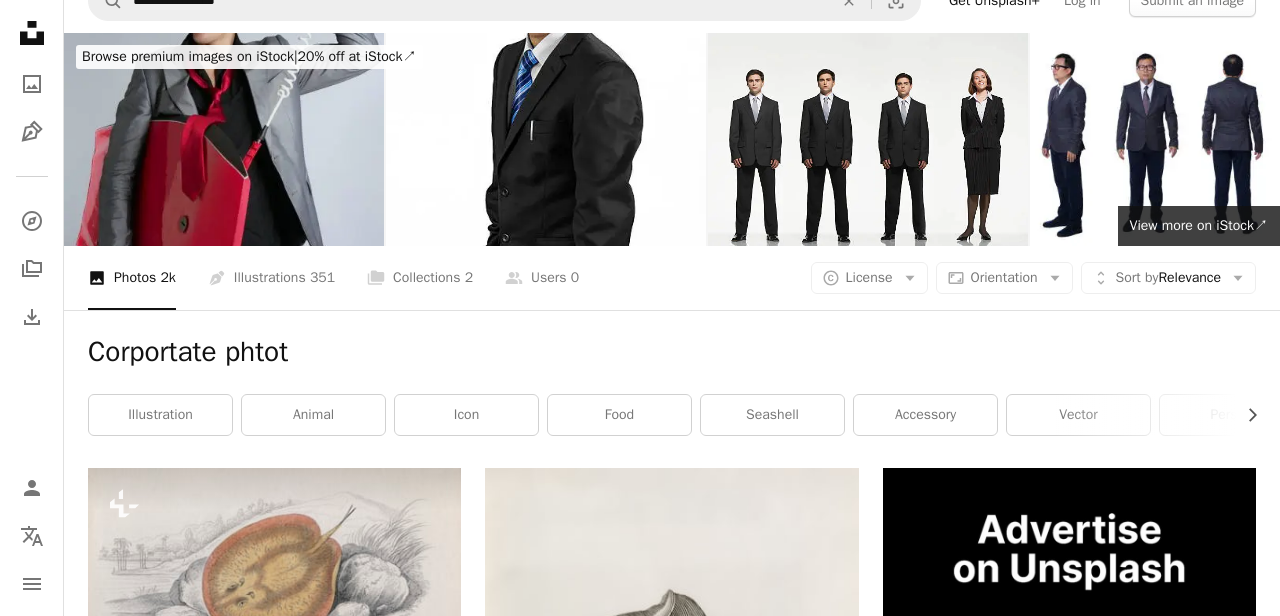 scroll, scrollTop: 0, scrollLeft: 0, axis: both 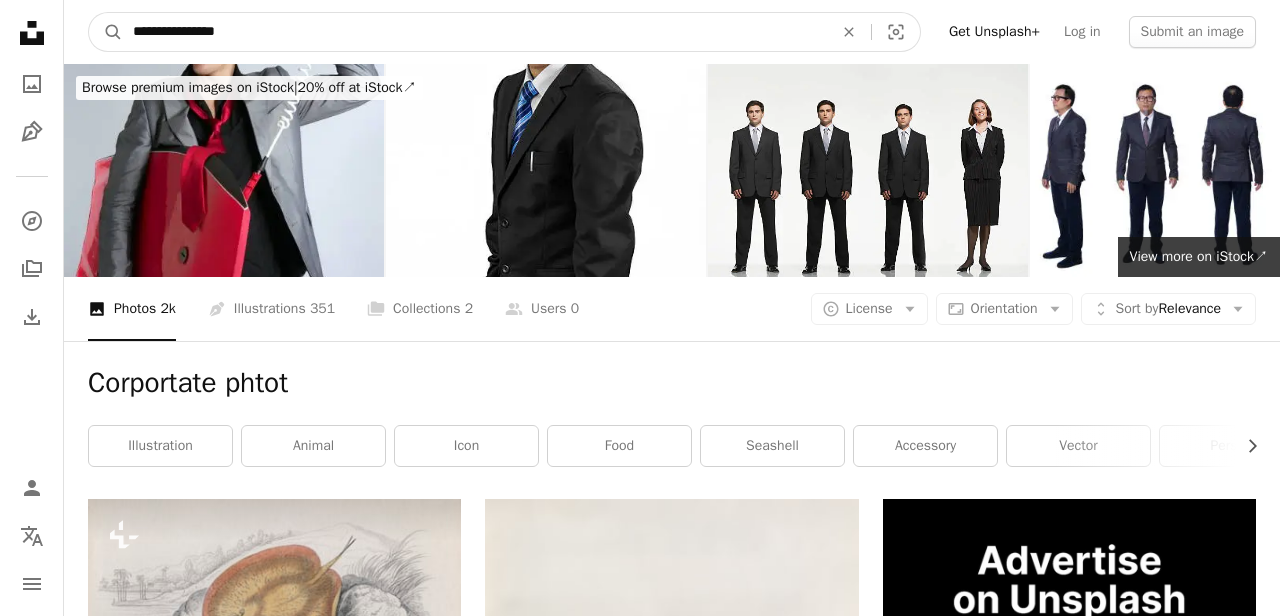 click on "**********" at bounding box center [475, 32] 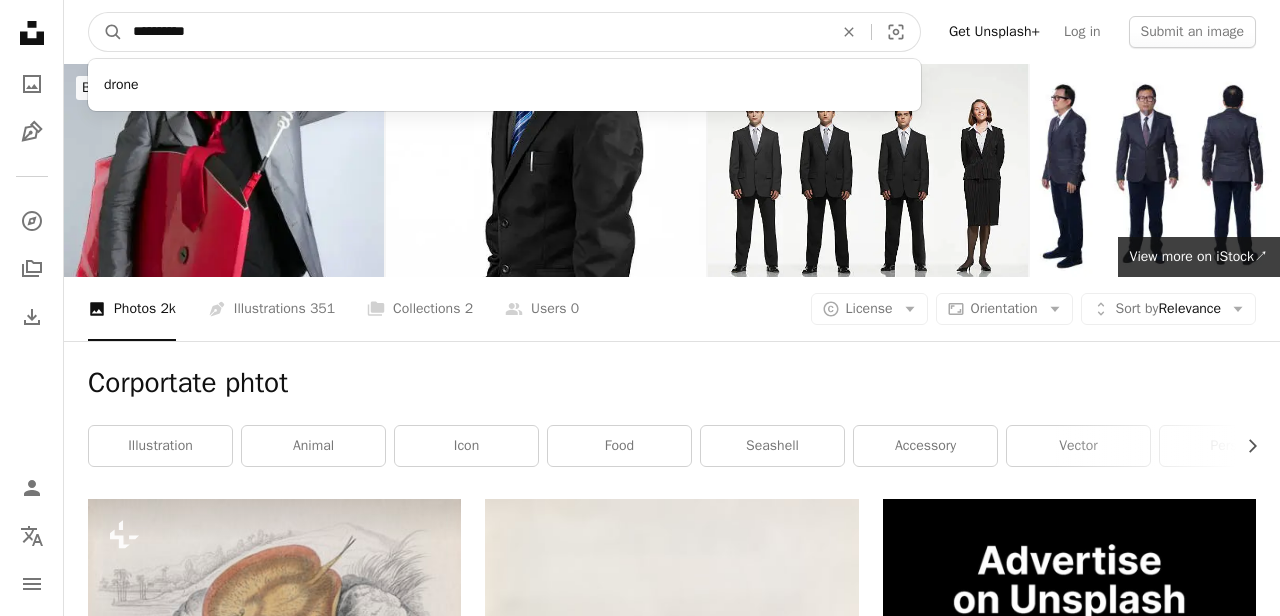 type on "**********" 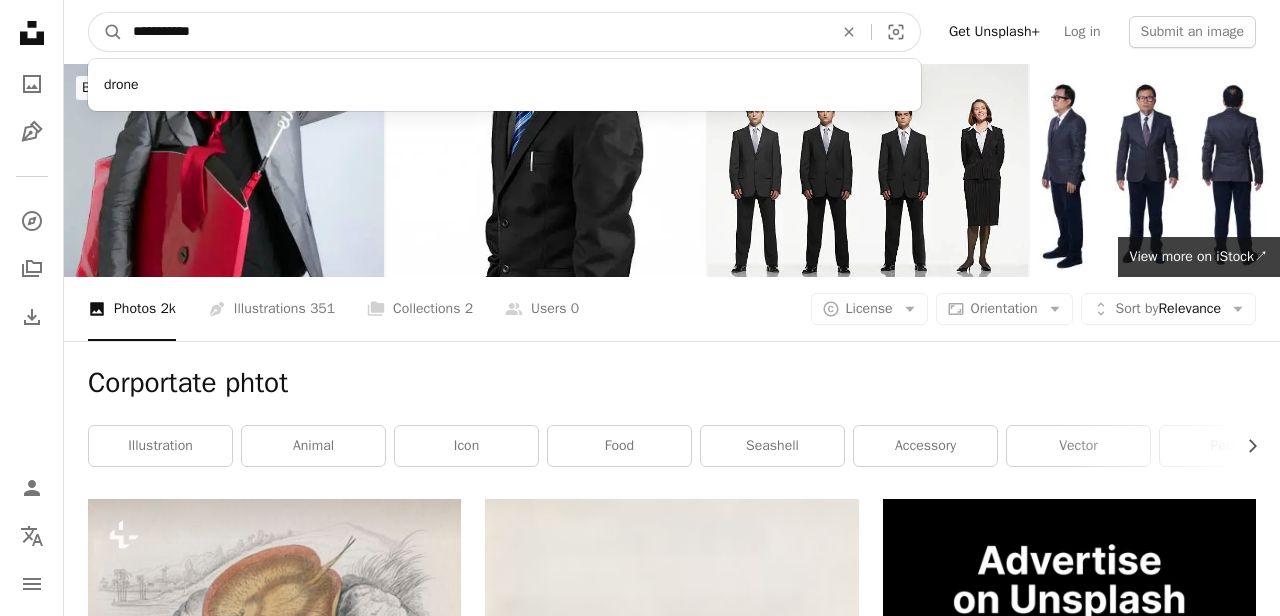 click on "A magnifying glass" at bounding box center [106, 32] 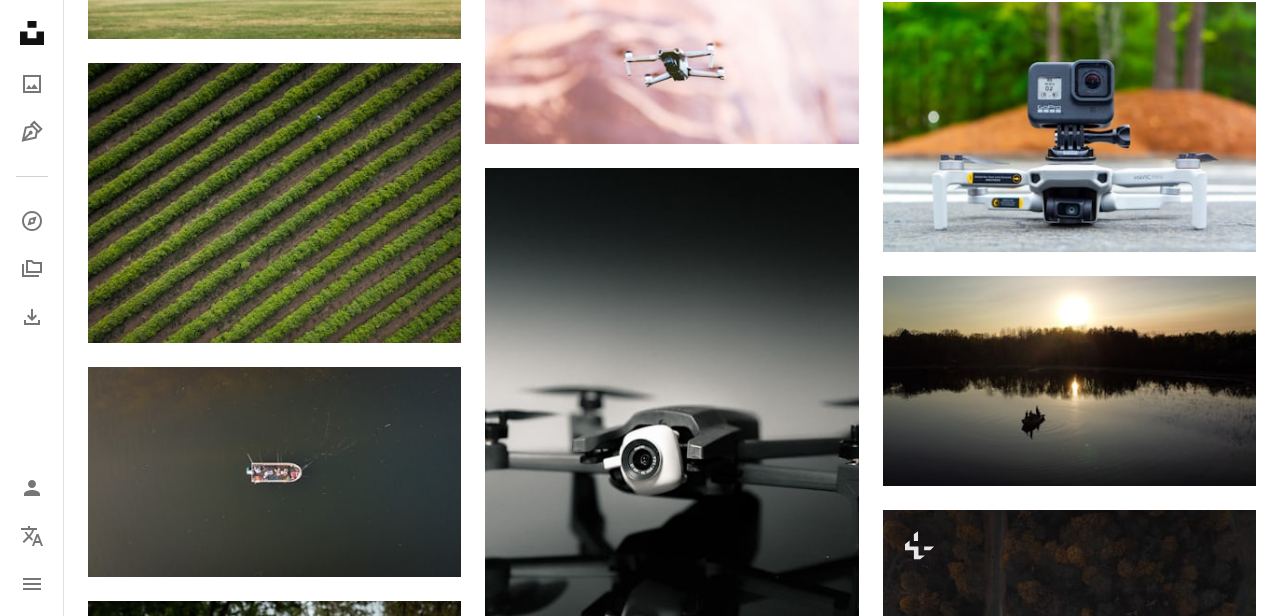 scroll, scrollTop: 1608, scrollLeft: 0, axis: vertical 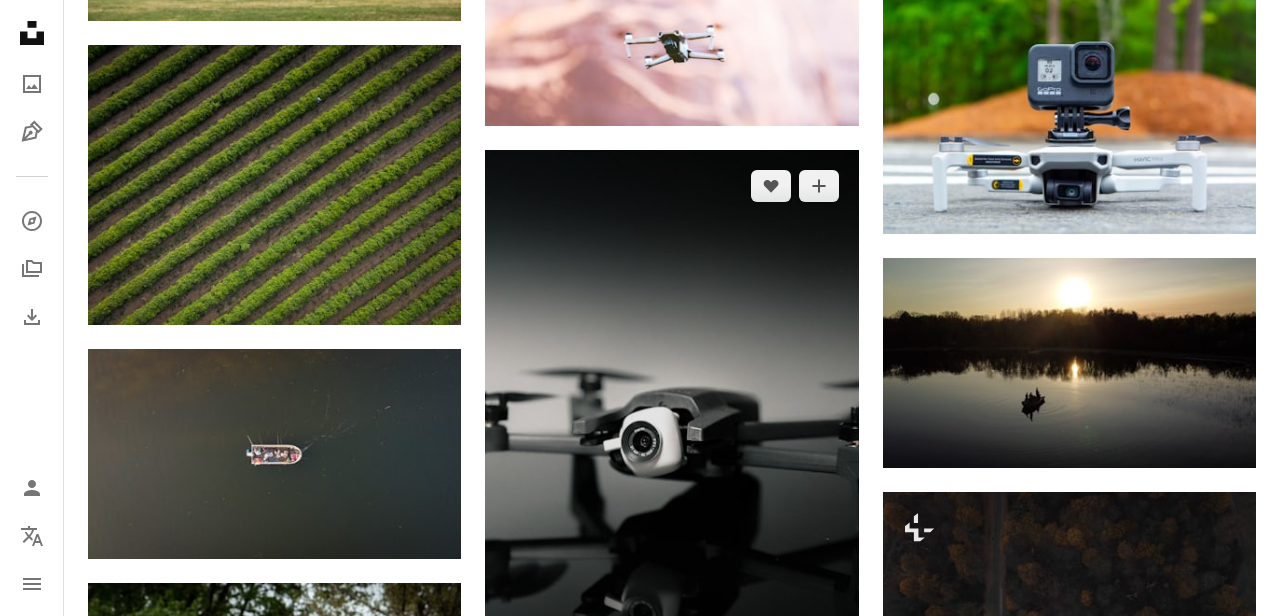 click at bounding box center (671, 430) 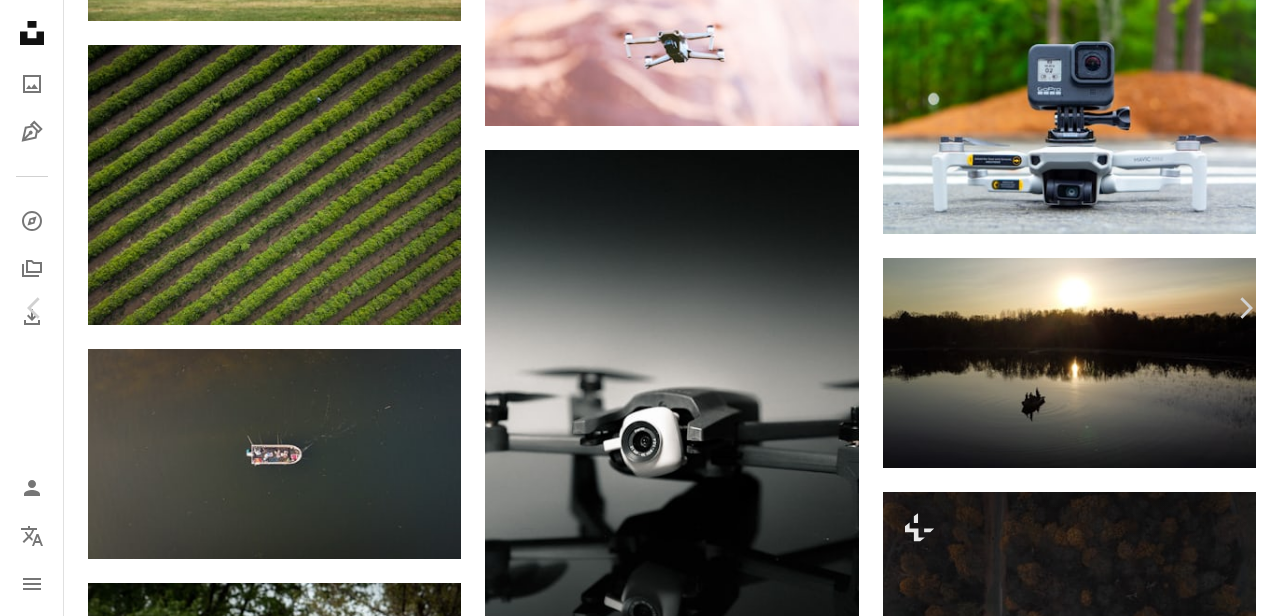 click on "Chevron down" 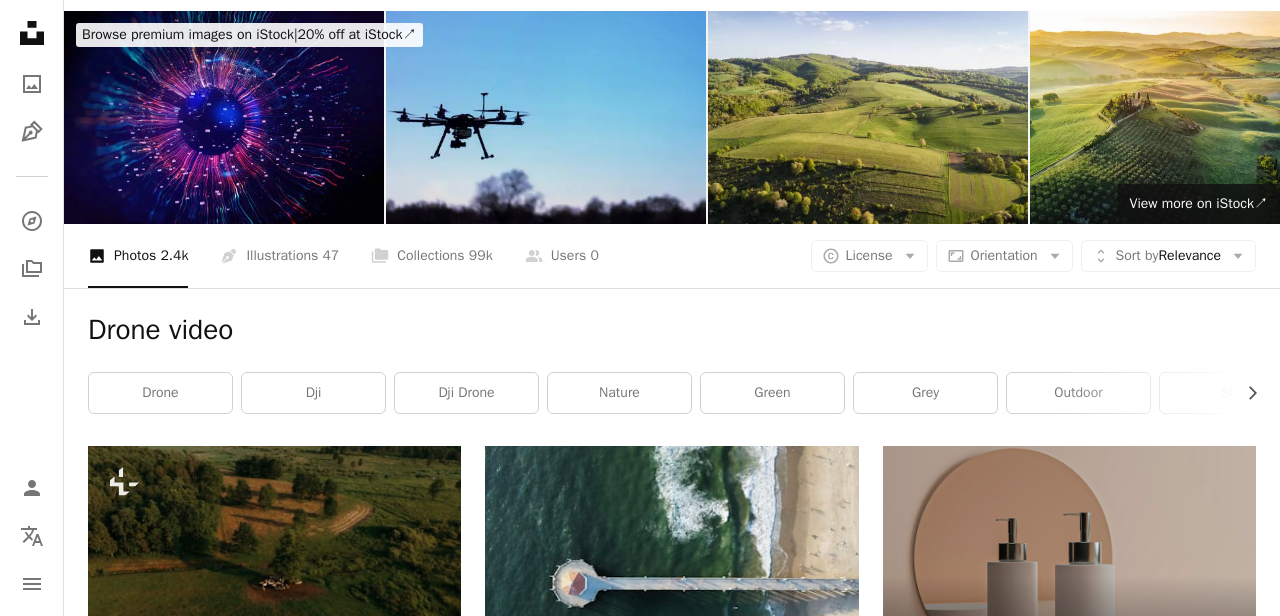 scroll, scrollTop: 0, scrollLeft: 0, axis: both 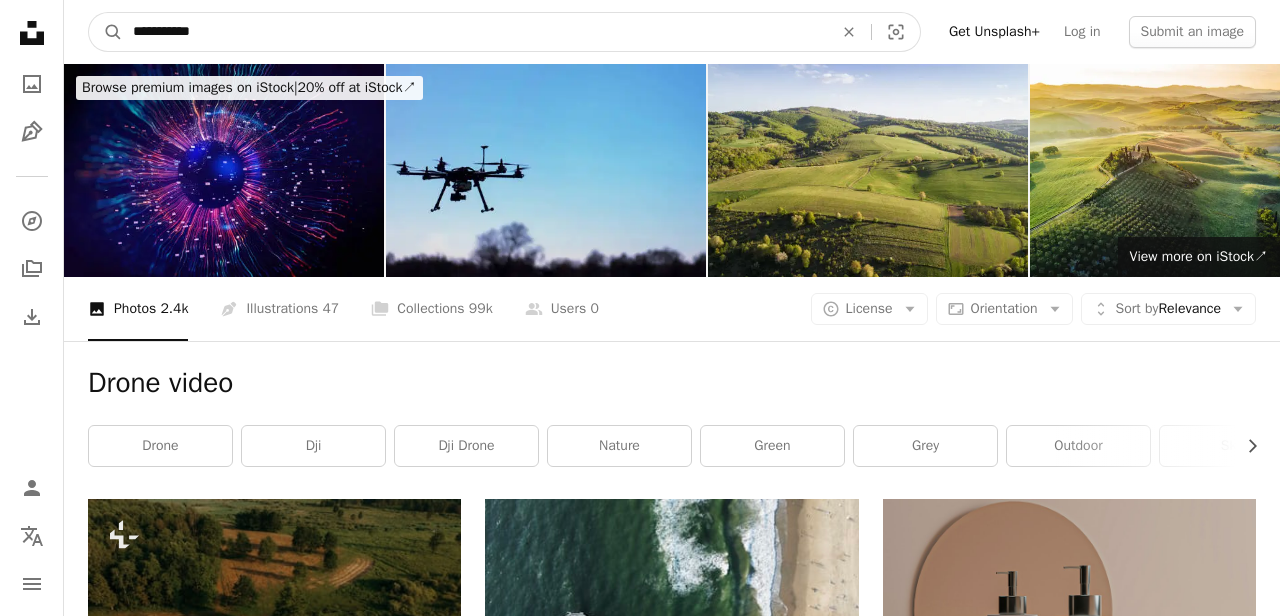 click on "**********" at bounding box center (475, 32) 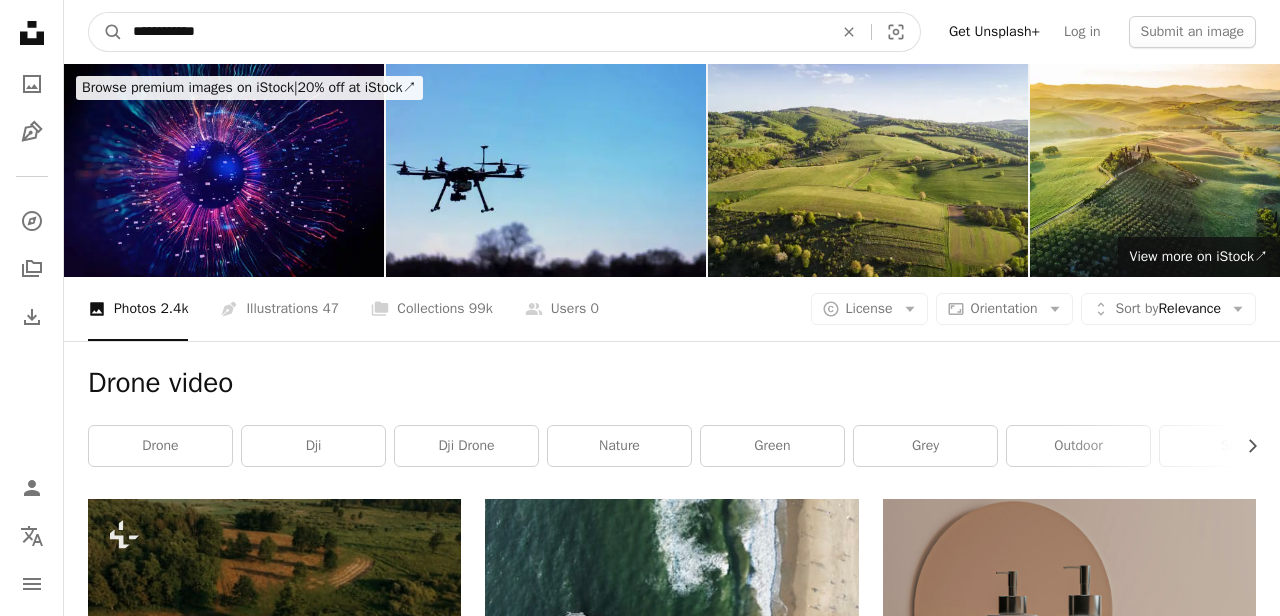 type on "**********" 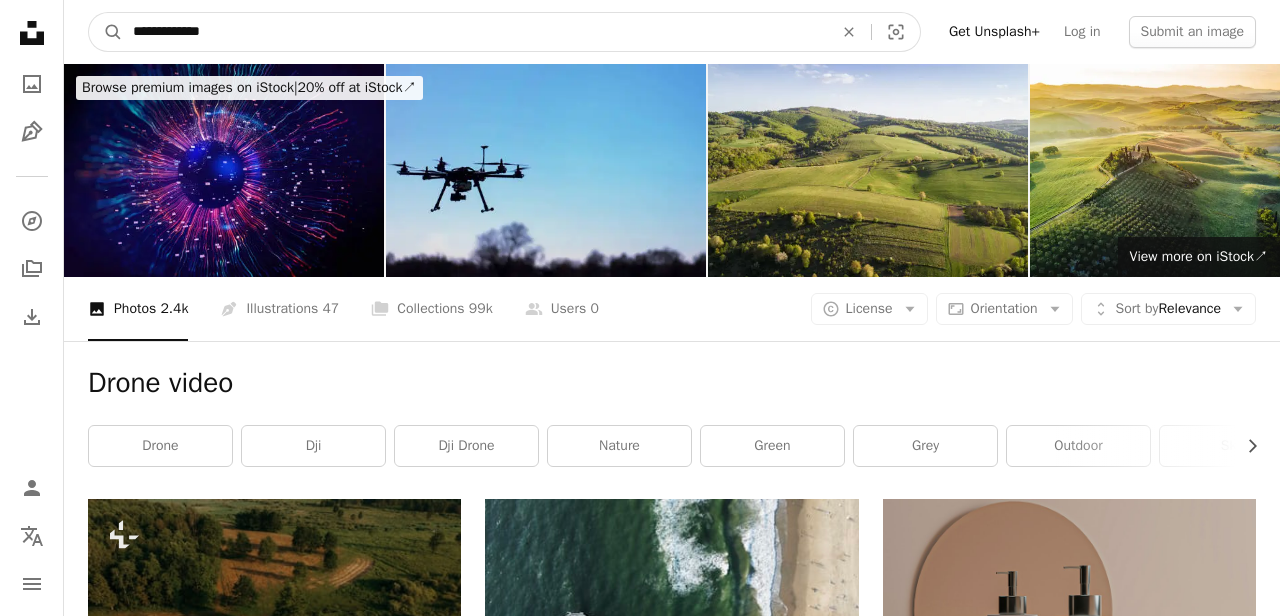 click on "A magnifying glass" at bounding box center [106, 32] 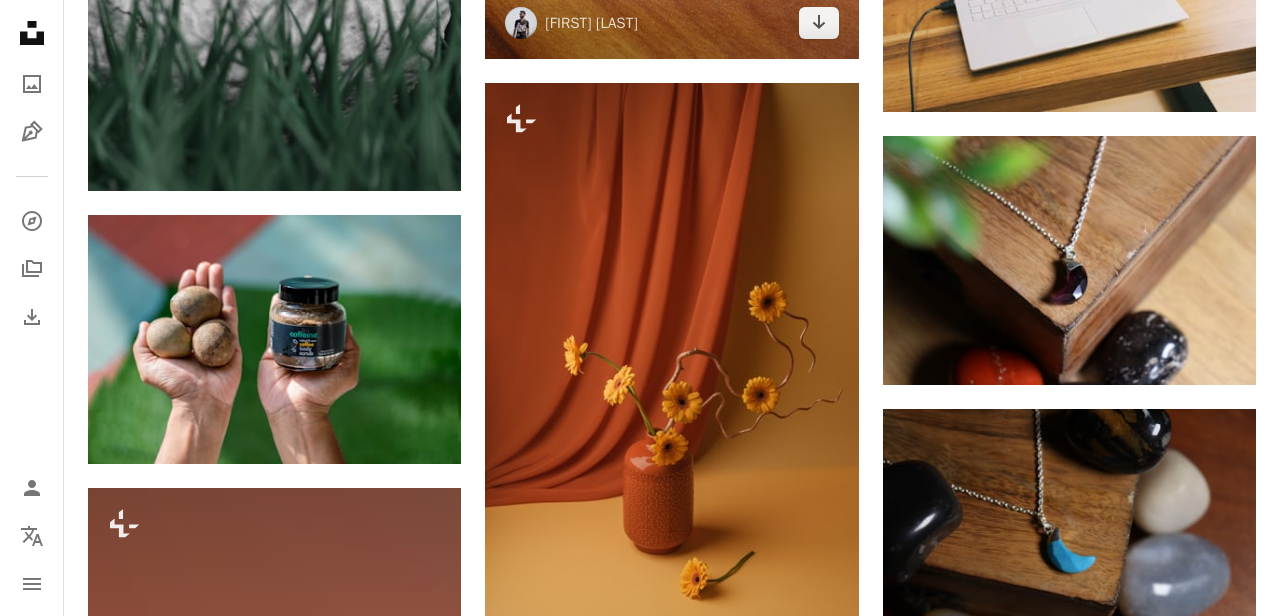 scroll, scrollTop: 2103, scrollLeft: 0, axis: vertical 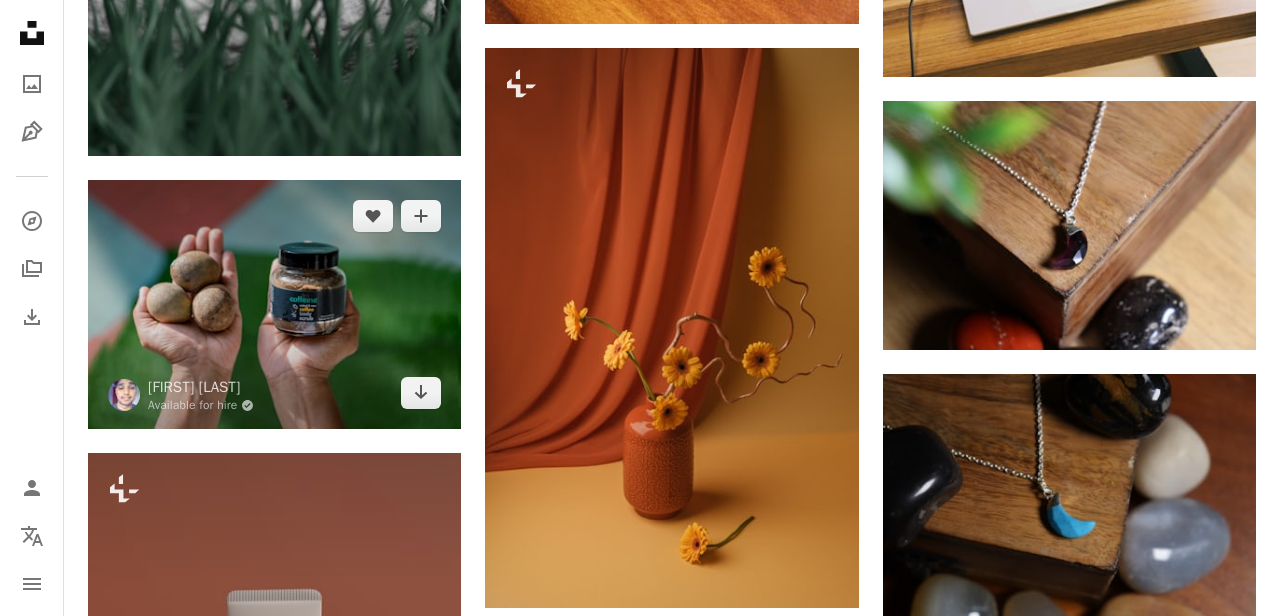 click at bounding box center (274, 304) 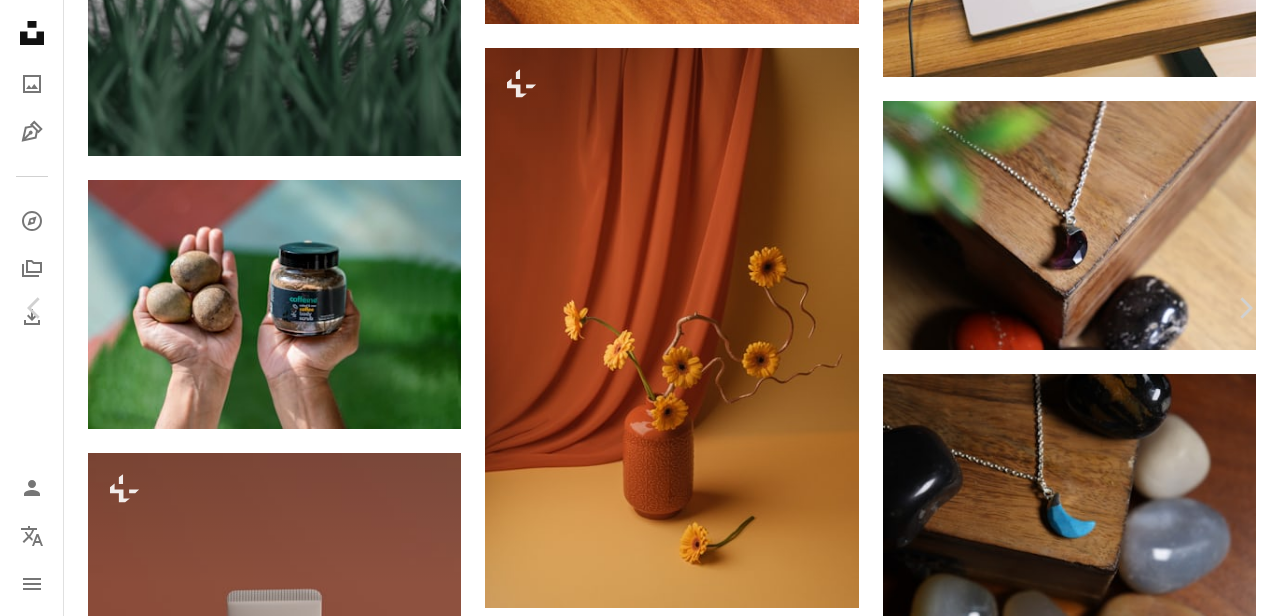click on "Chevron down" 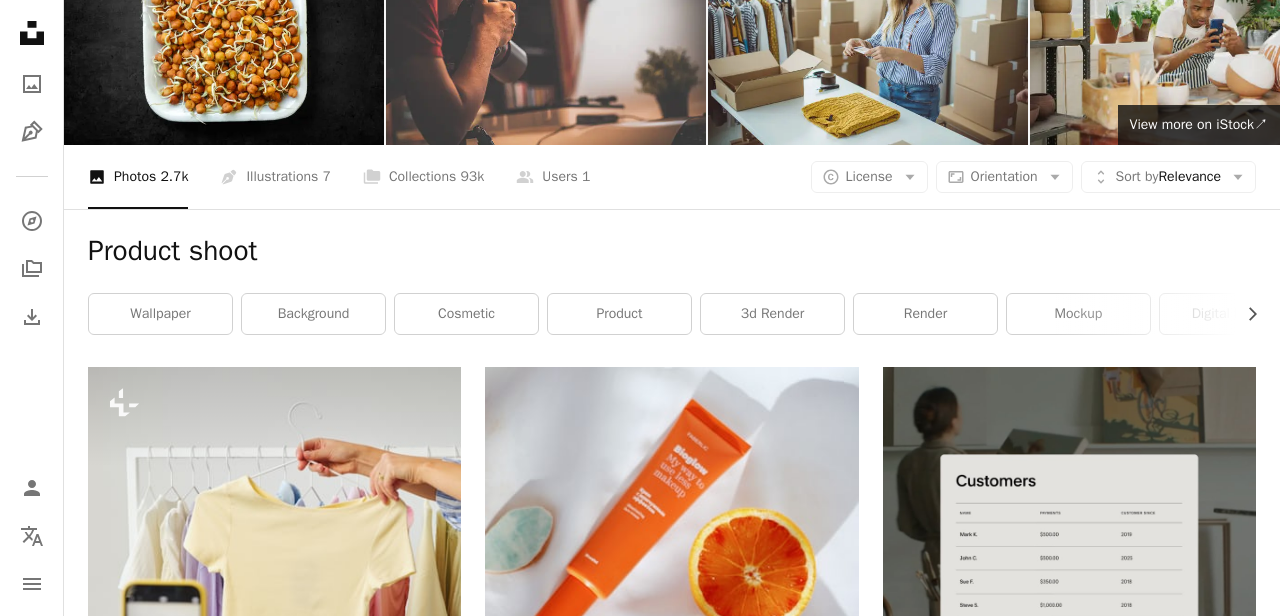 scroll, scrollTop: 0, scrollLeft: 0, axis: both 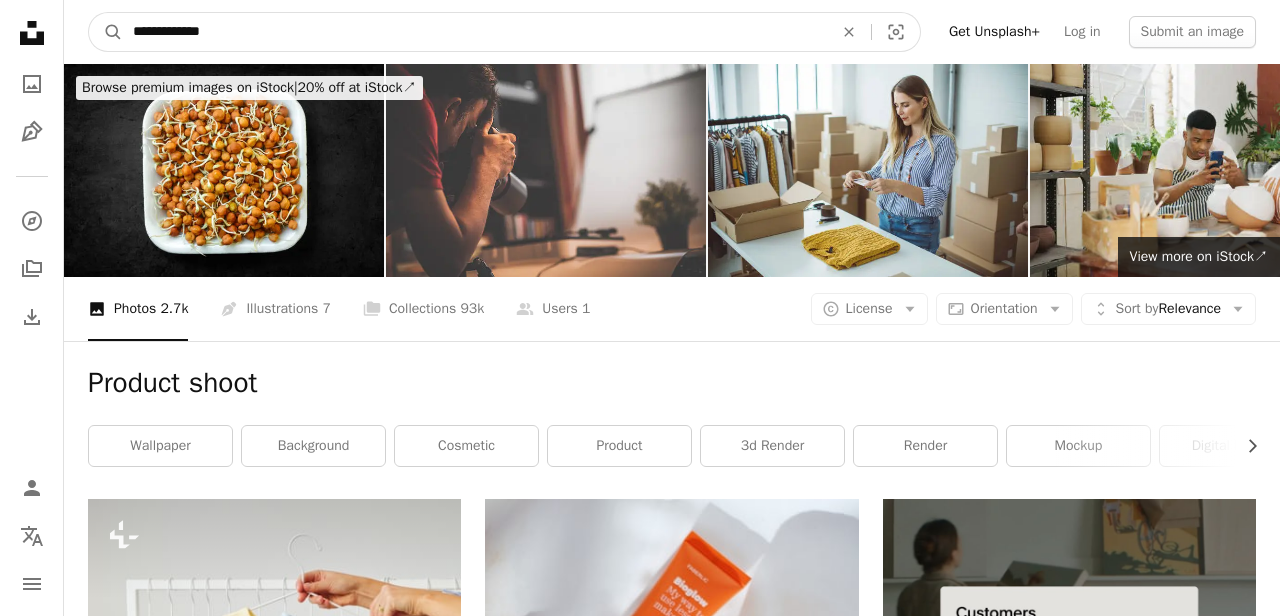 click on "**********" at bounding box center [475, 32] 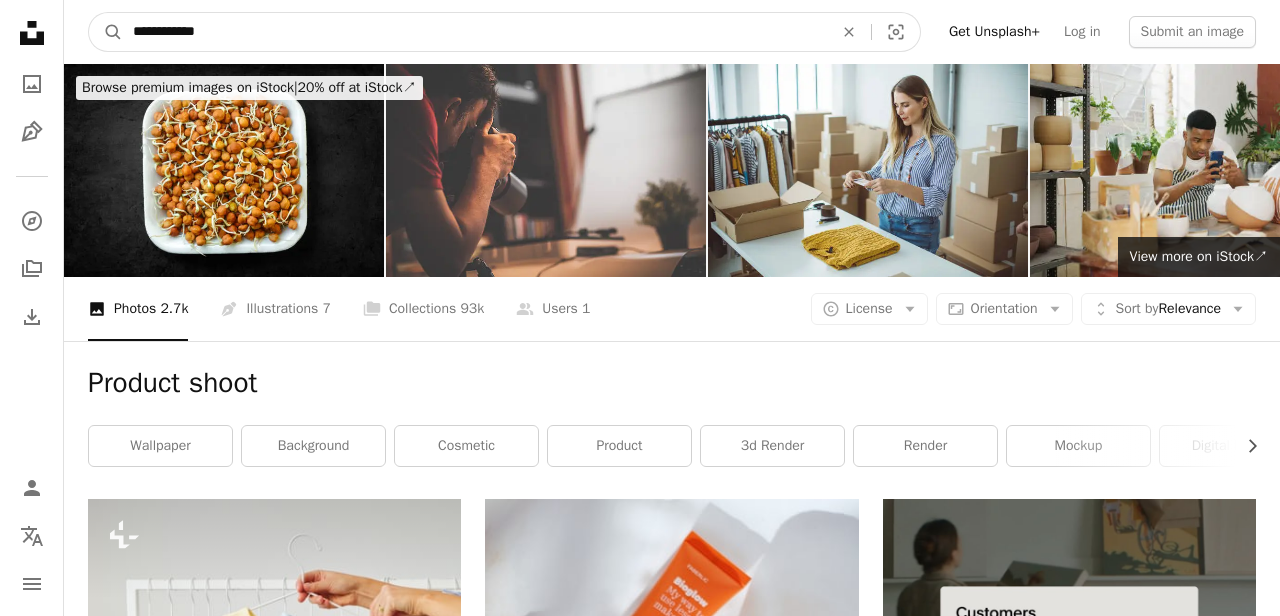 type on "**********" 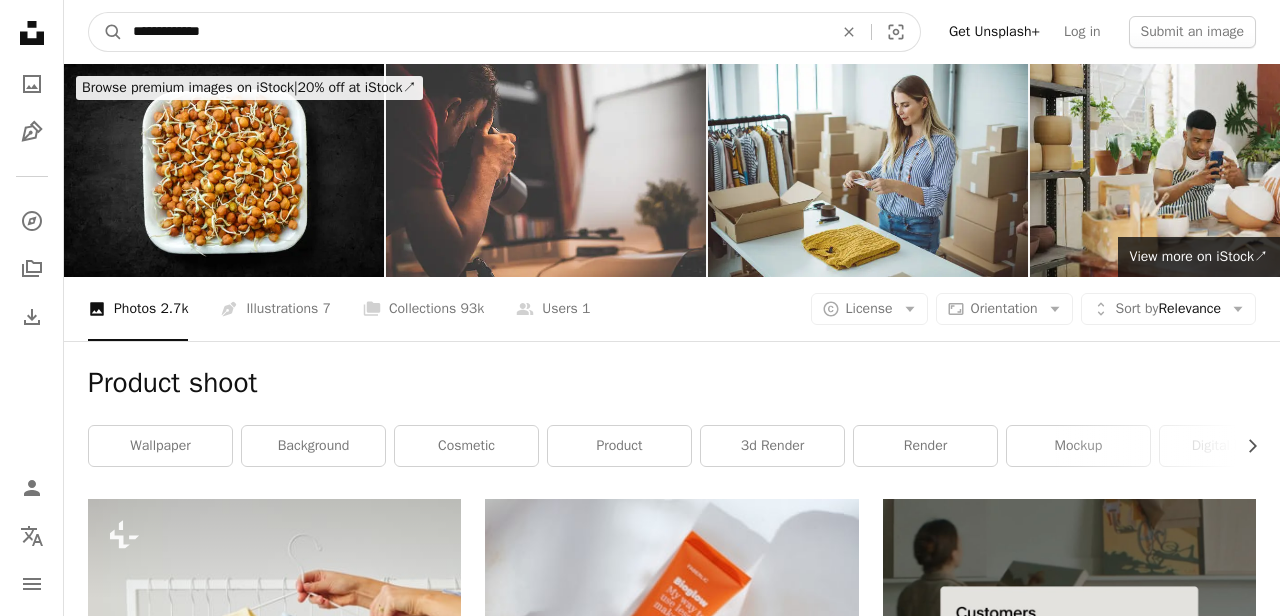 click on "A magnifying glass" at bounding box center [106, 32] 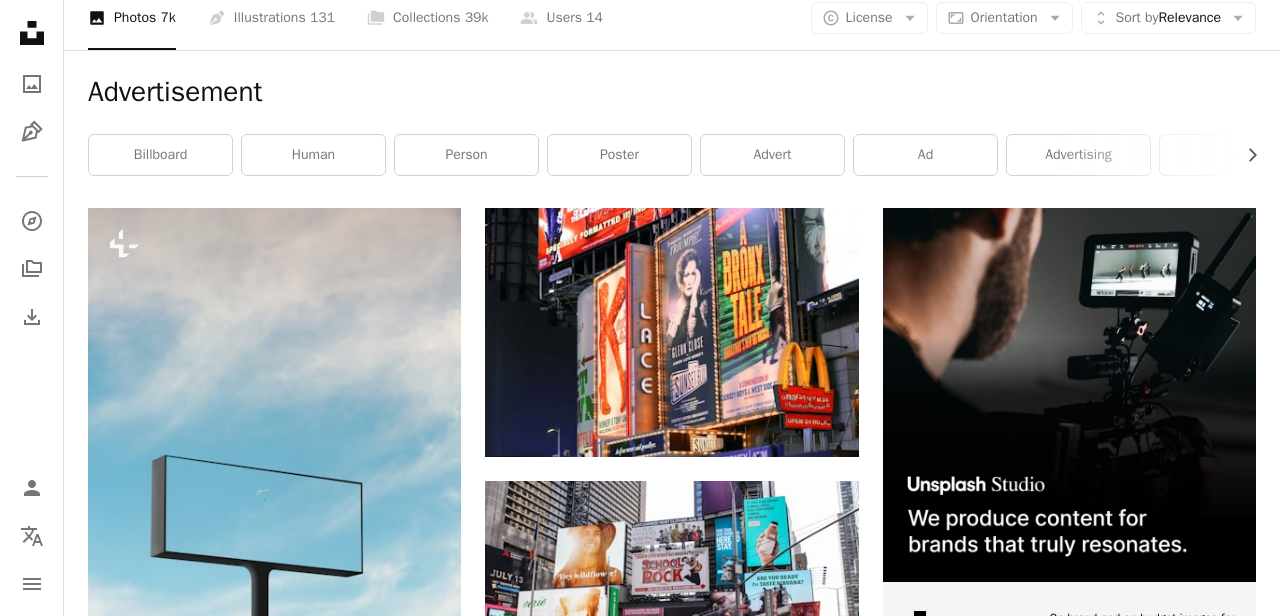 scroll, scrollTop: 300, scrollLeft: 0, axis: vertical 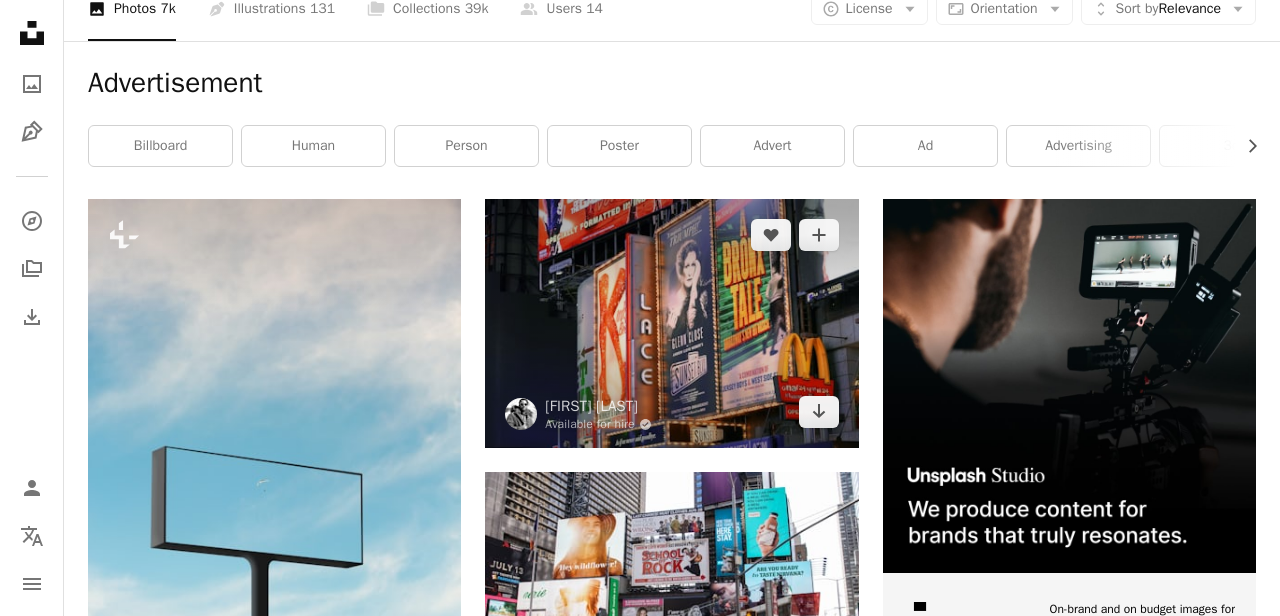 click at bounding box center [671, 323] 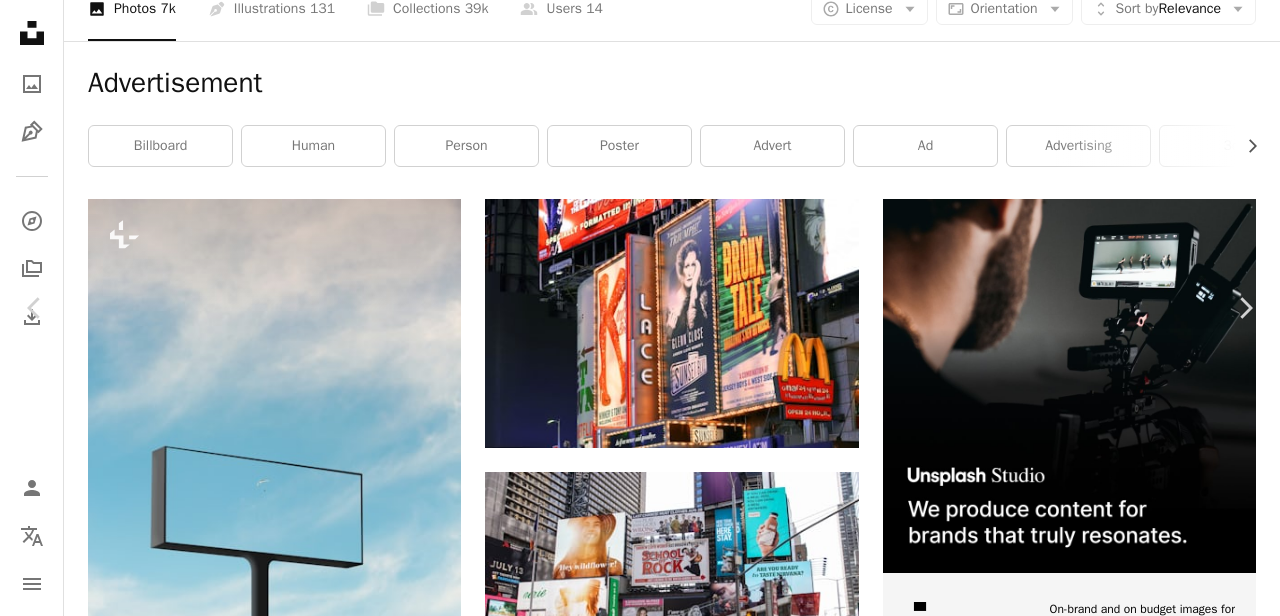 click on "Chevron down" 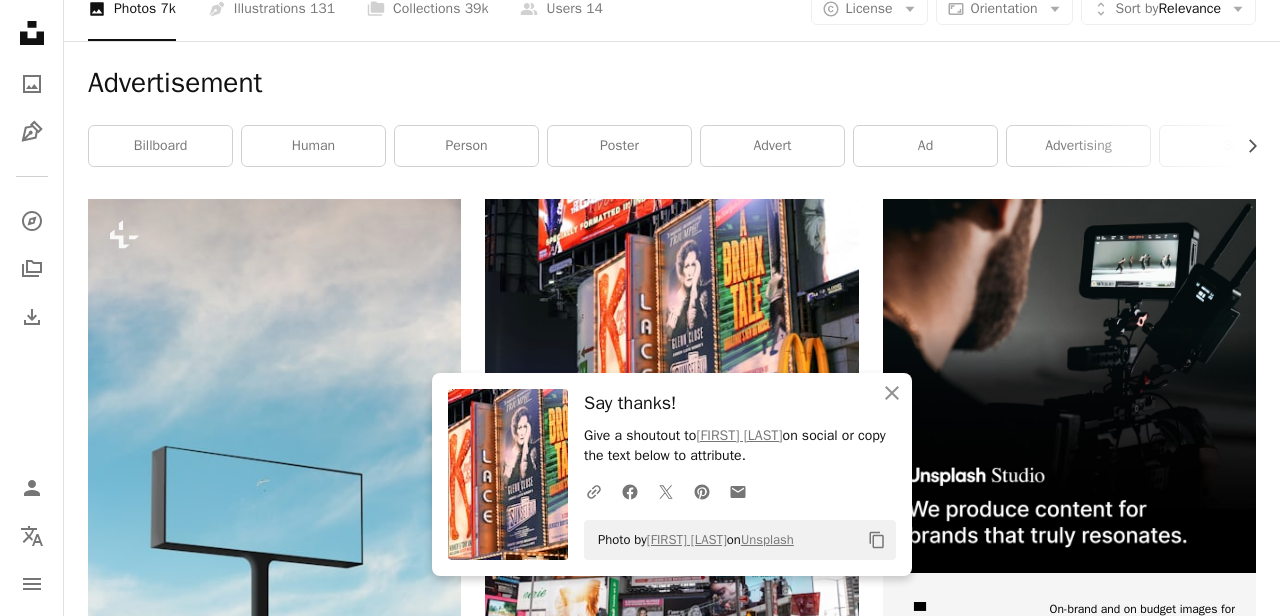 scroll, scrollTop: 0, scrollLeft: 0, axis: both 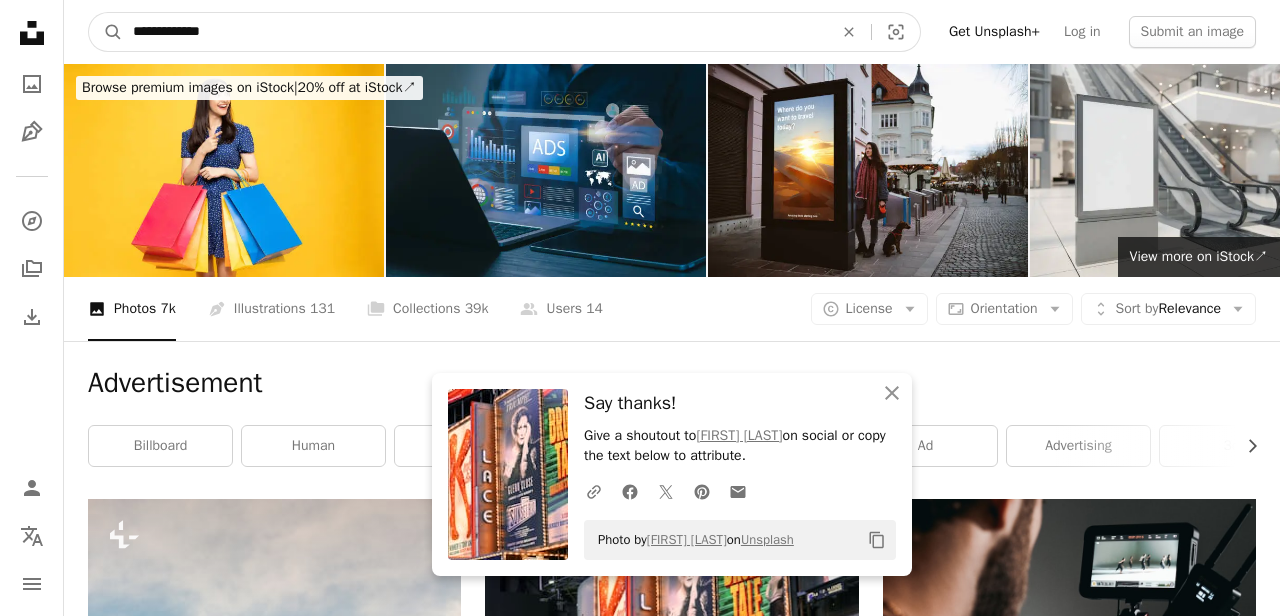 click on "**********" at bounding box center (475, 32) 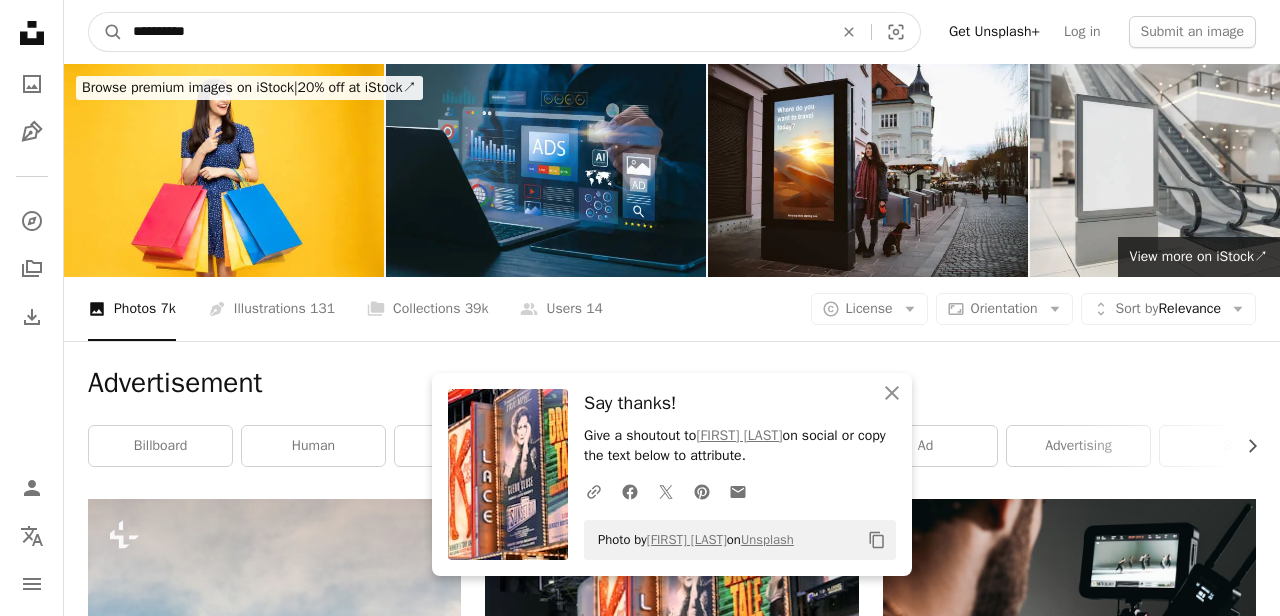 type on "**********" 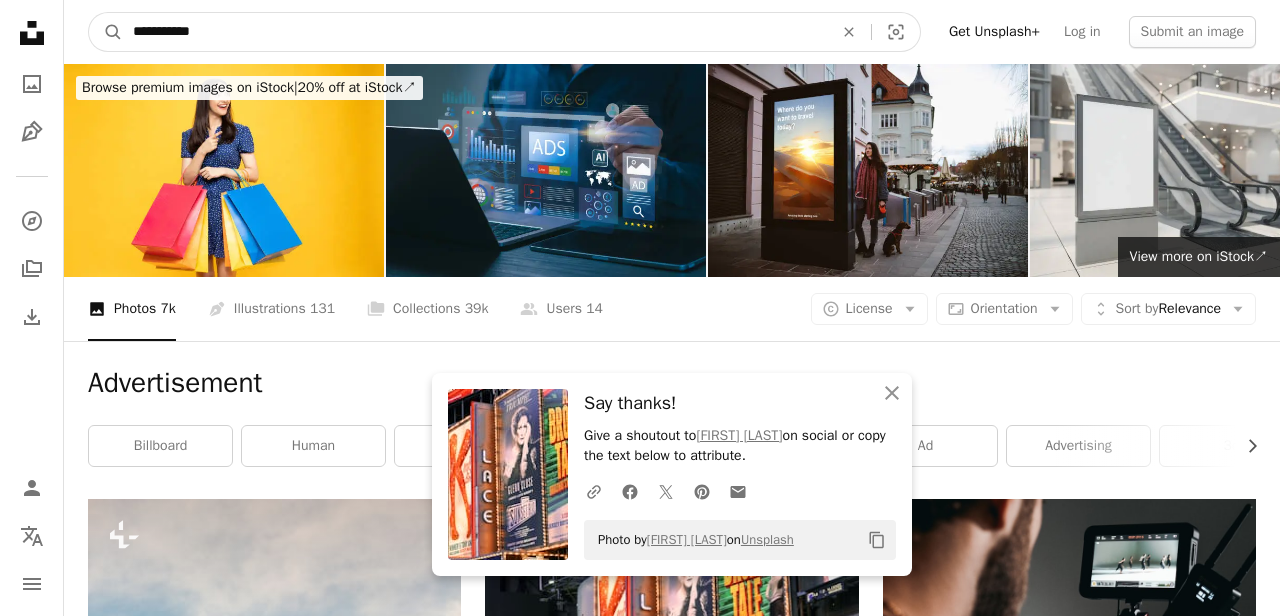 click on "A magnifying glass" at bounding box center (106, 32) 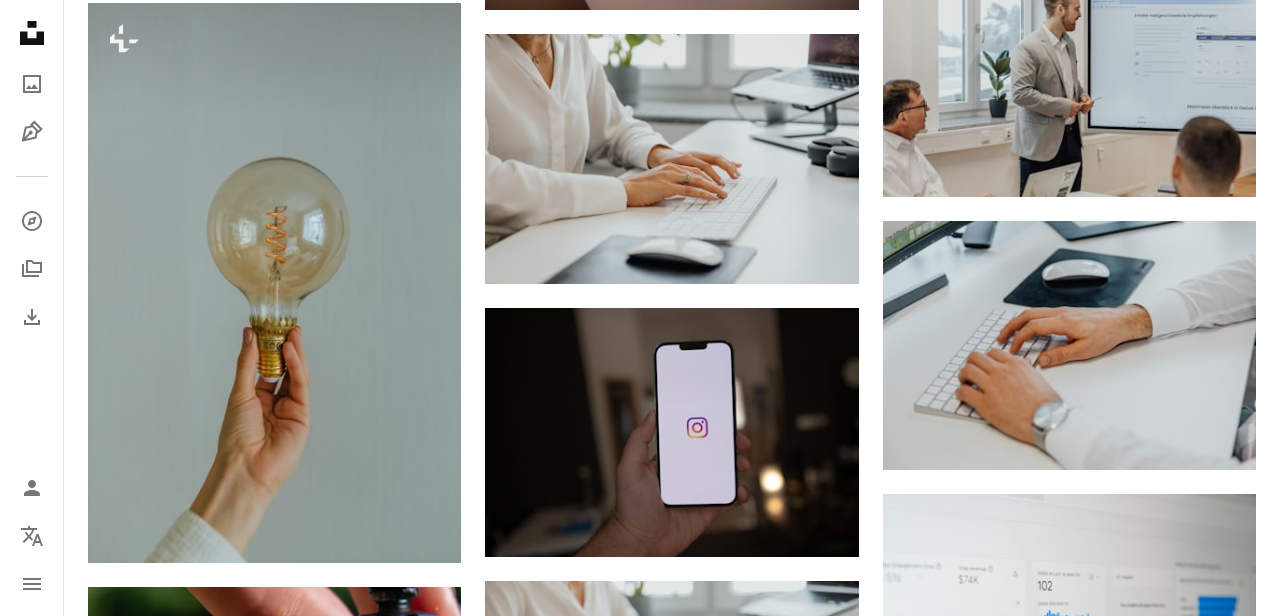 scroll, scrollTop: 1326, scrollLeft: 0, axis: vertical 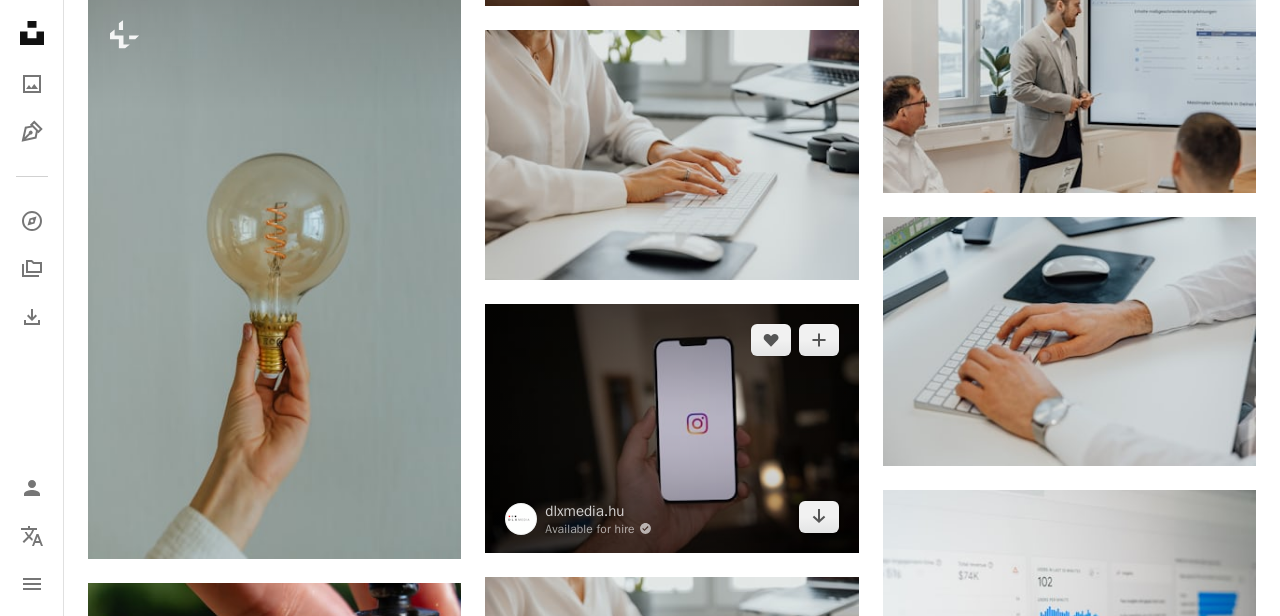 click at bounding box center (671, 428) 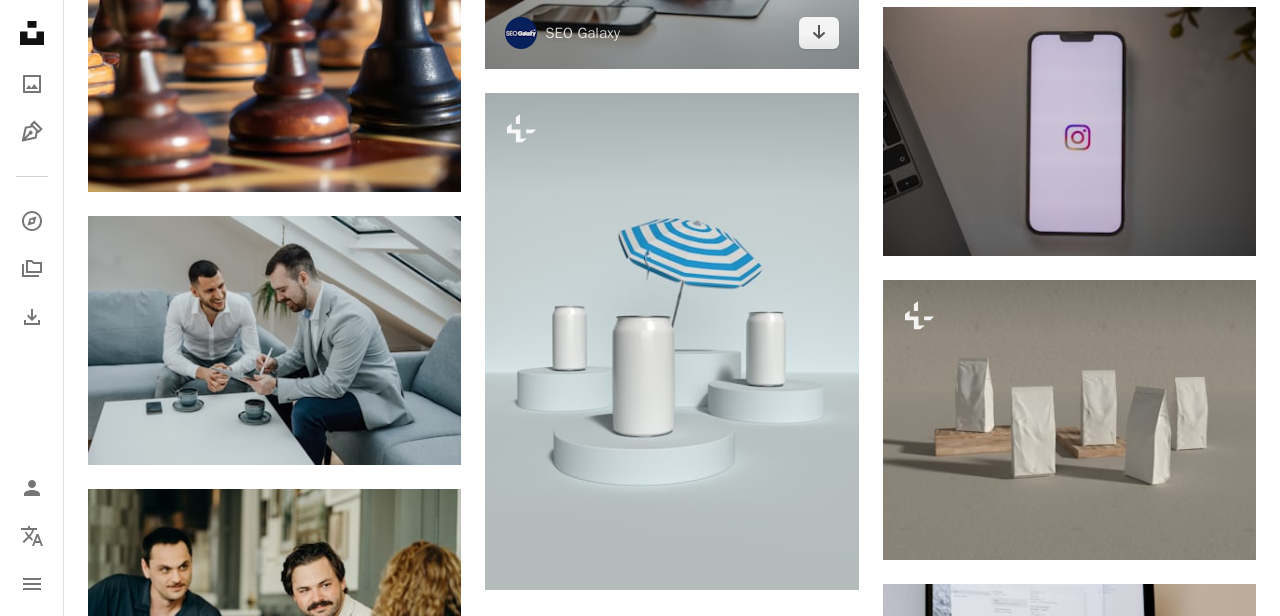 scroll, scrollTop: 2085, scrollLeft: 0, axis: vertical 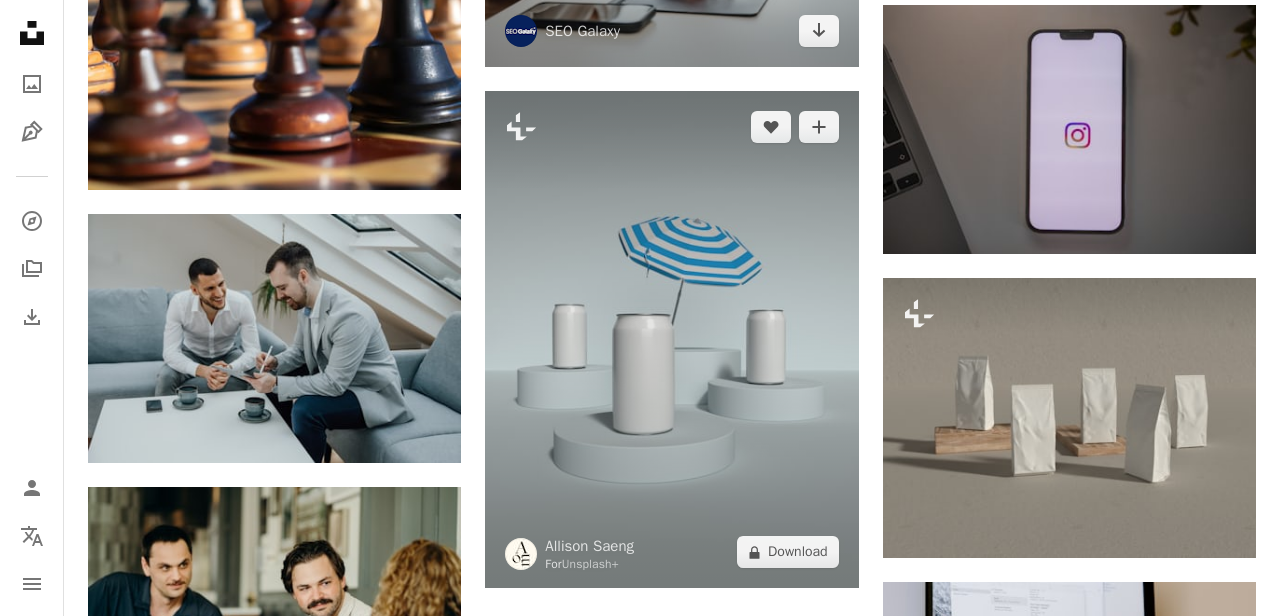 click at bounding box center (671, 339) 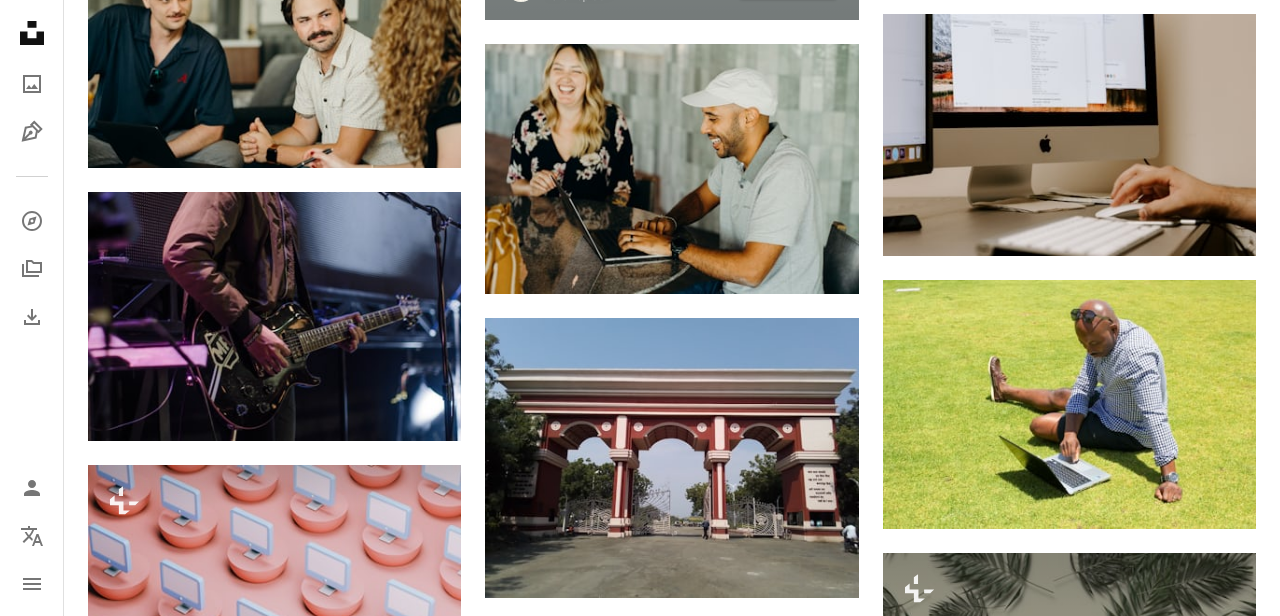 scroll, scrollTop: 2658, scrollLeft: 0, axis: vertical 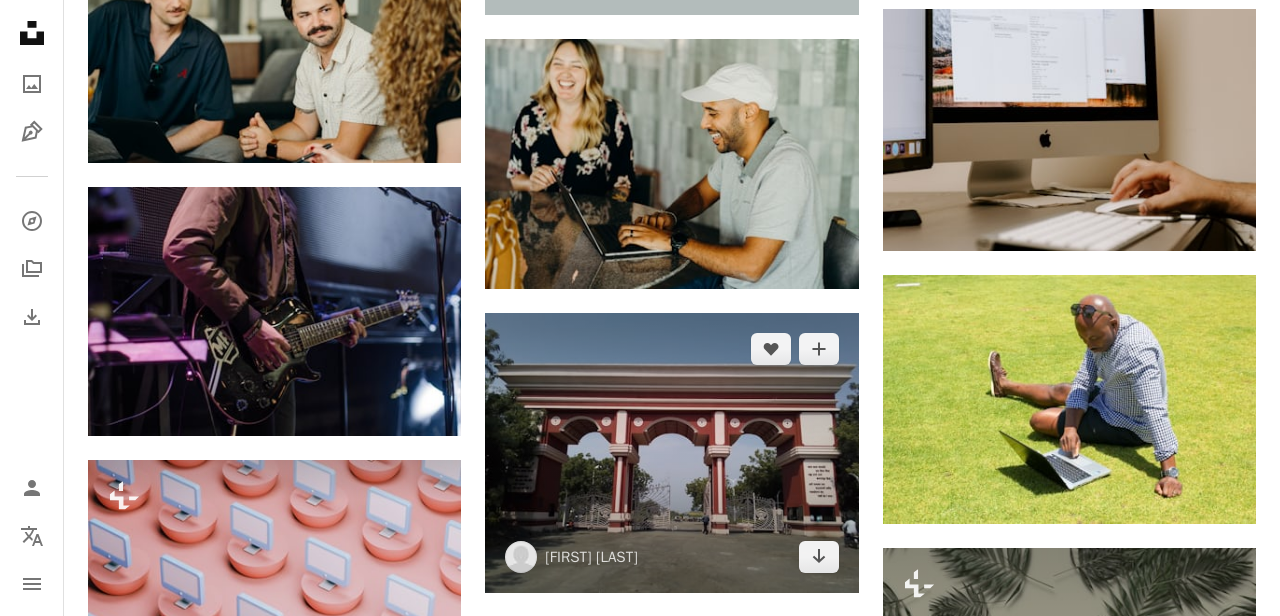 click at bounding box center (671, 453) 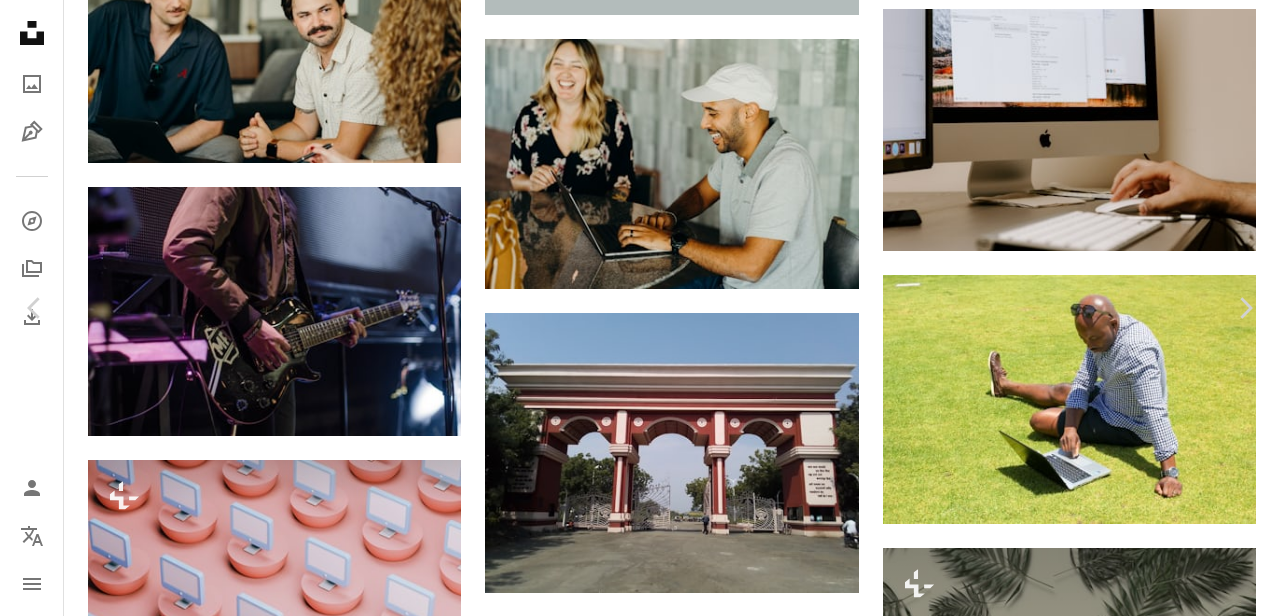 click on "Chevron down" 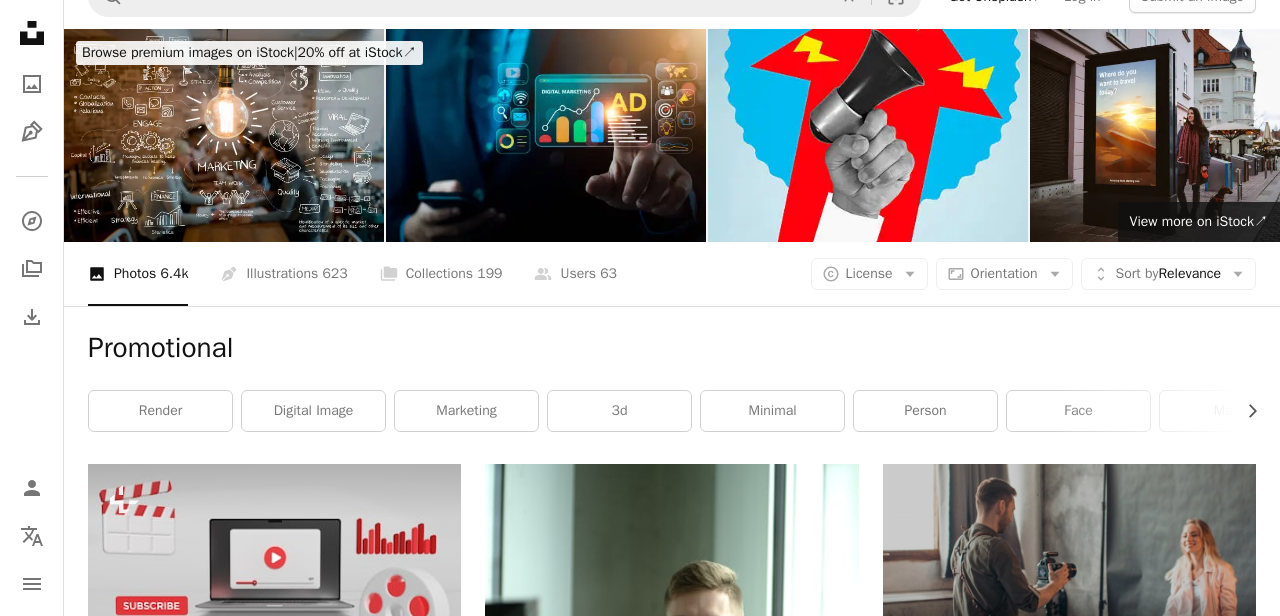 scroll, scrollTop: 0, scrollLeft: 0, axis: both 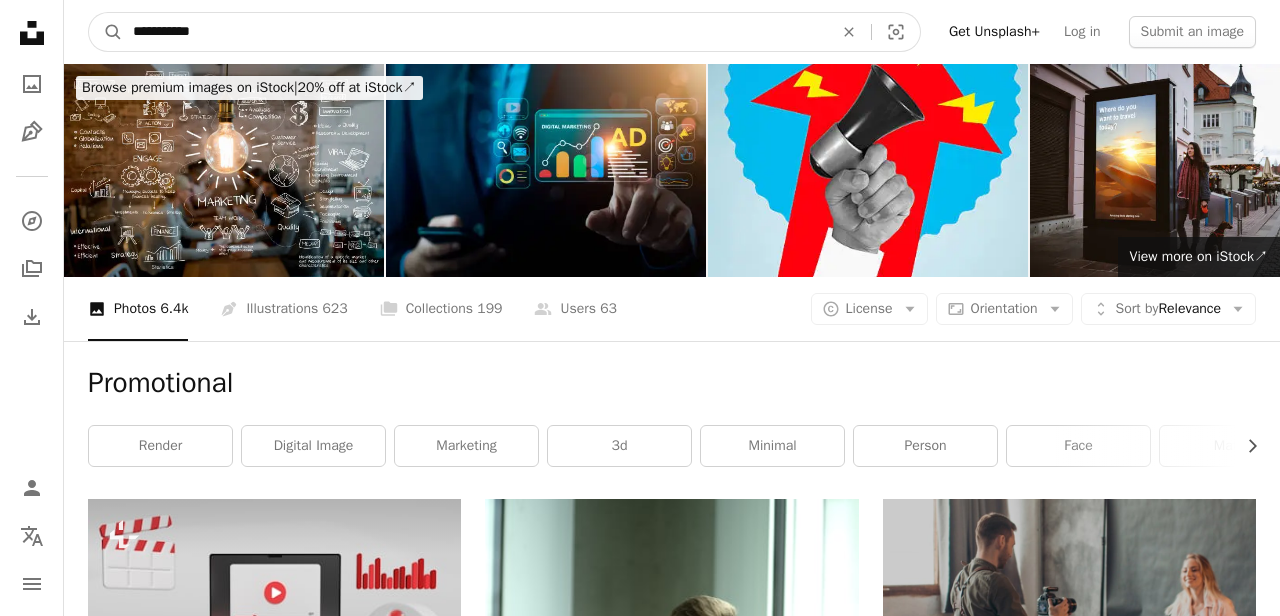 click on "**********" at bounding box center [475, 32] 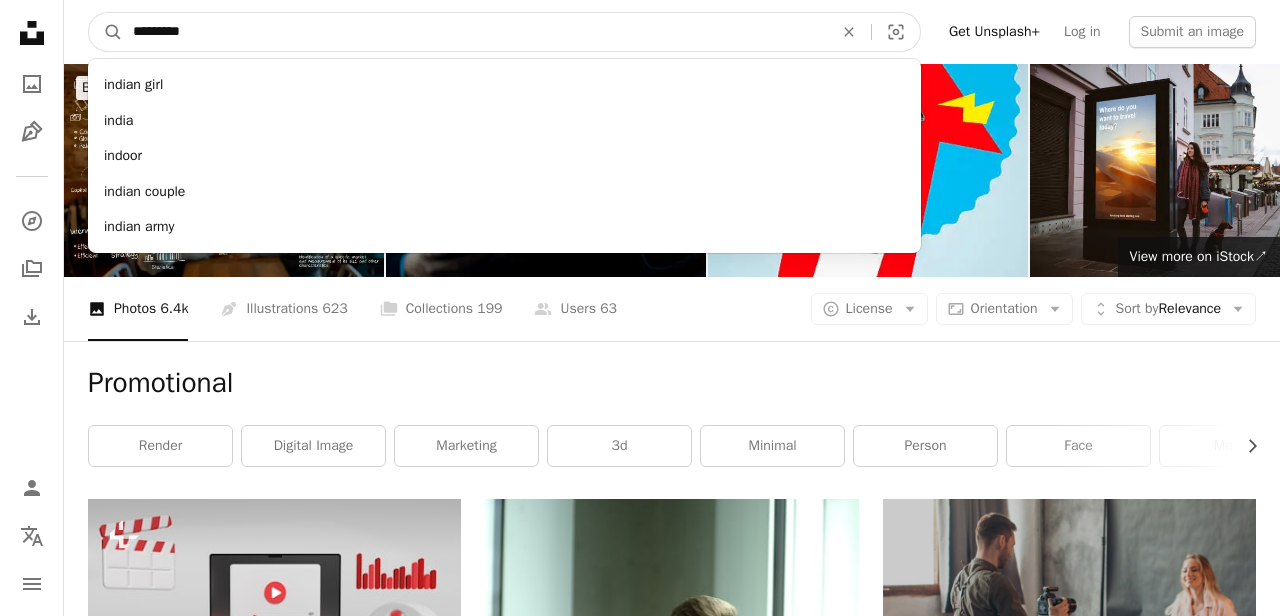 type on "**********" 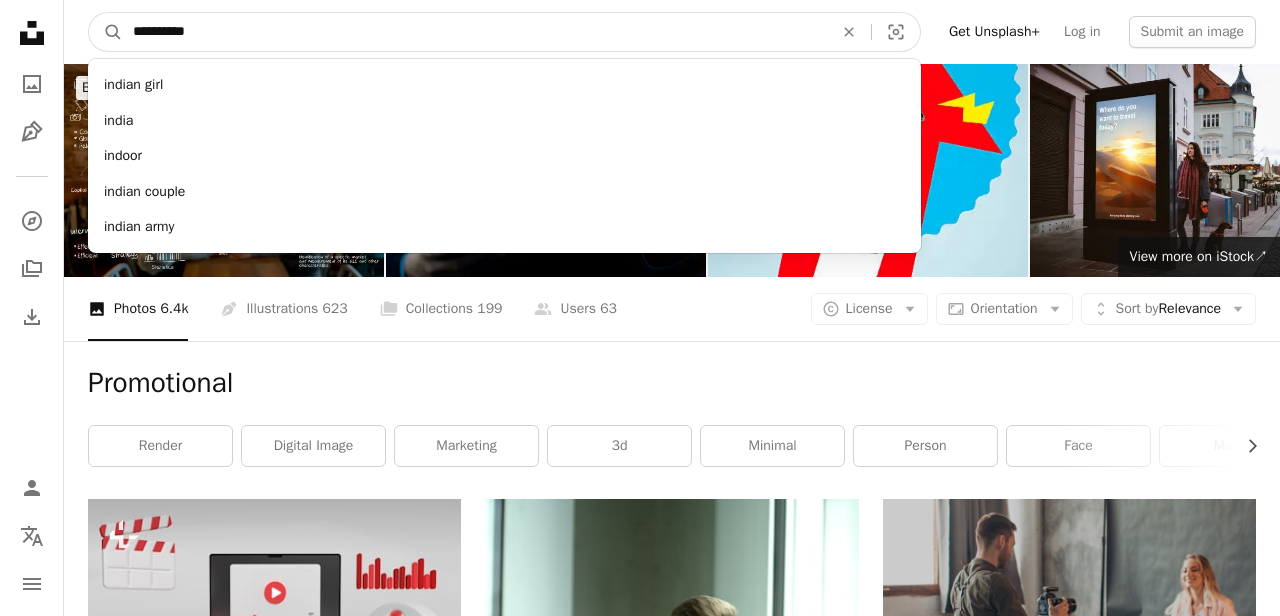 click on "A magnifying glass" at bounding box center (106, 32) 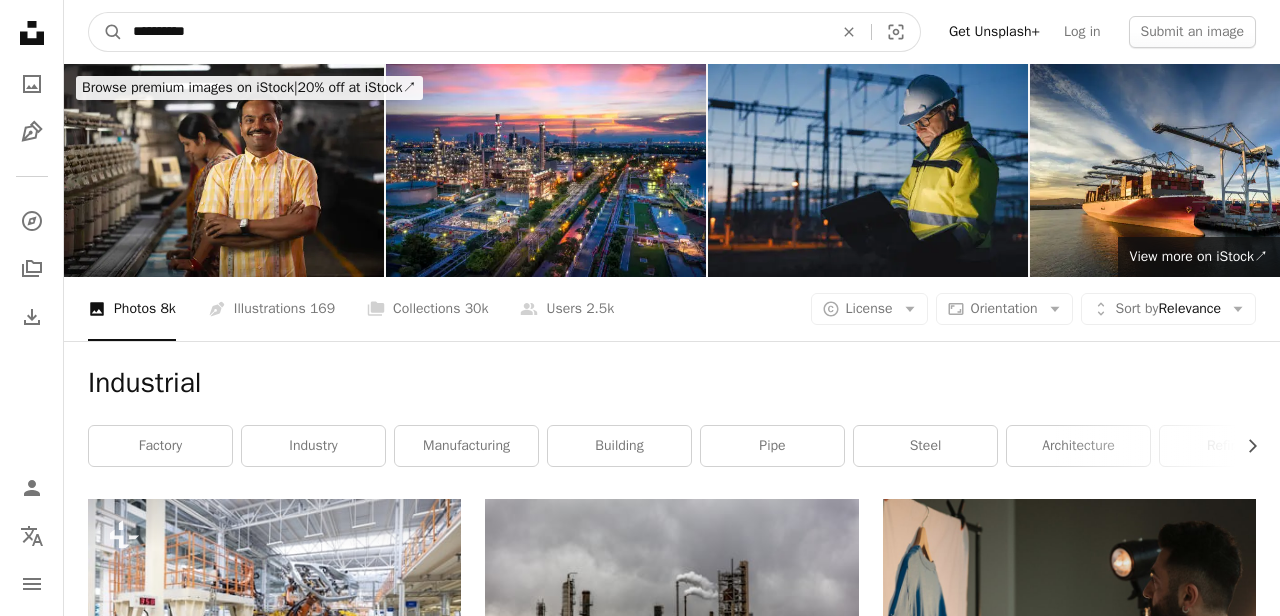 click on "**********" at bounding box center (475, 32) 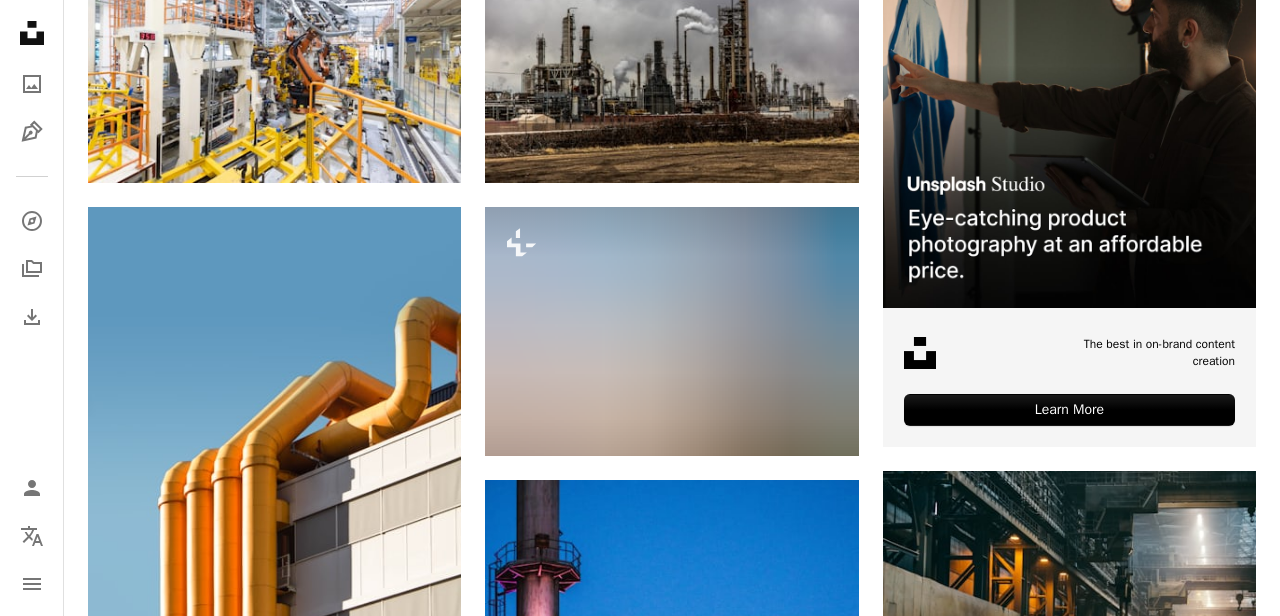 scroll, scrollTop: 570, scrollLeft: 0, axis: vertical 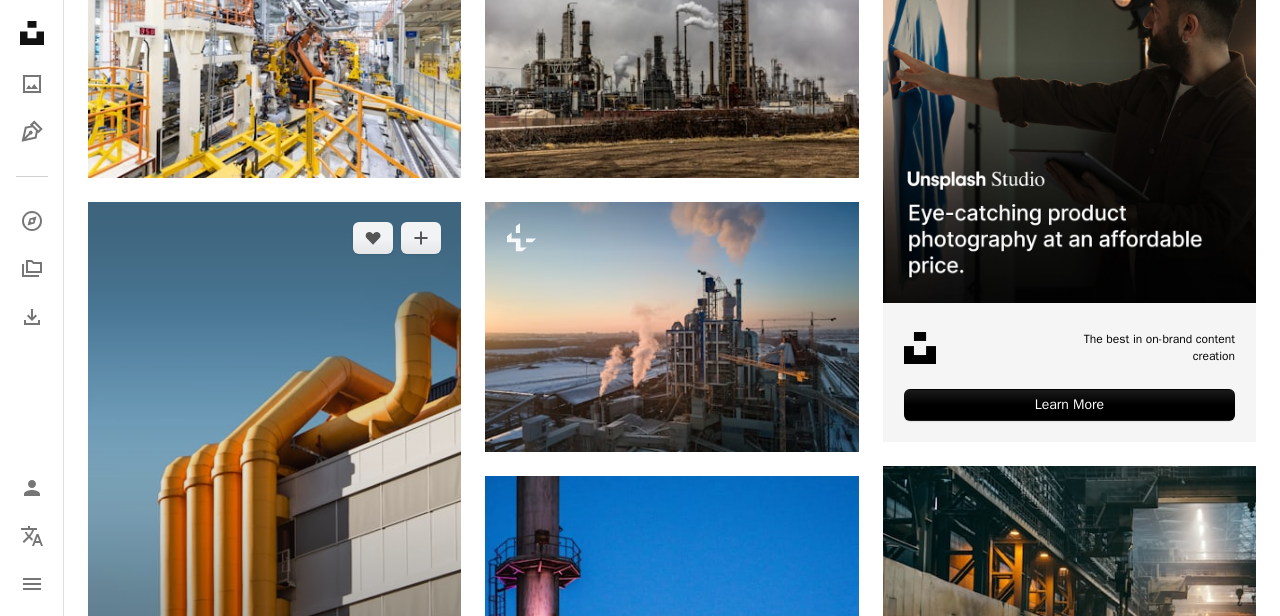 click at bounding box center (274, 435) 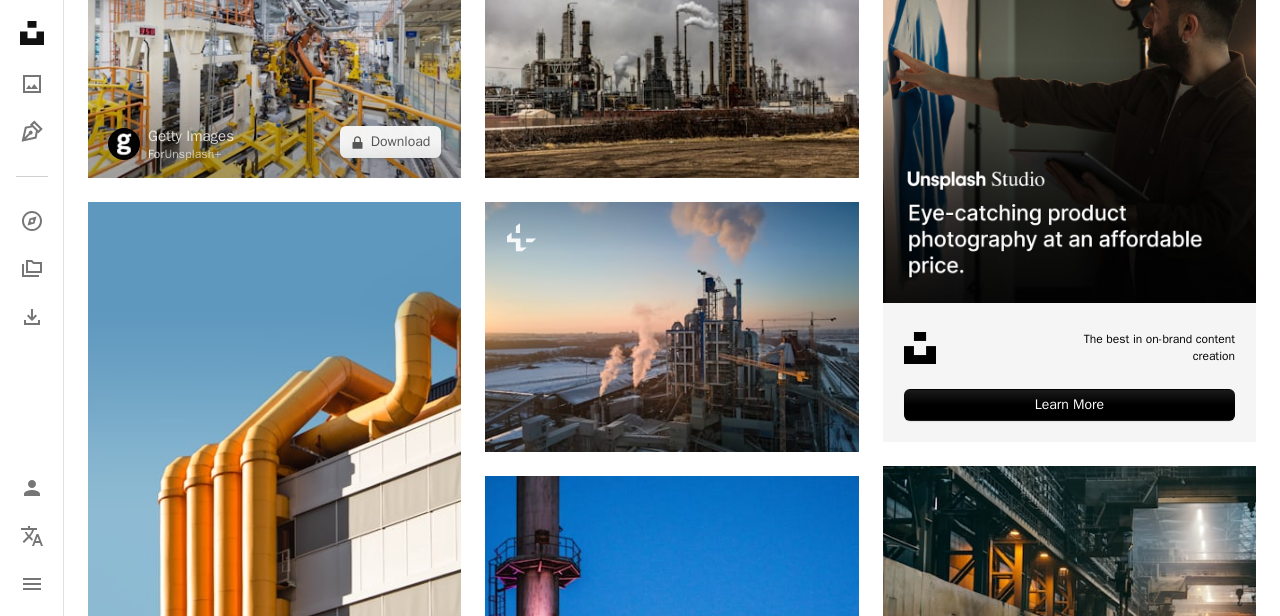 click at bounding box center (274, 53) 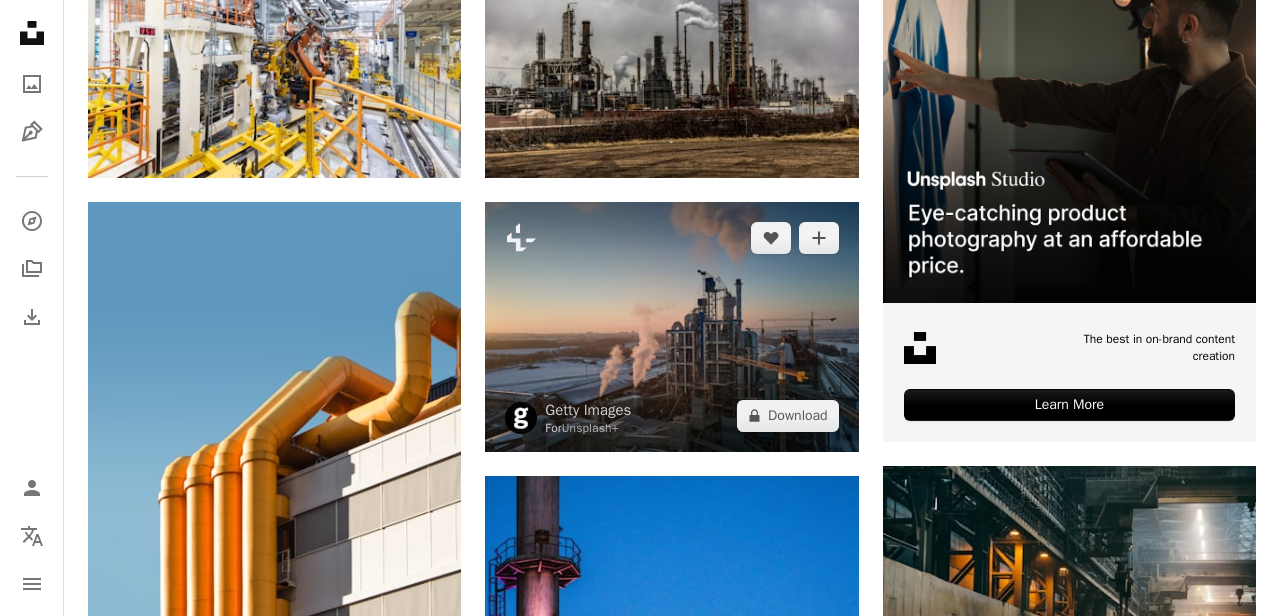 click at bounding box center [671, 326] 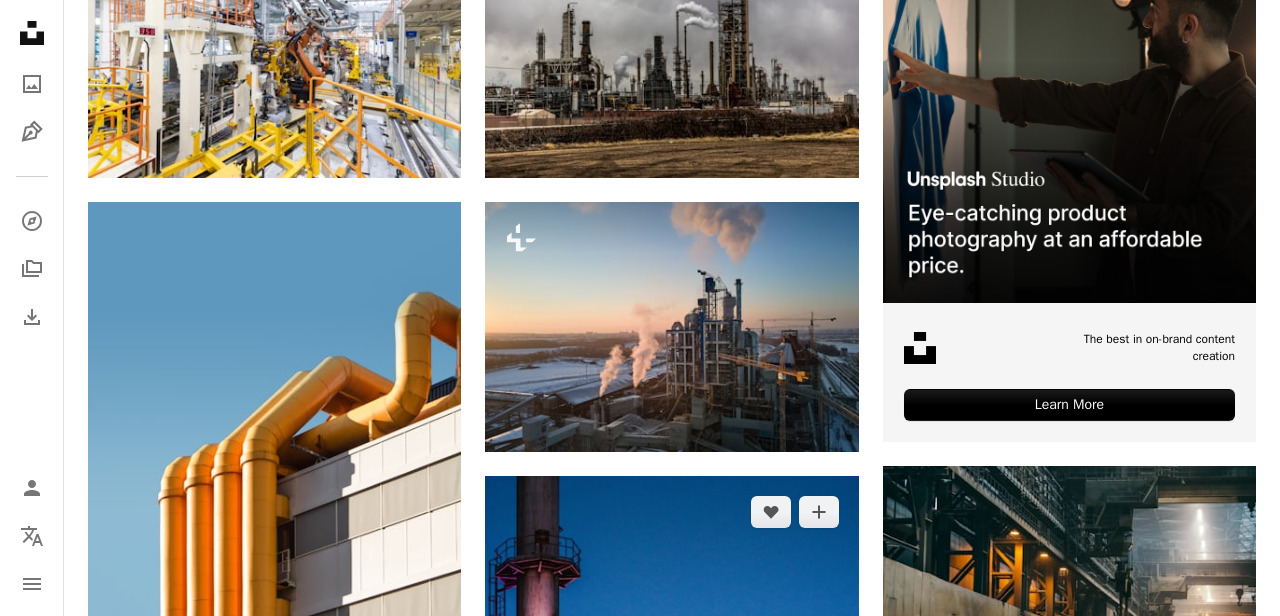 click at bounding box center (671, 756) 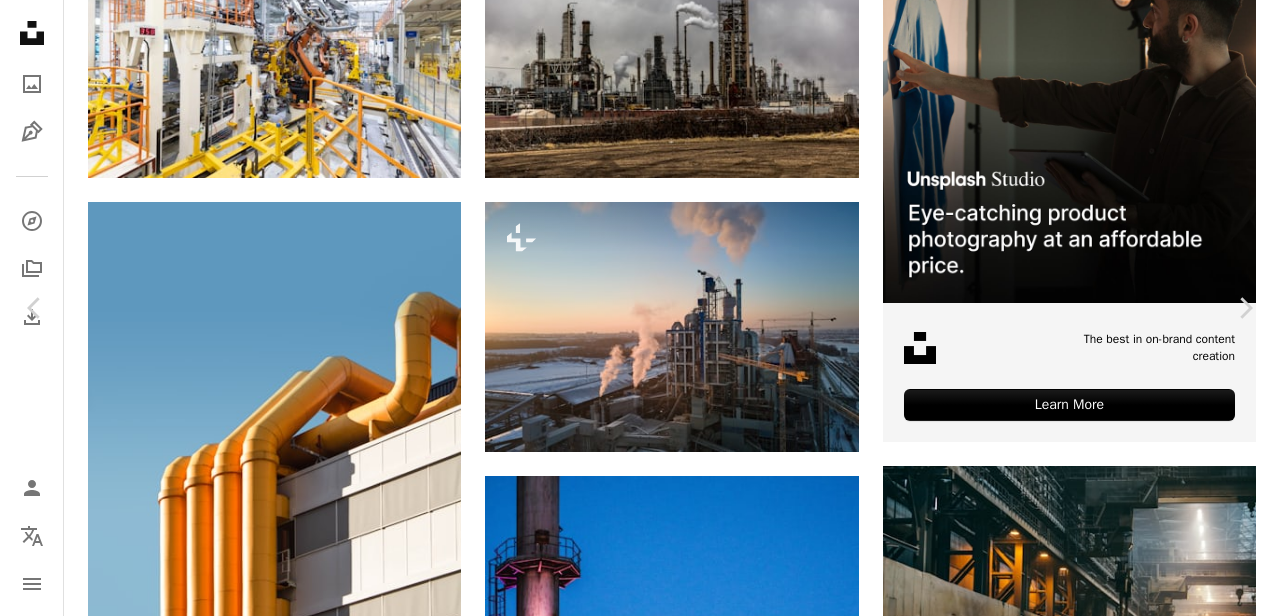 click on "Chevron down" 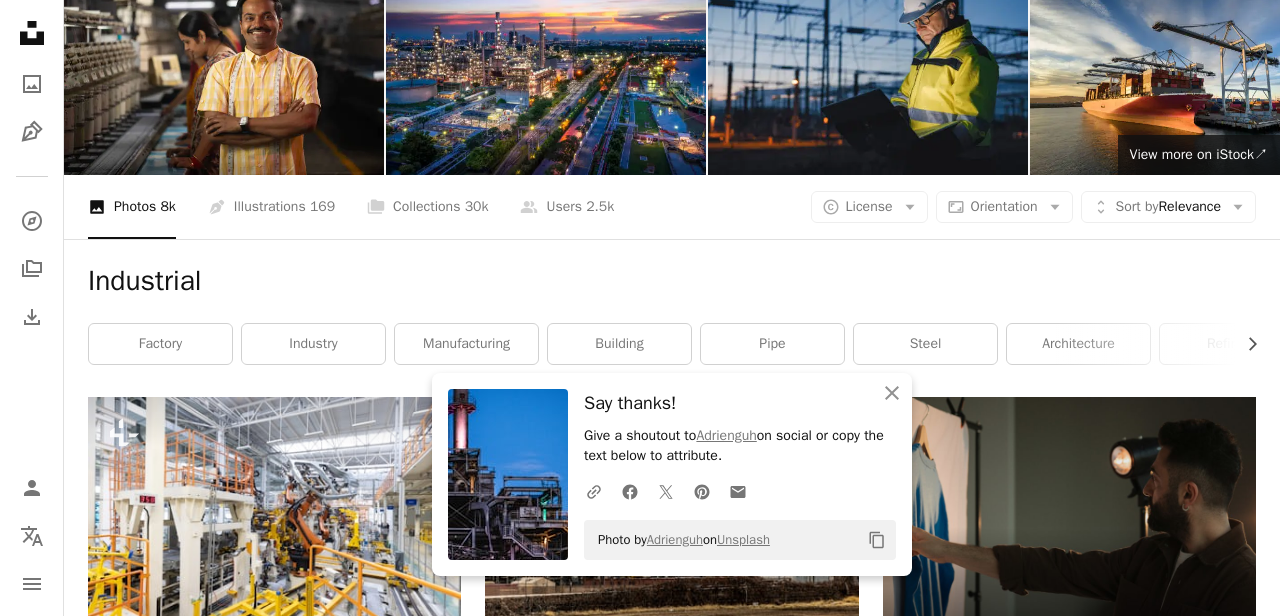 scroll, scrollTop: 0, scrollLeft: 0, axis: both 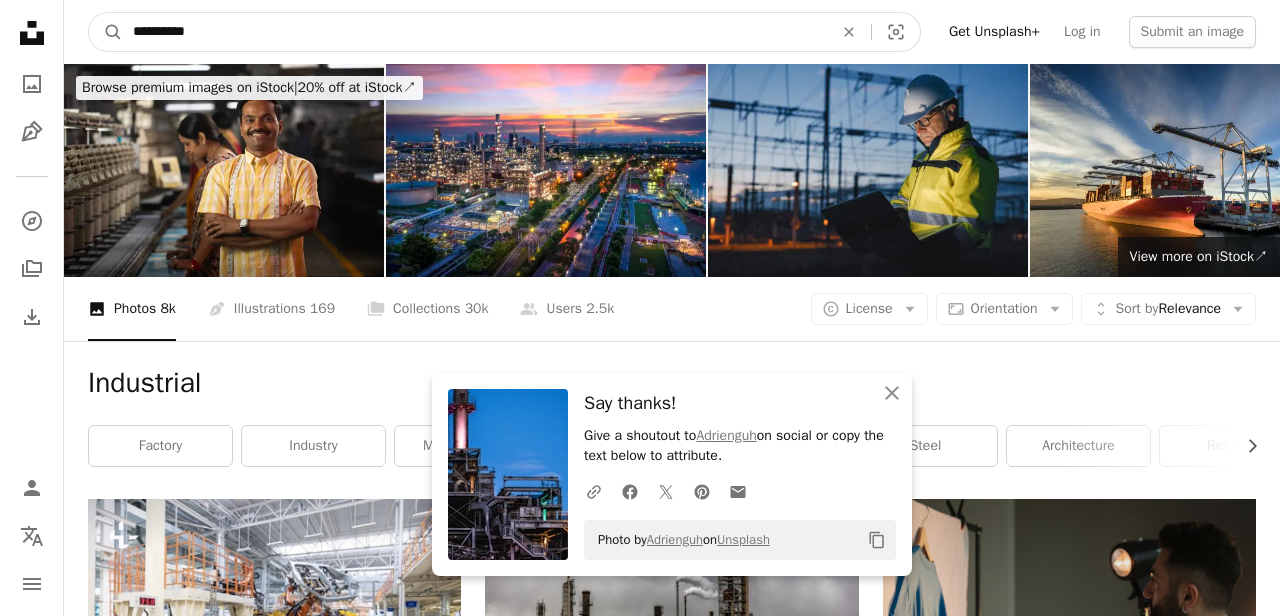 click on "**********" at bounding box center [475, 32] 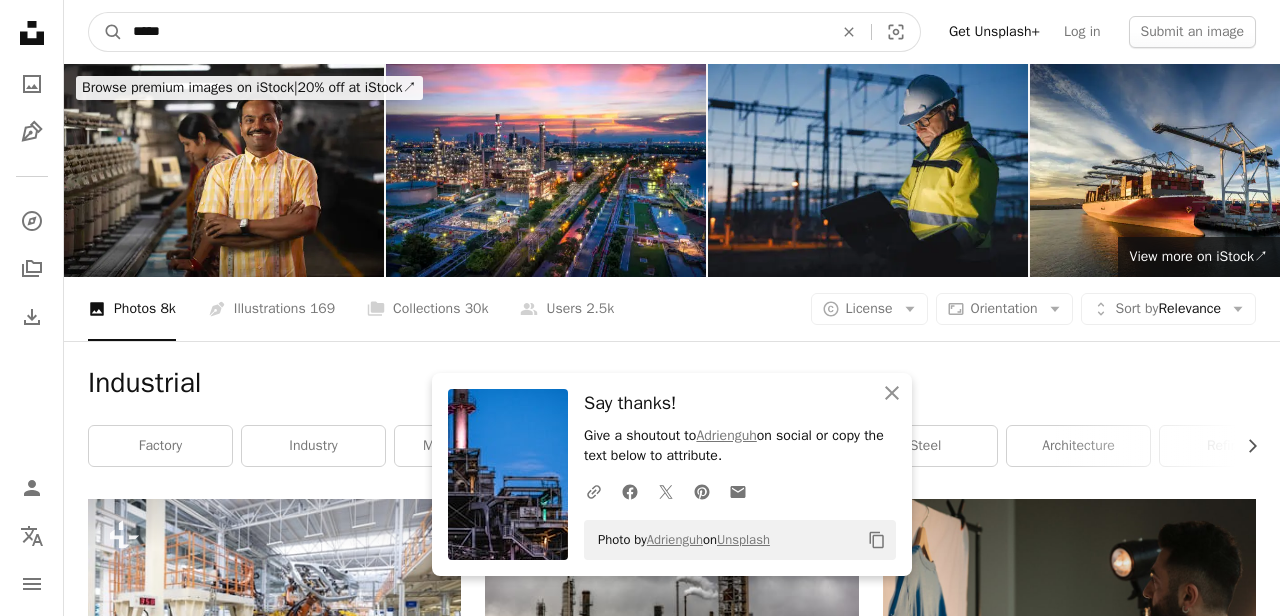 type on "******" 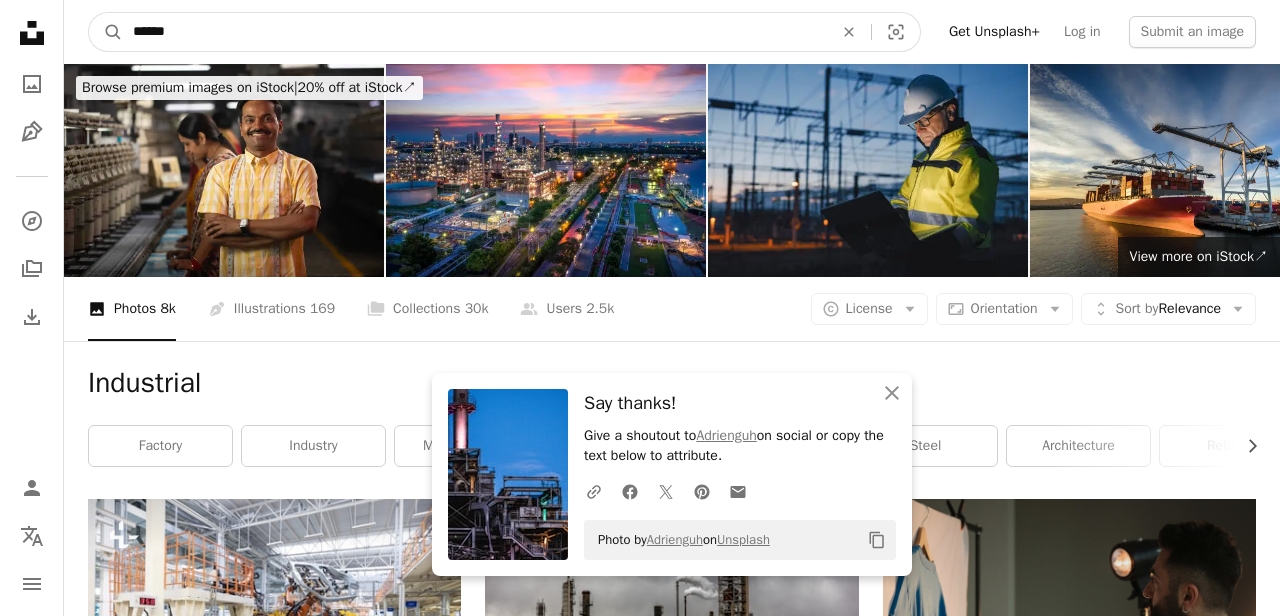 click on "A magnifying glass" at bounding box center [106, 32] 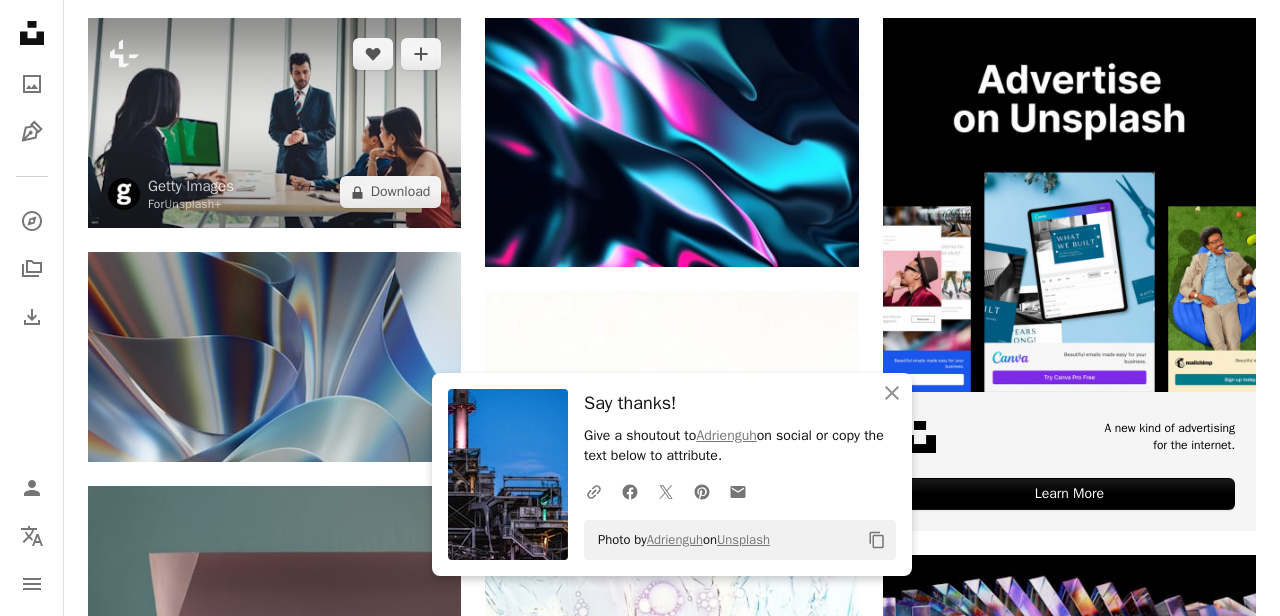 scroll, scrollTop: 0, scrollLeft: 0, axis: both 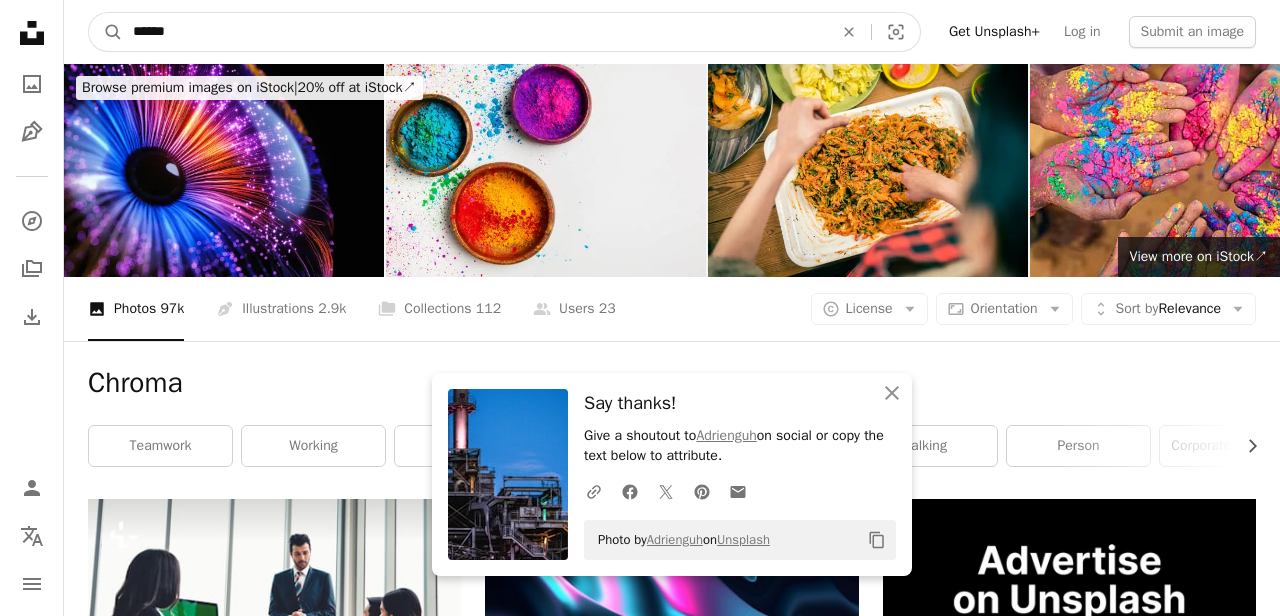 click on "******" at bounding box center [475, 32] 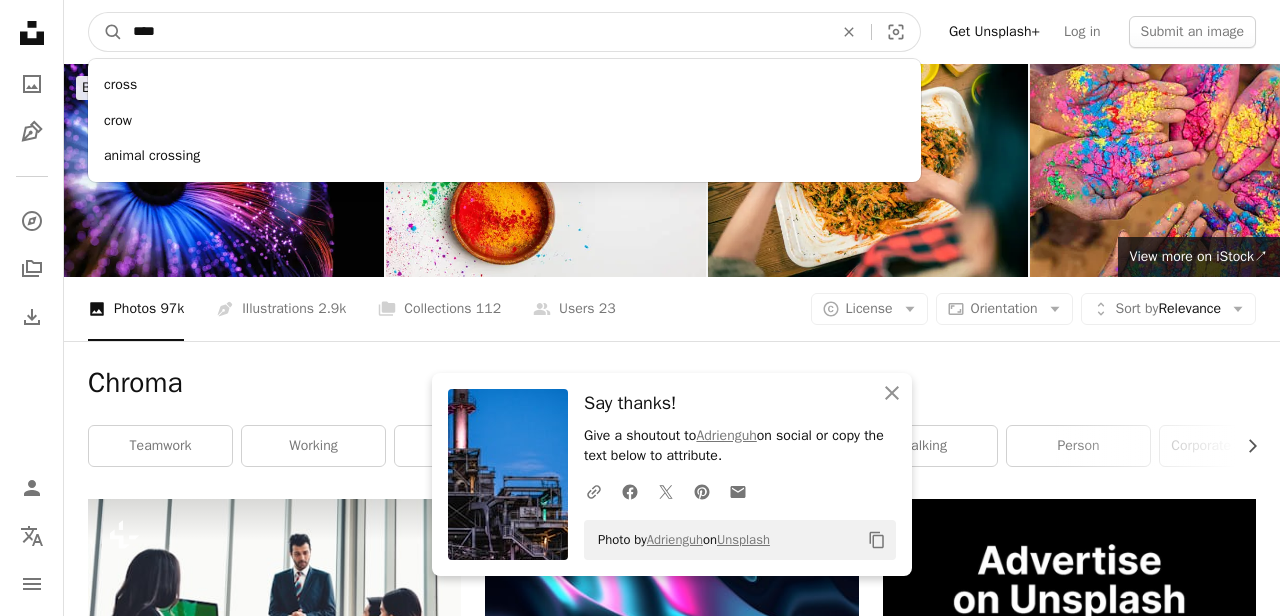 type on "*****" 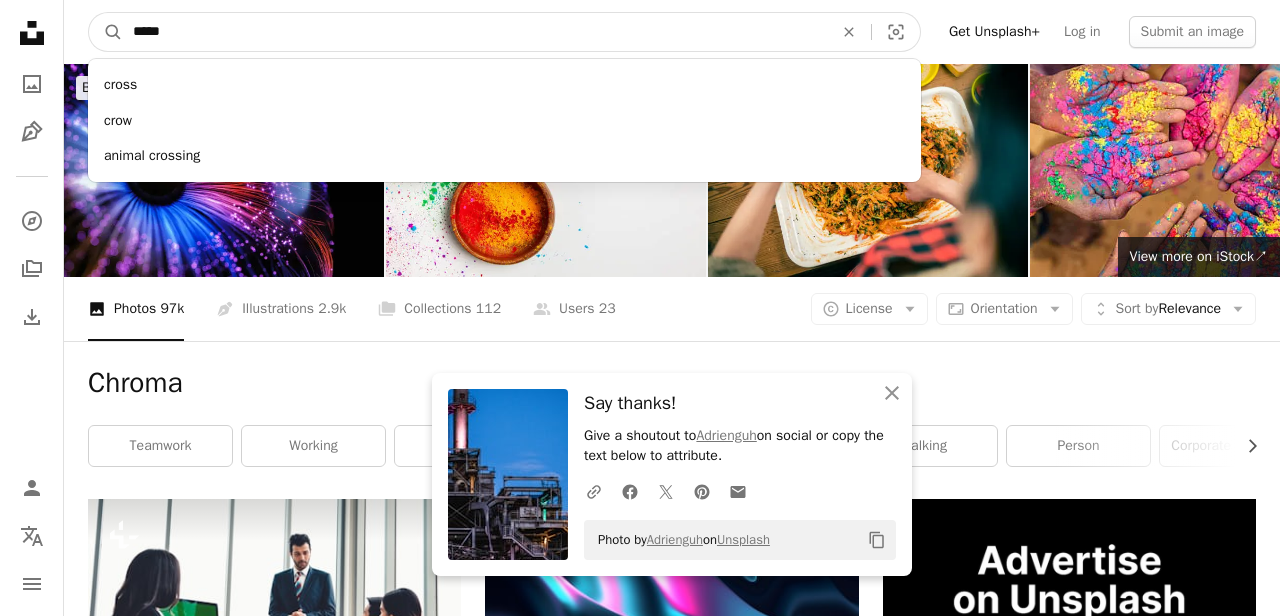 click on "A magnifying glass" at bounding box center [106, 32] 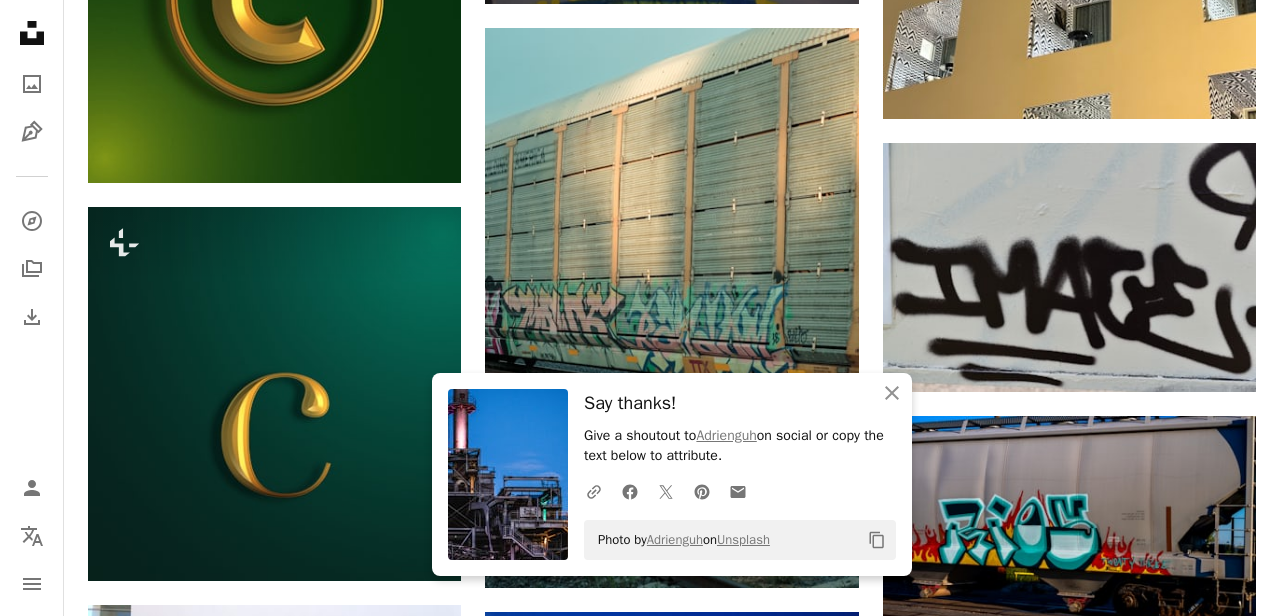 scroll, scrollTop: 1416, scrollLeft: 0, axis: vertical 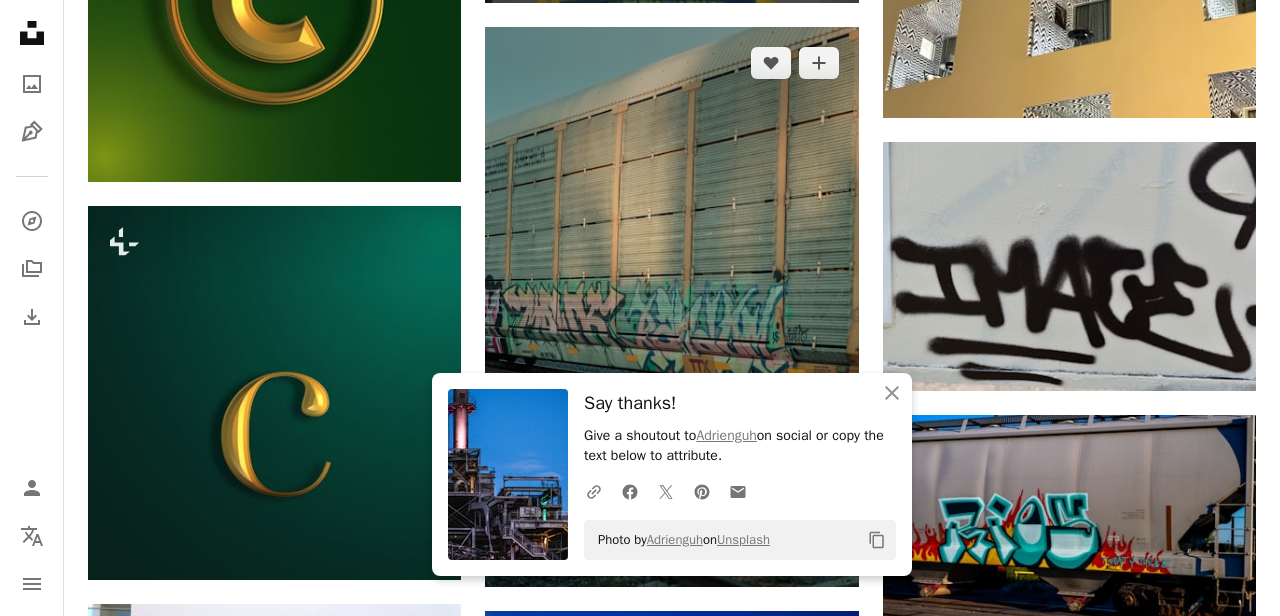 click at bounding box center [671, 307] 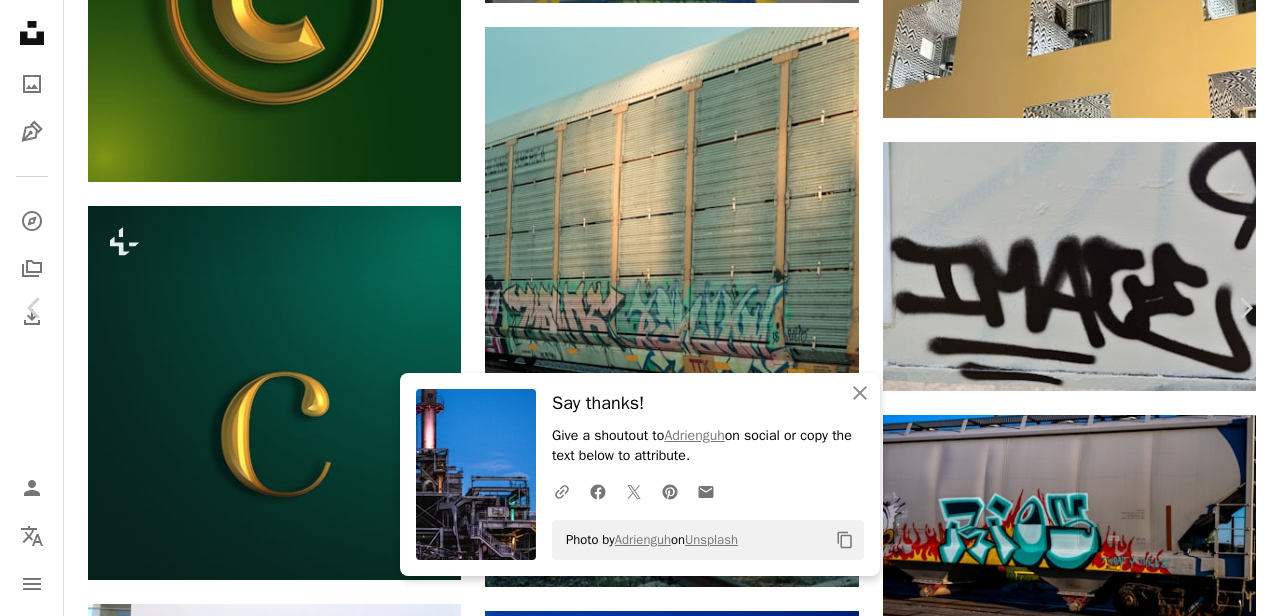 click on "Chevron down" 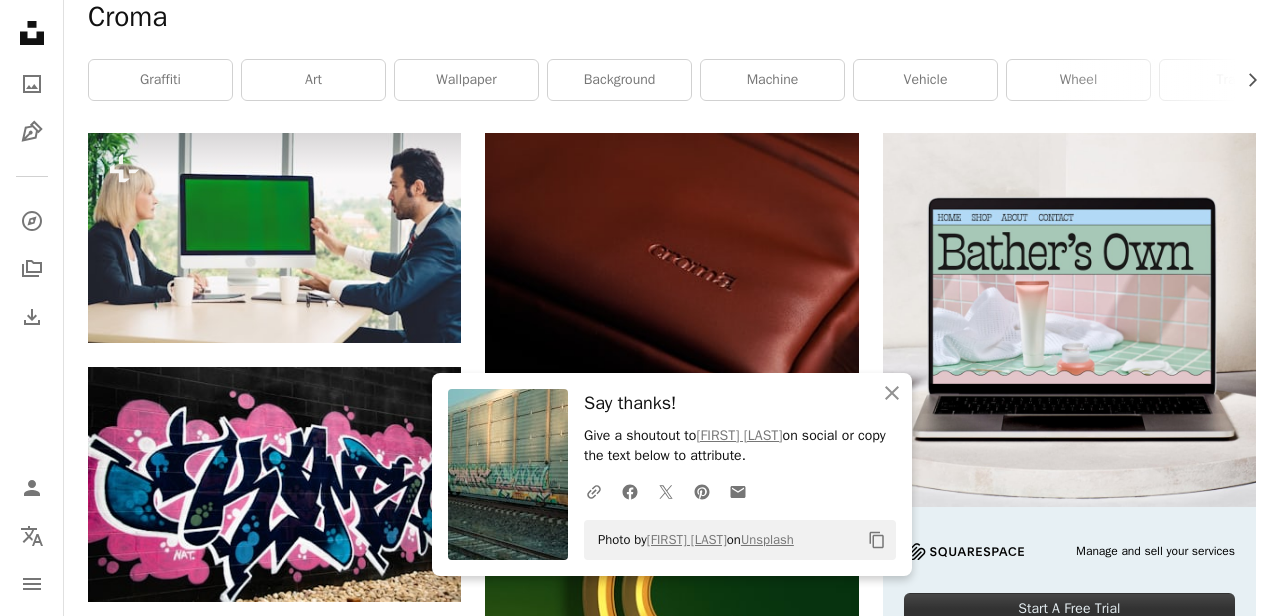 scroll, scrollTop: 0, scrollLeft: 0, axis: both 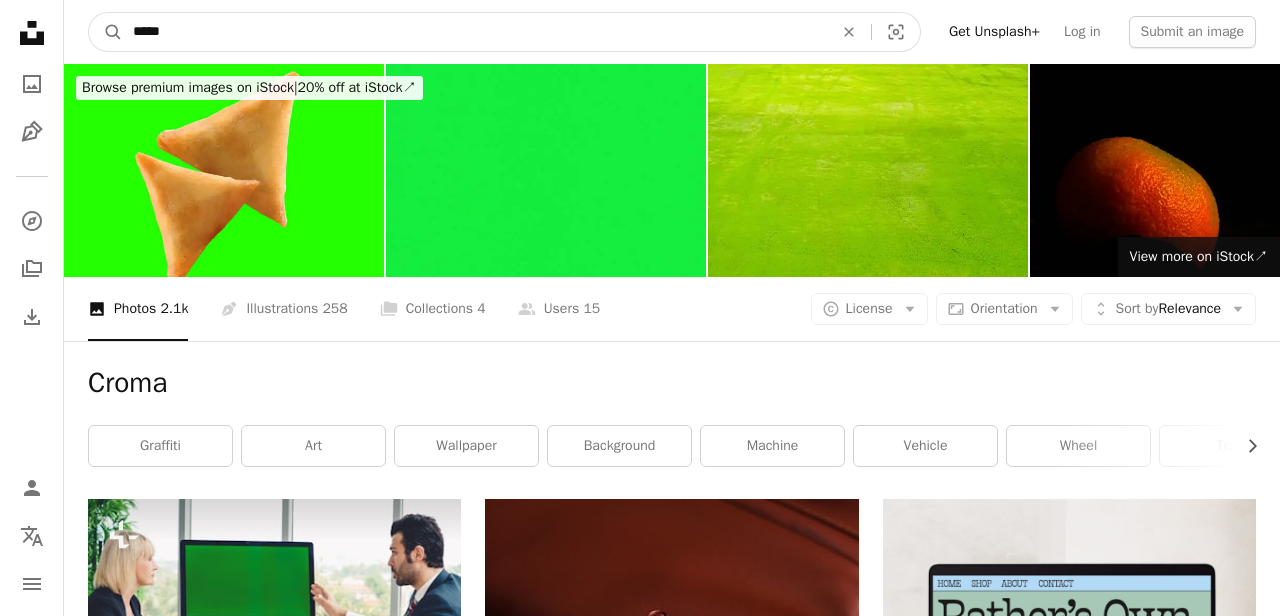 click on "*****" at bounding box center (475, 32) 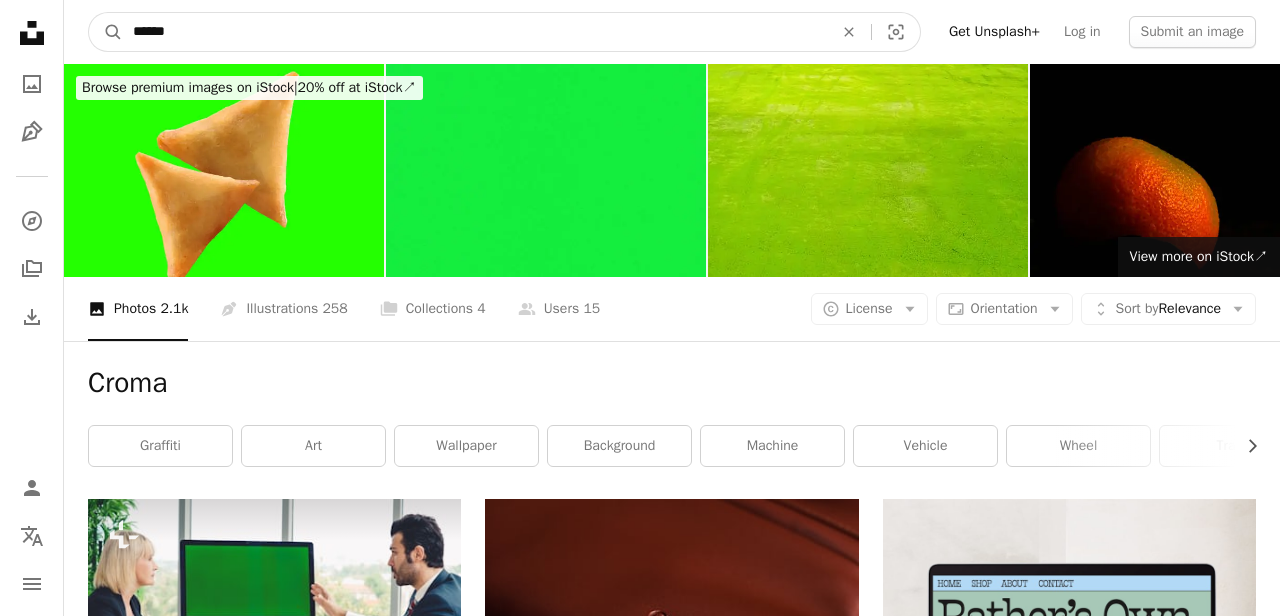 click on "A magnifying glass" at bounding box center [106, 32] 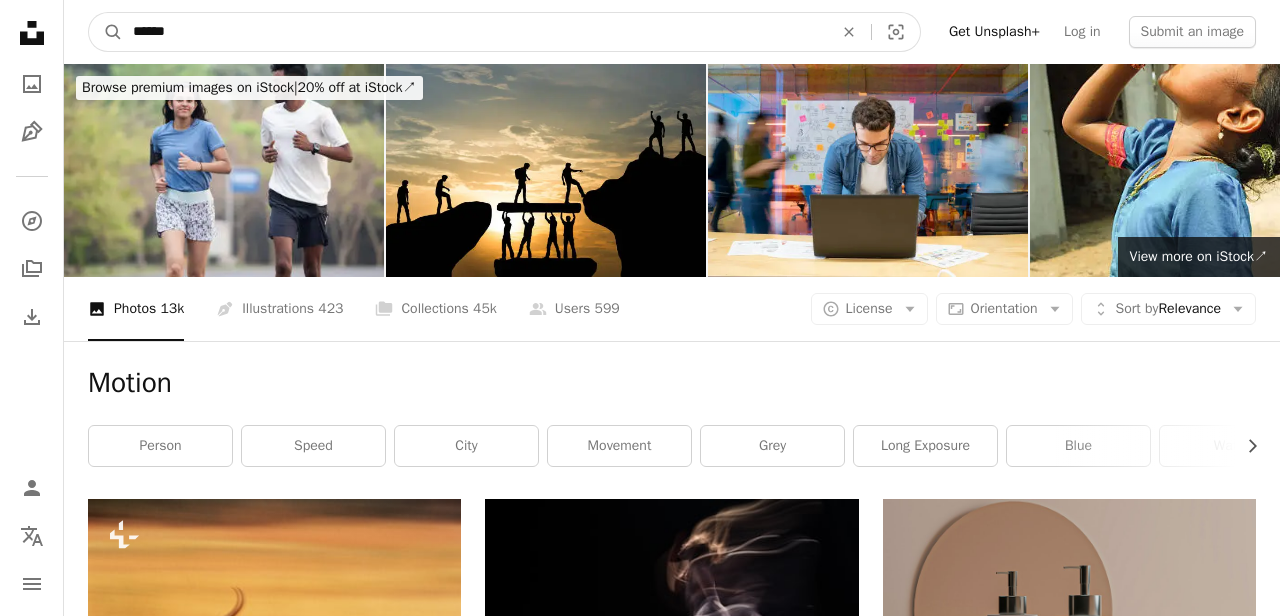click on "******" at bounding box center [475, 32] 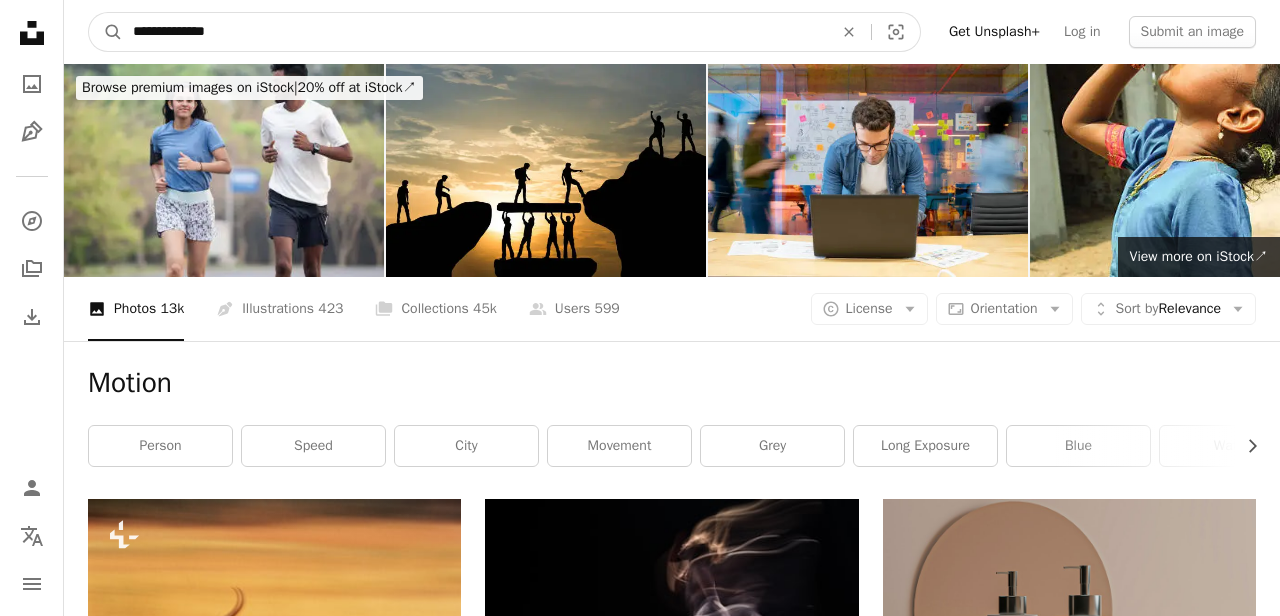 type on "**********" 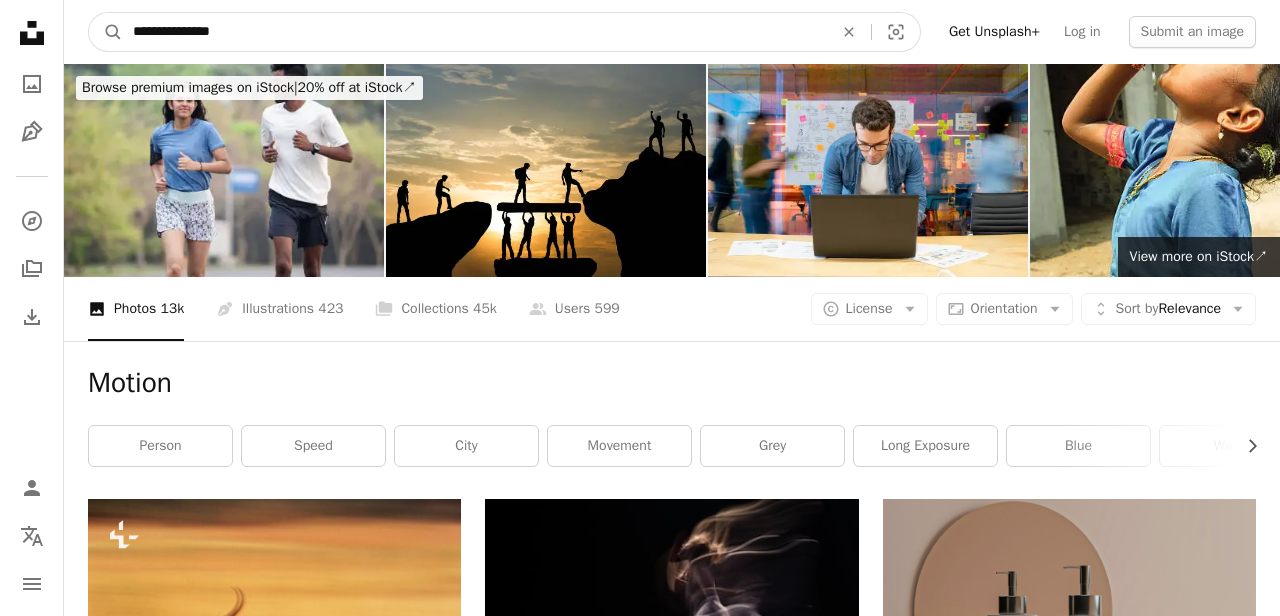 click on "A magnifying glass" at bounding box center [106, 32] 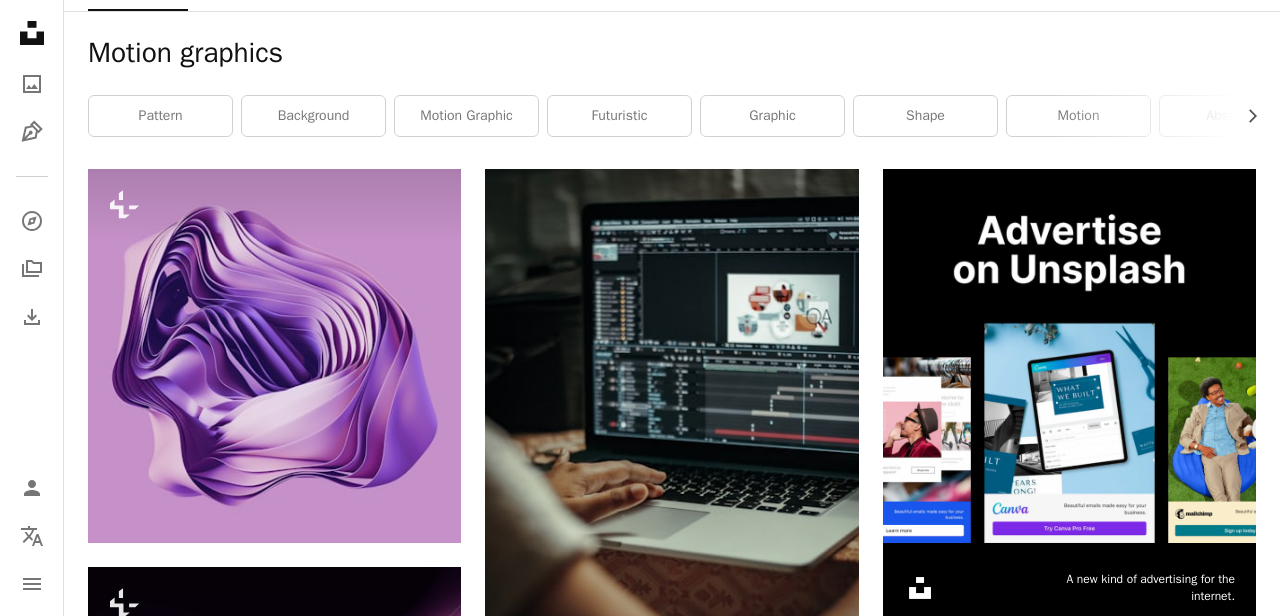 scroll, scrollTop: 345, scrollLeft: 0, axis: vertical 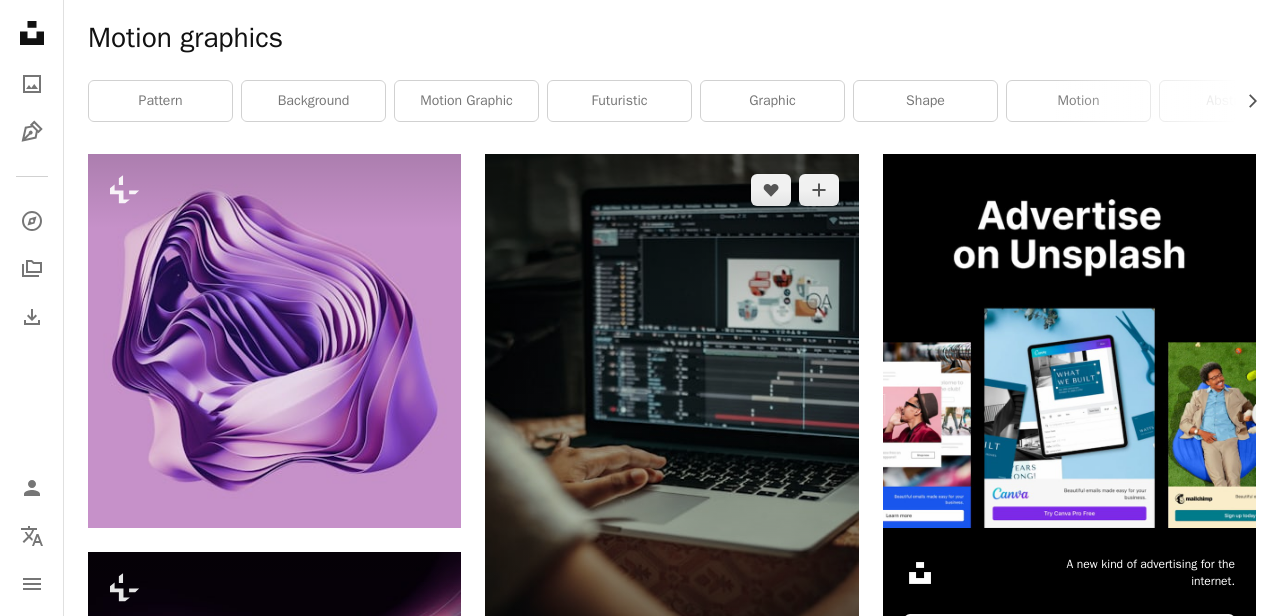 click at bounding box center [671, 415] 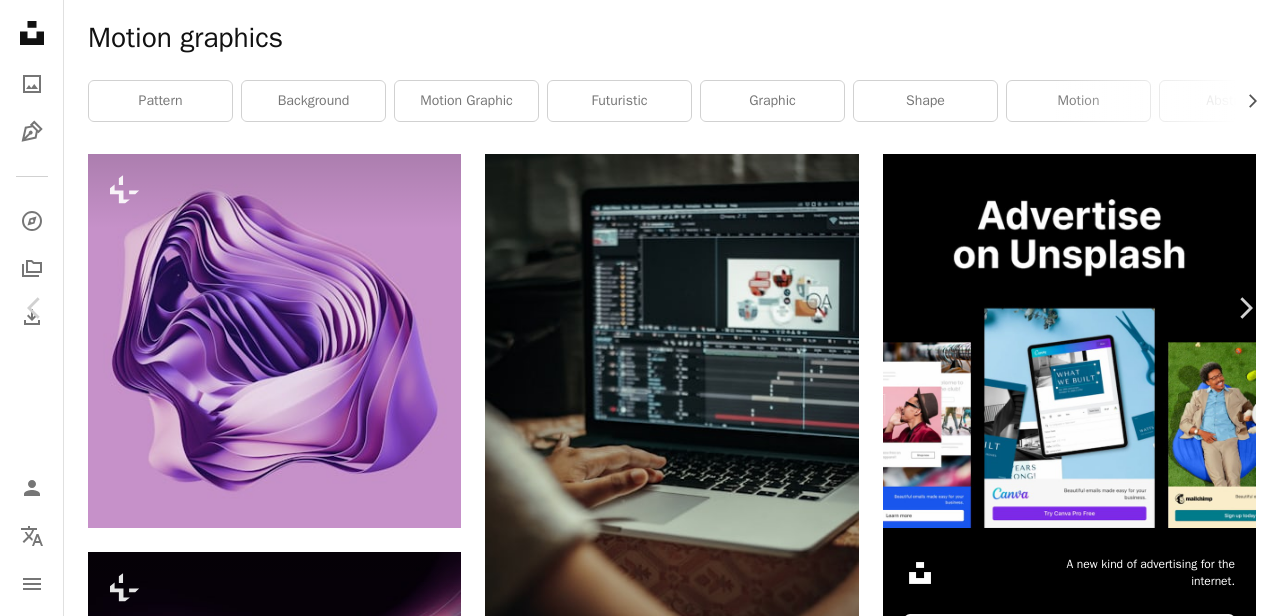 click on "Chevron down" 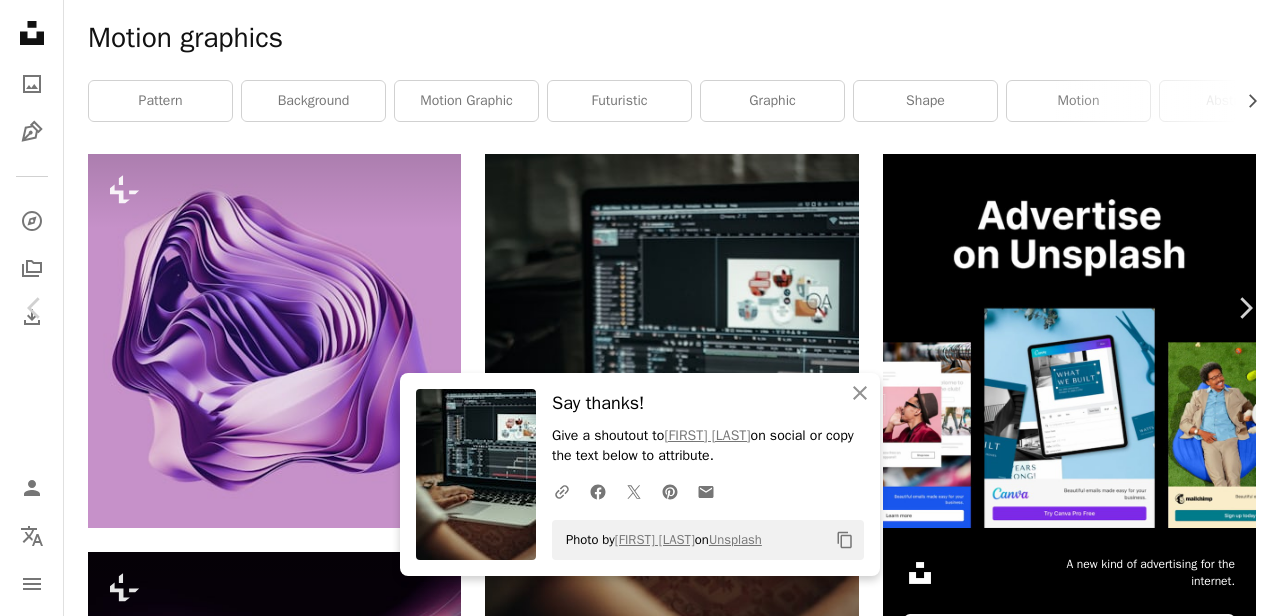 click on "[FIRST] [LAST] Available for hire A checkmark inside of a circle A heart A plus sign Download free Chevron down" at bounding box center [632, 4088] 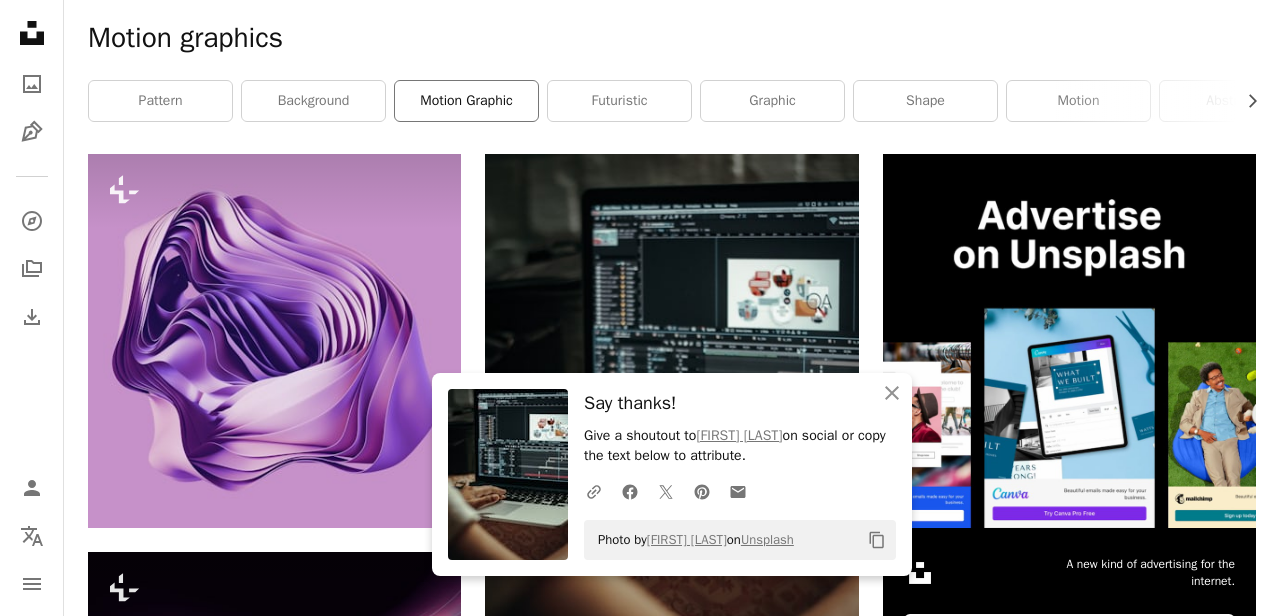 scroll, scrollTop: 0, scrollLeft: 0, axis: both 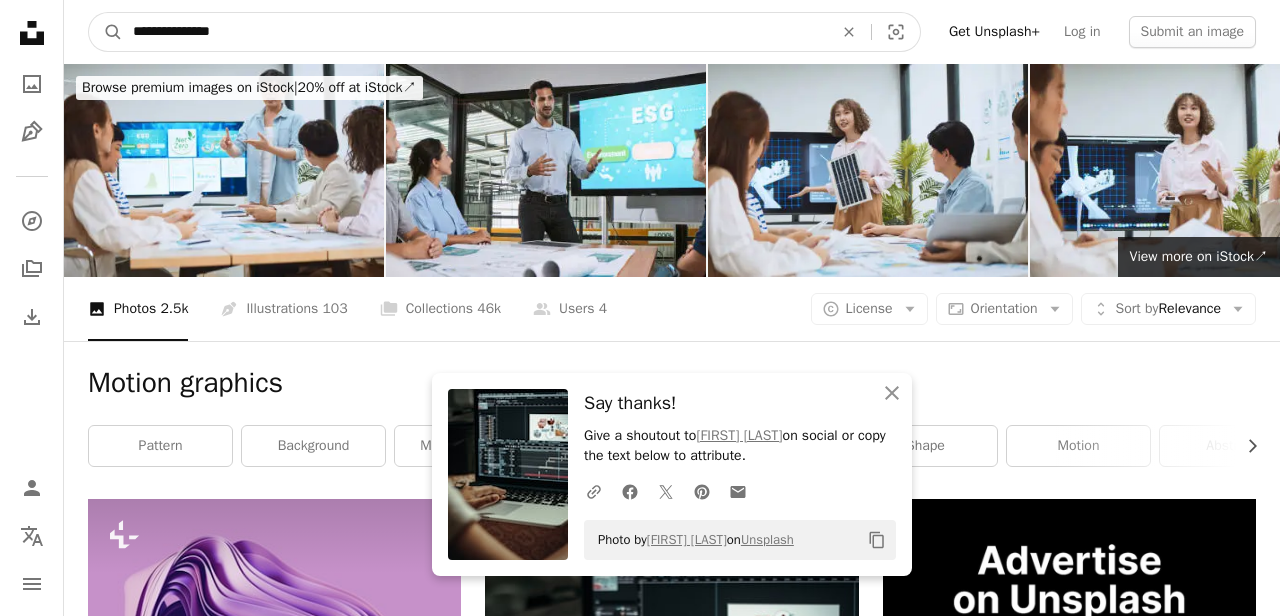 click on "**********" at bounding box center (475, 32) 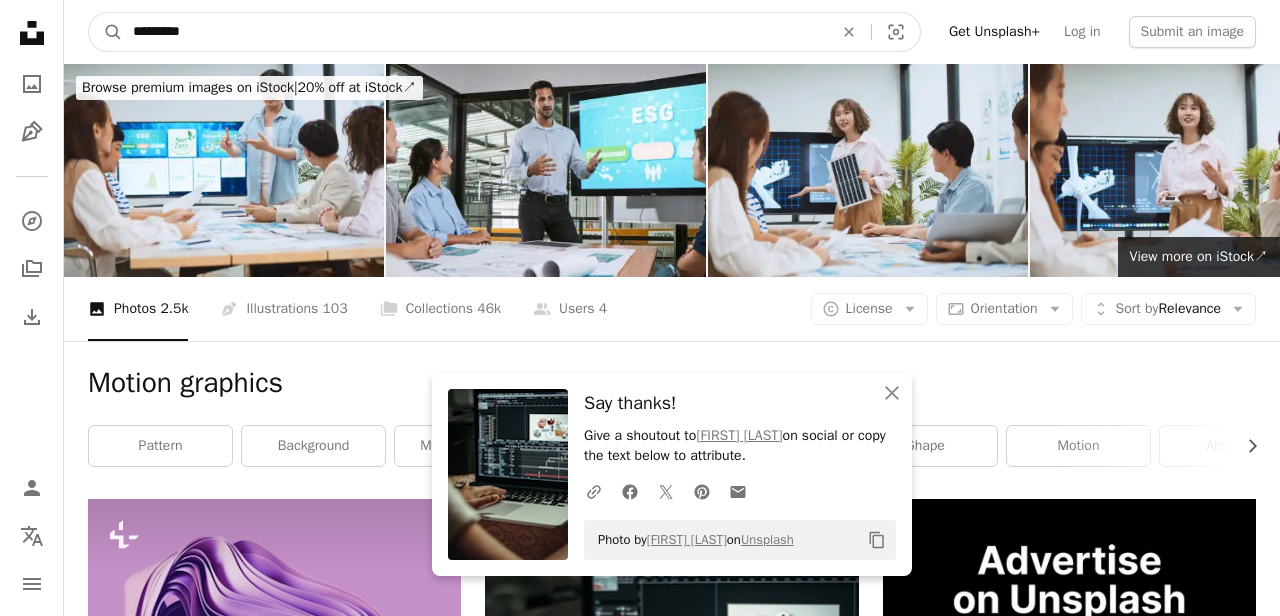 type on "**********" 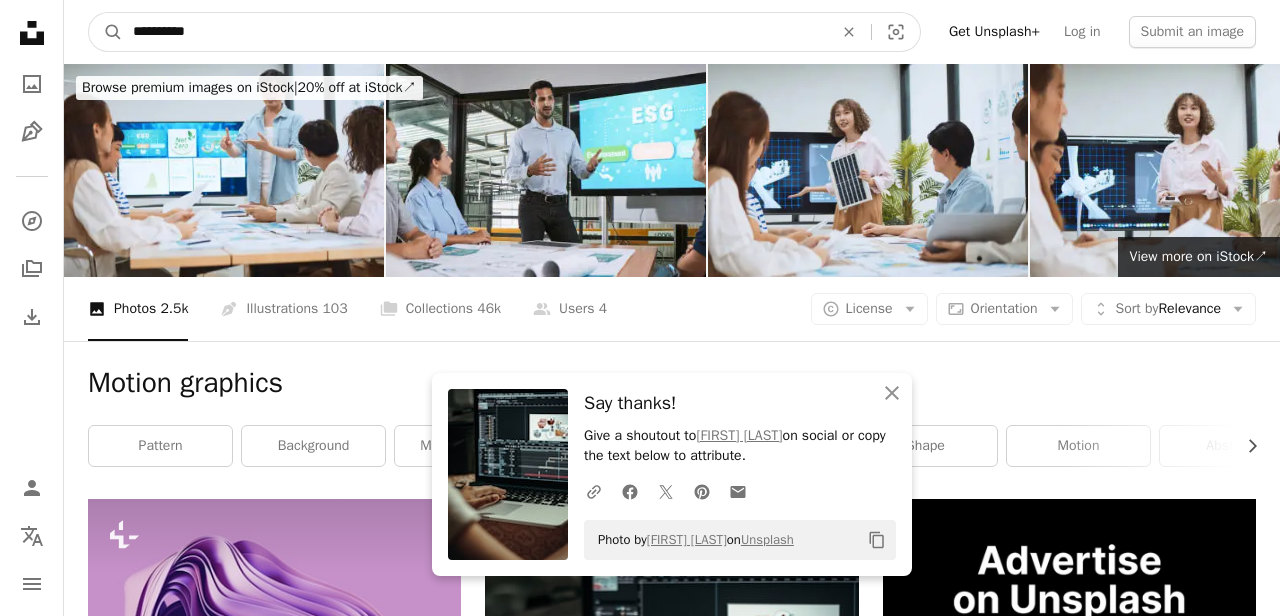 click on "A magnifying glass" at bounding box center (106, 32) 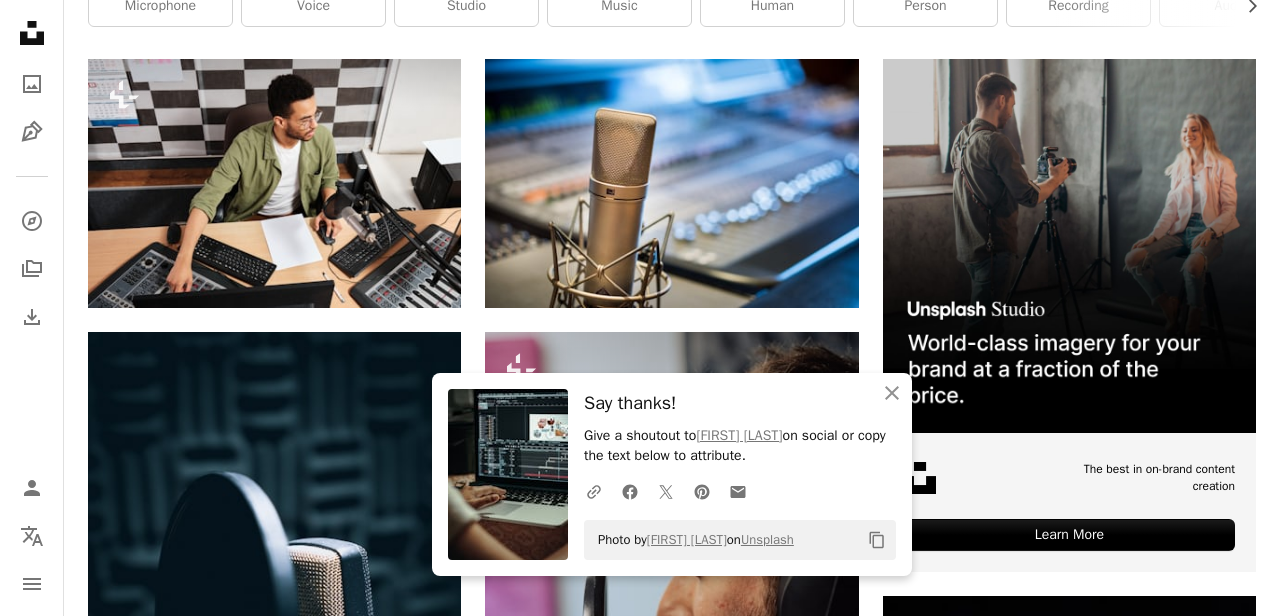 scroll, scrollTop: 443, scrollLeft: 0, axis: vertical 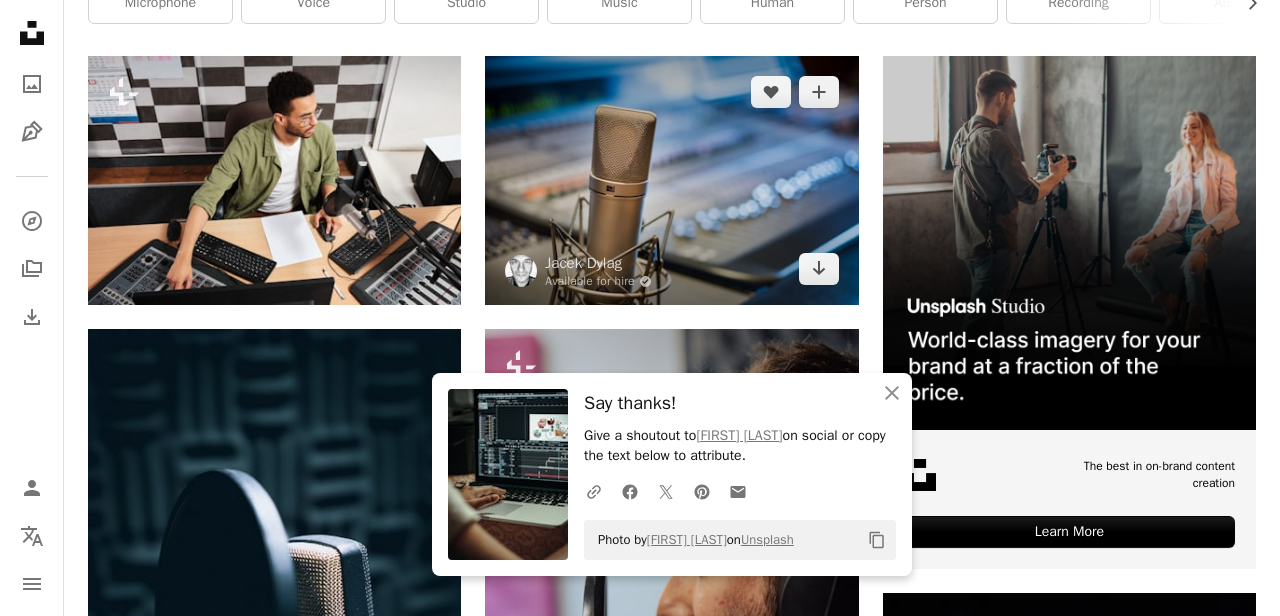 click at bounding box center (671, 180) 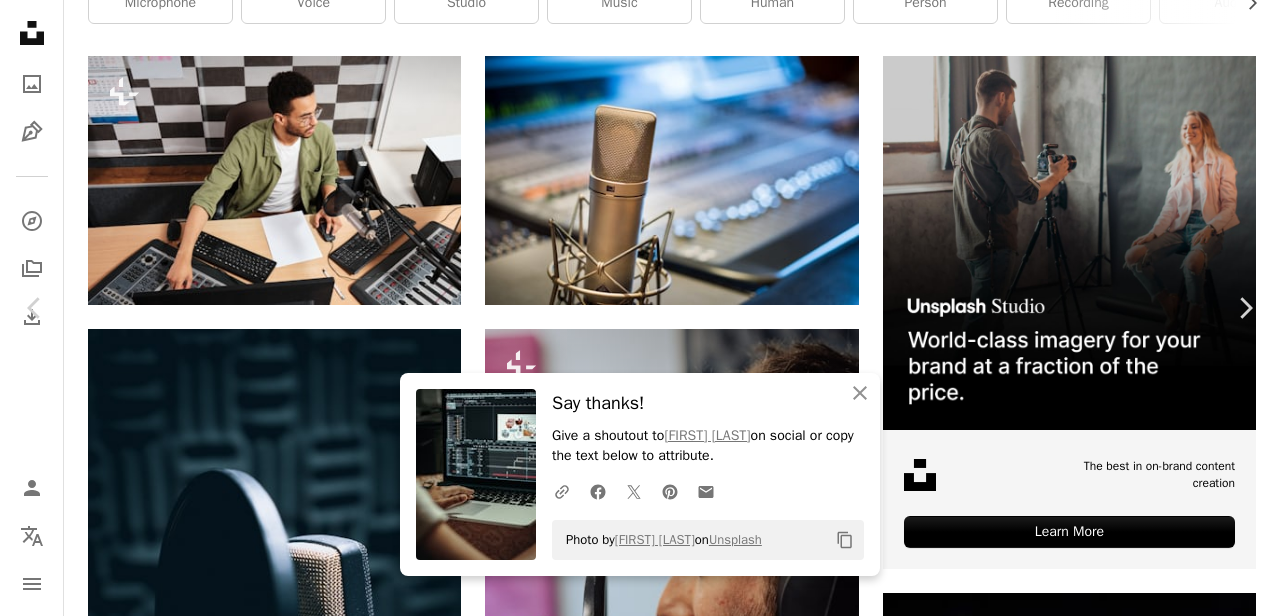 click on "Chevron down" 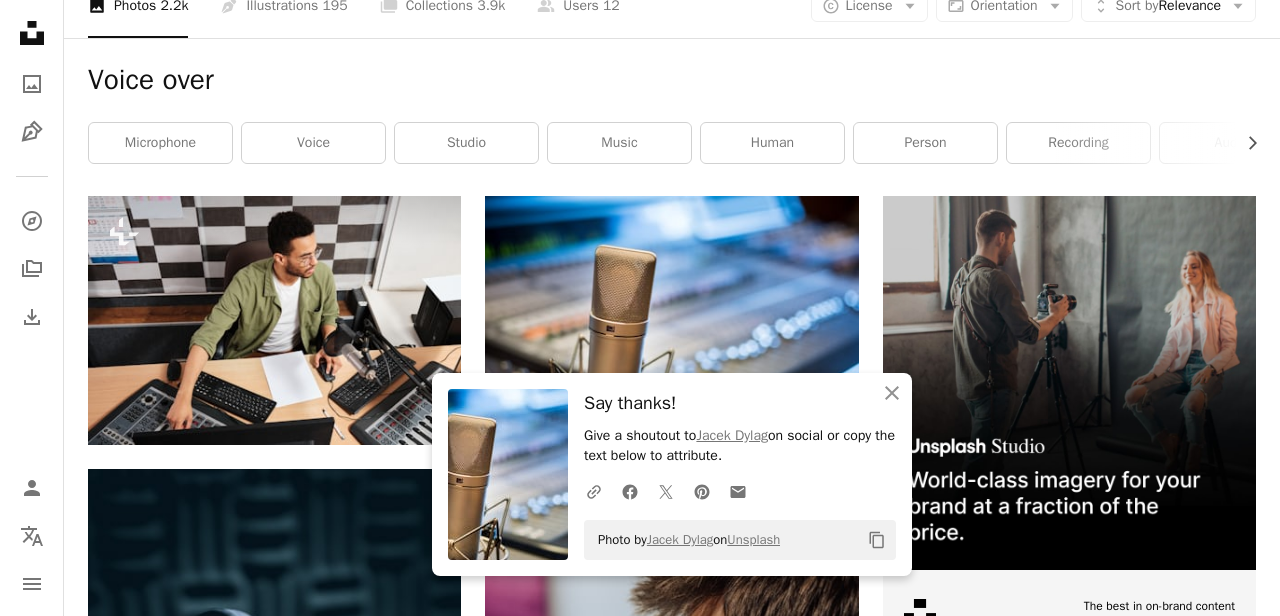 scroll, scrollTop: 0, scrollLeft: 0, axis: both 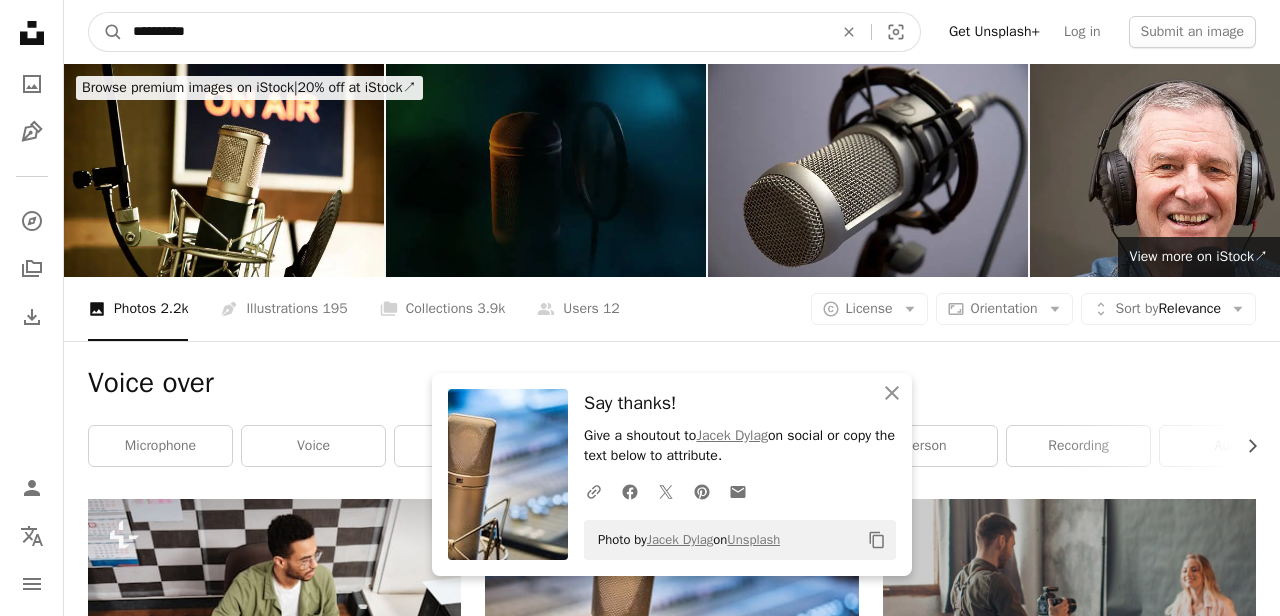 click on "**********" at bounding box center (475, 32) 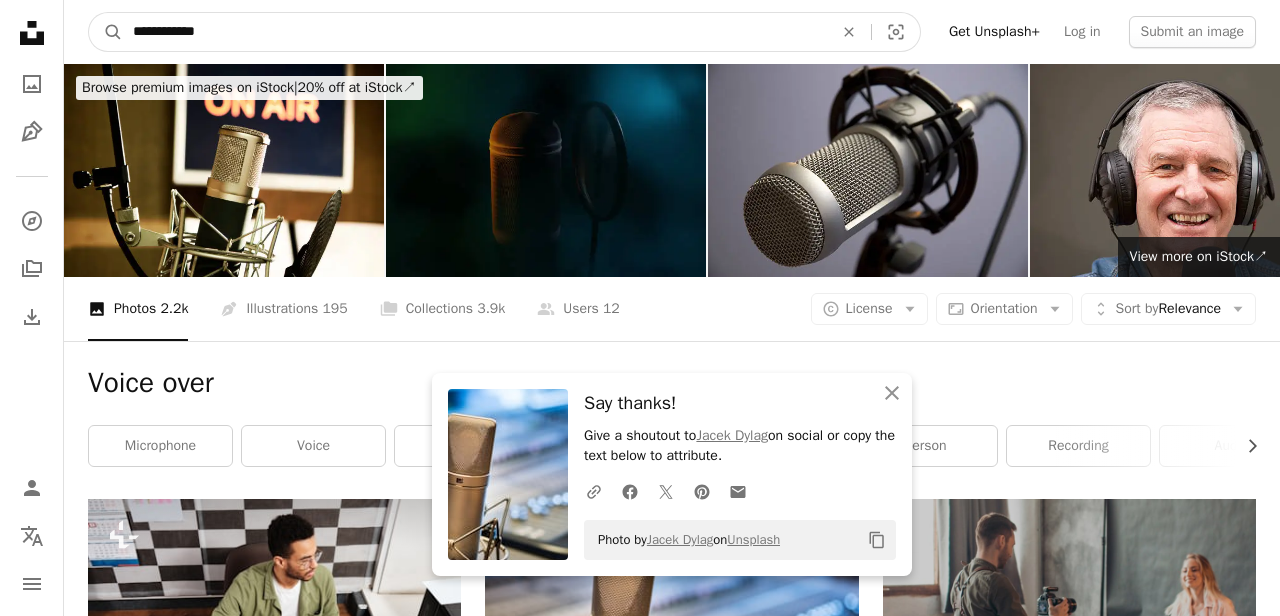 type on "**********" 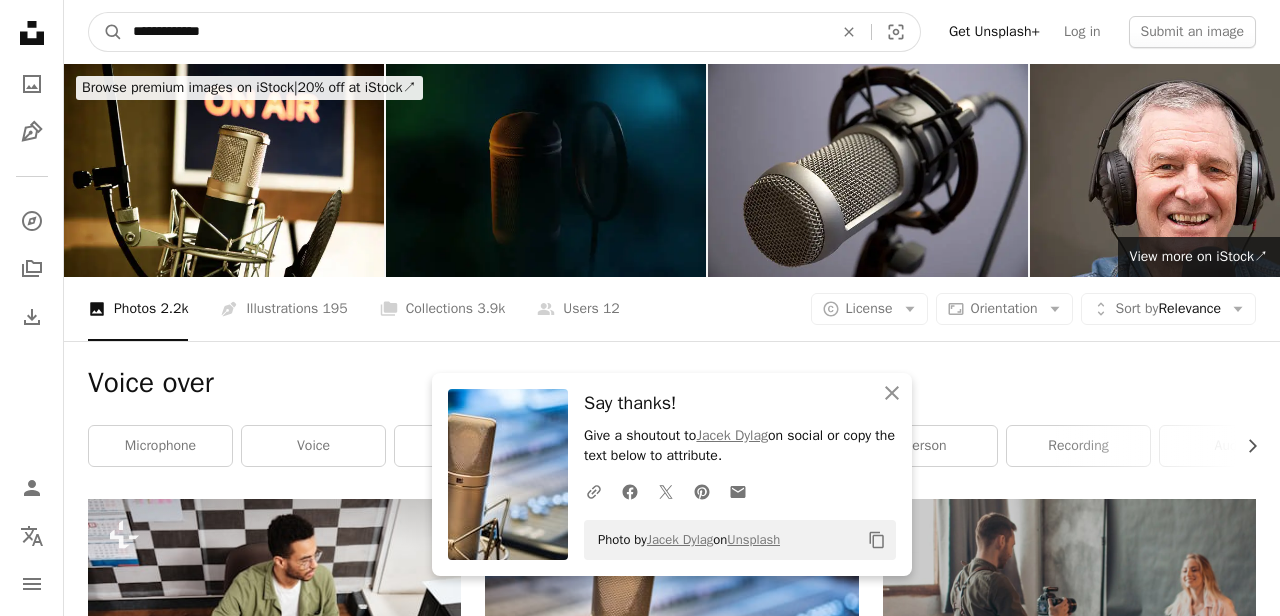 click on "A magnifying glass" at bounding box center (106, 32) 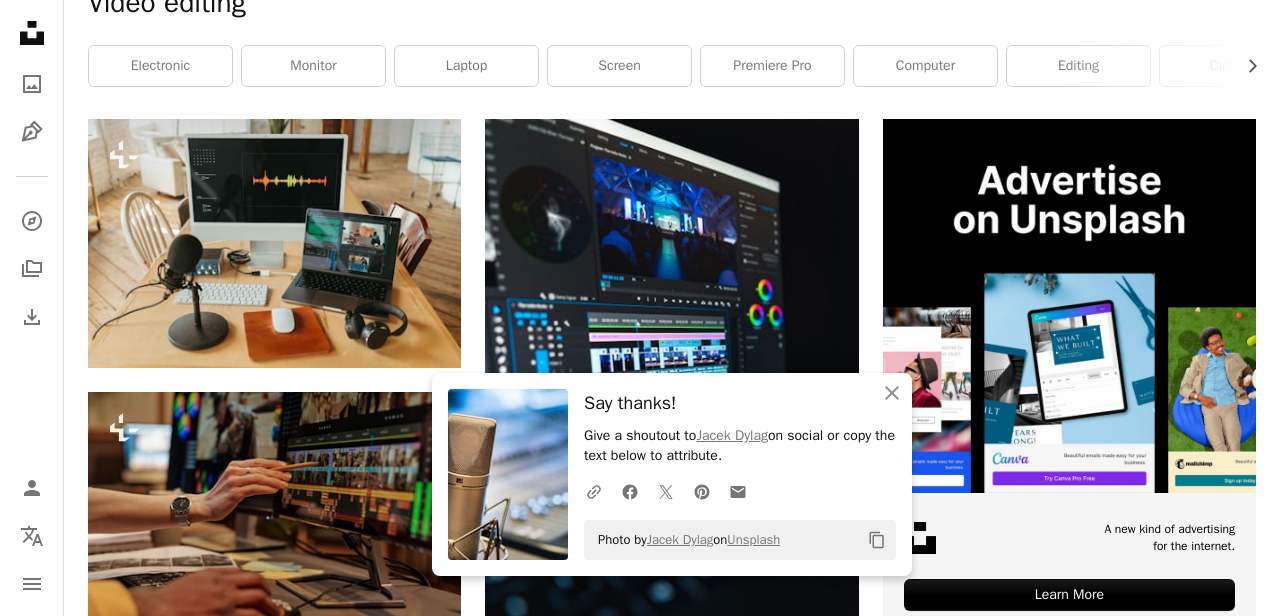 scroll, scrollTop: 406, scrollLeft: 0, axis: vertical 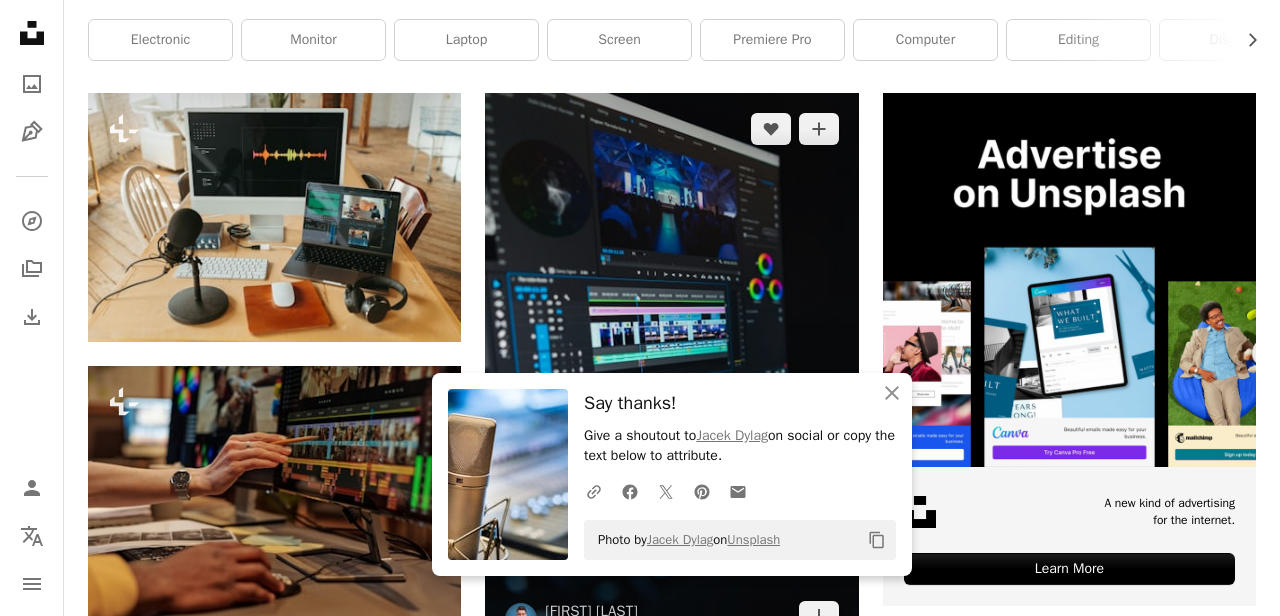click at bounding box center (671, 373) 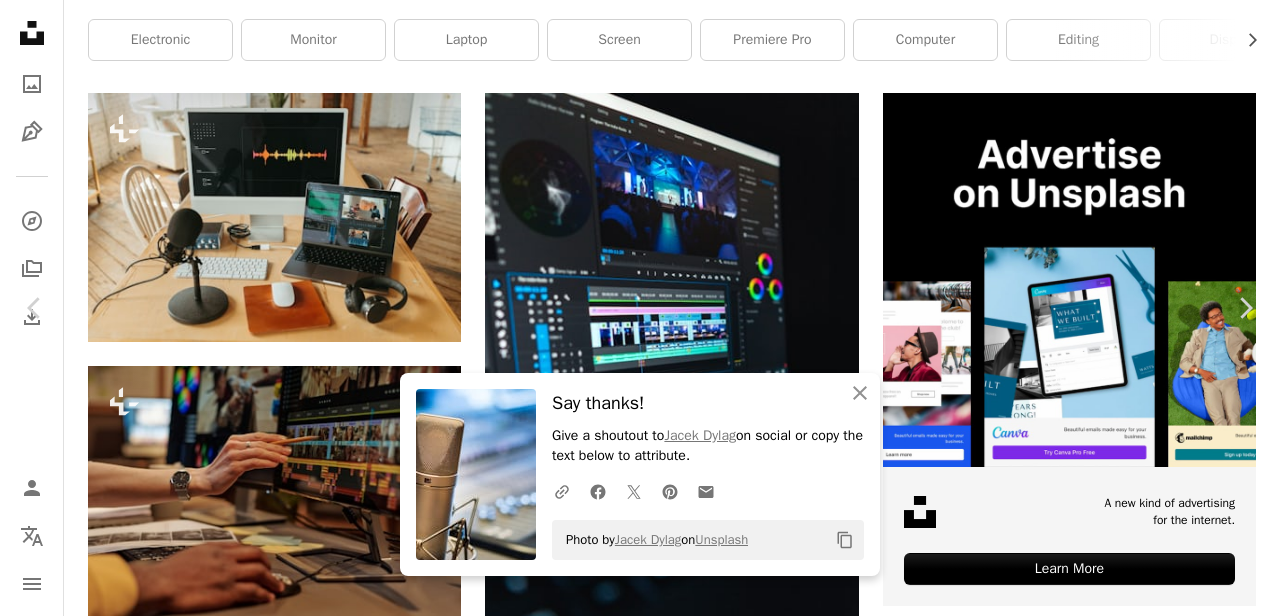click on "Chevron down" 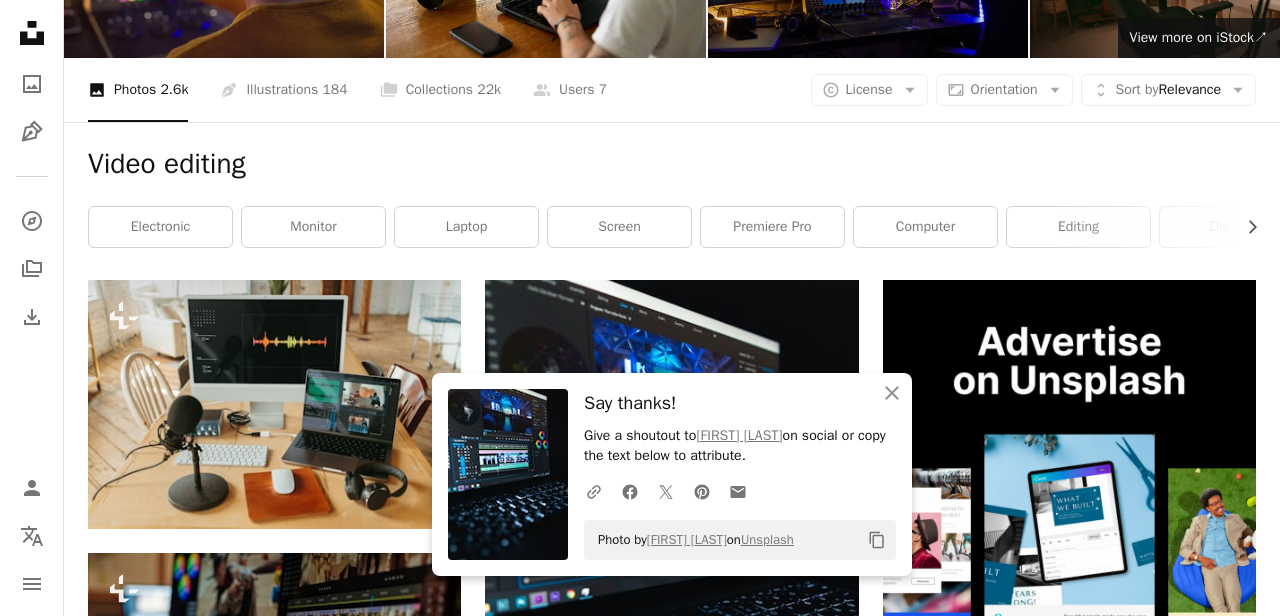 scroll, scrollTop: 256, scrollLeft: 0, axis: vertical 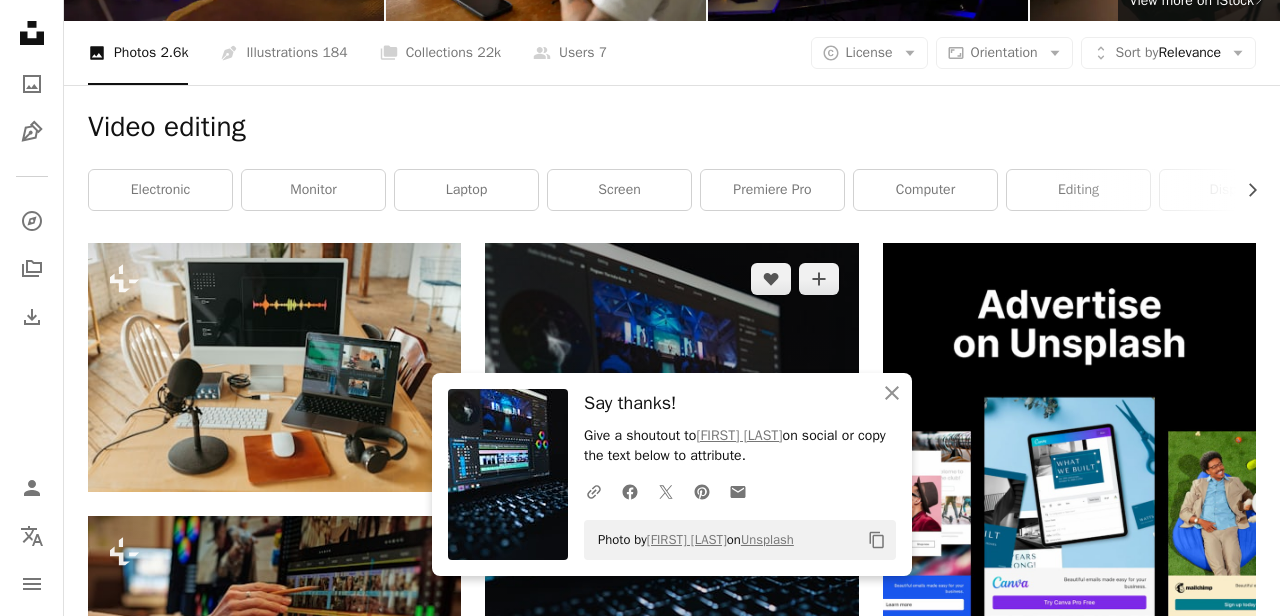 click at bounding box center [671, 523] 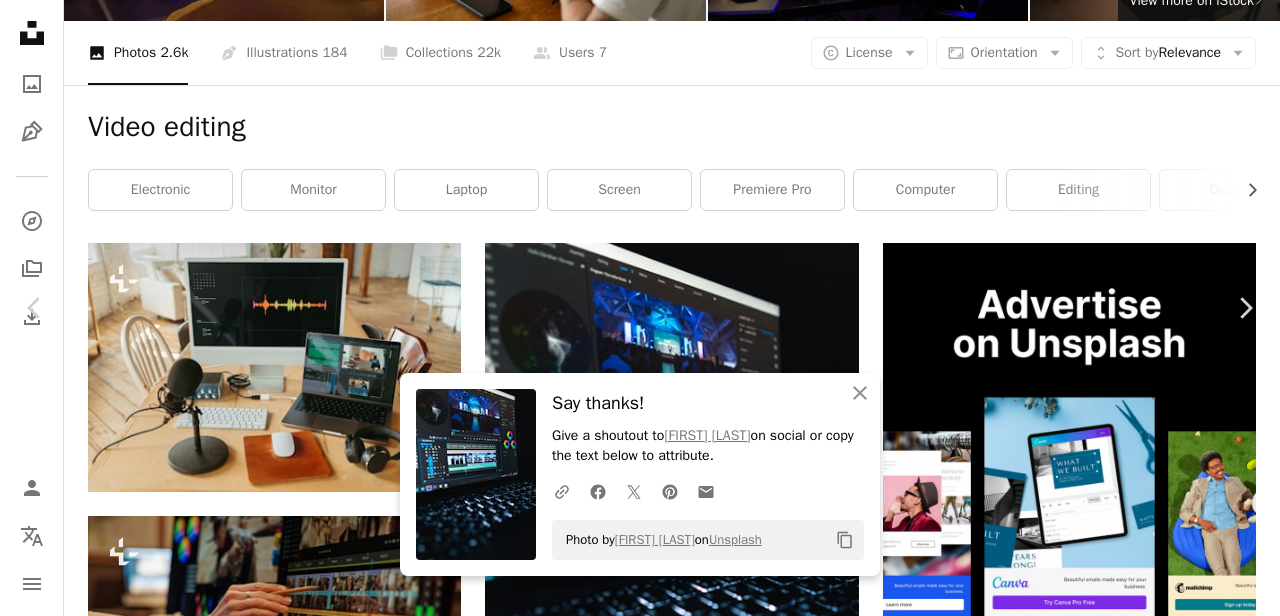 click on "Chevron down" 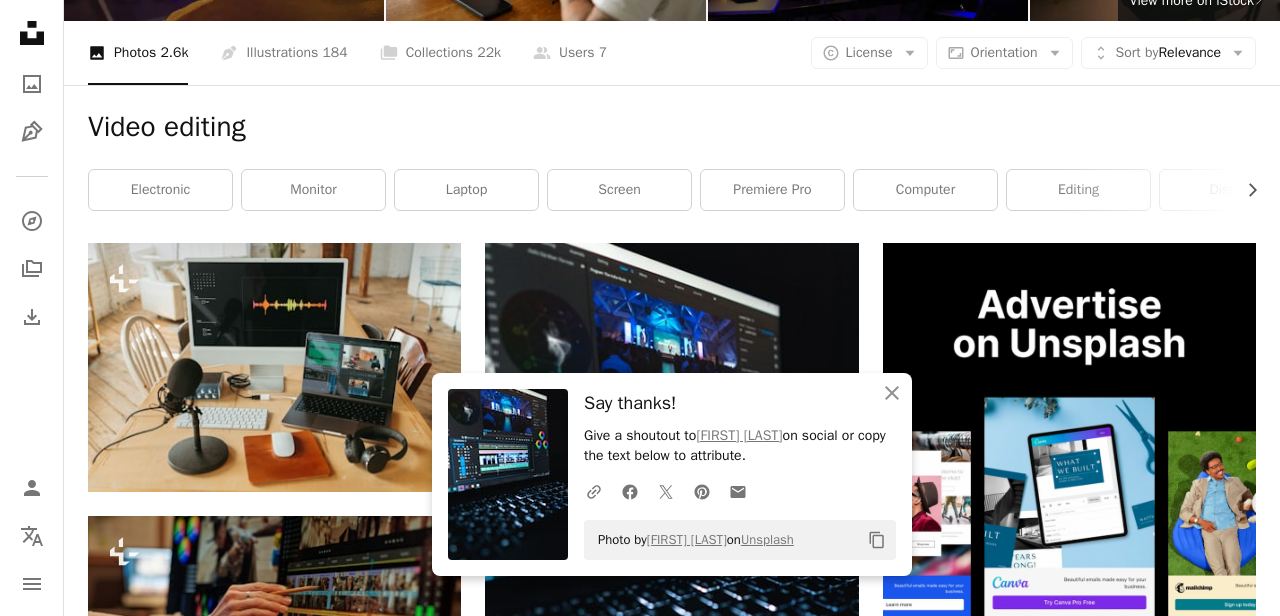 scroll, scrollTop: 0, scrollLeft: 0, axis: both 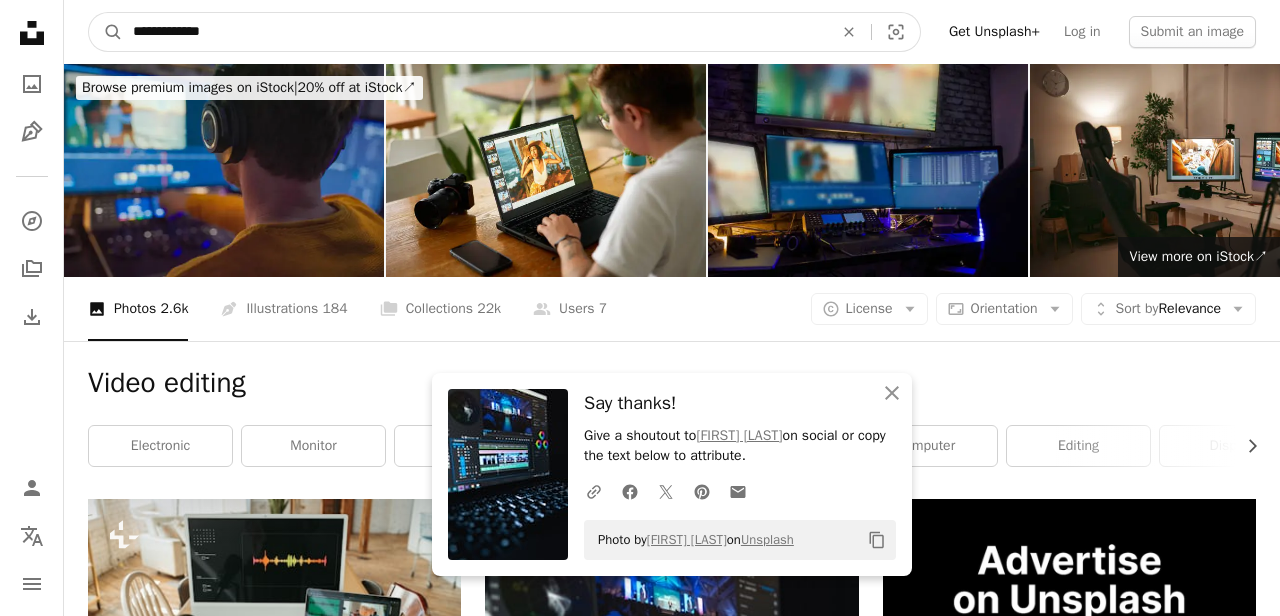 click on "**********" at bounding box center (475, 32) 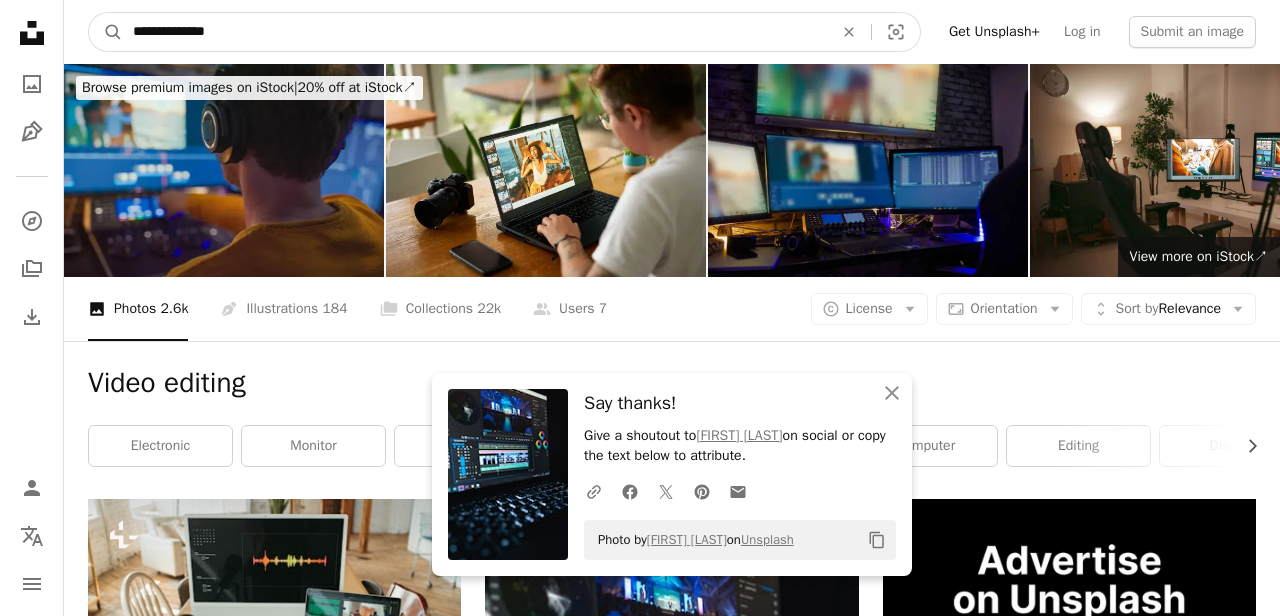 type on "**********" 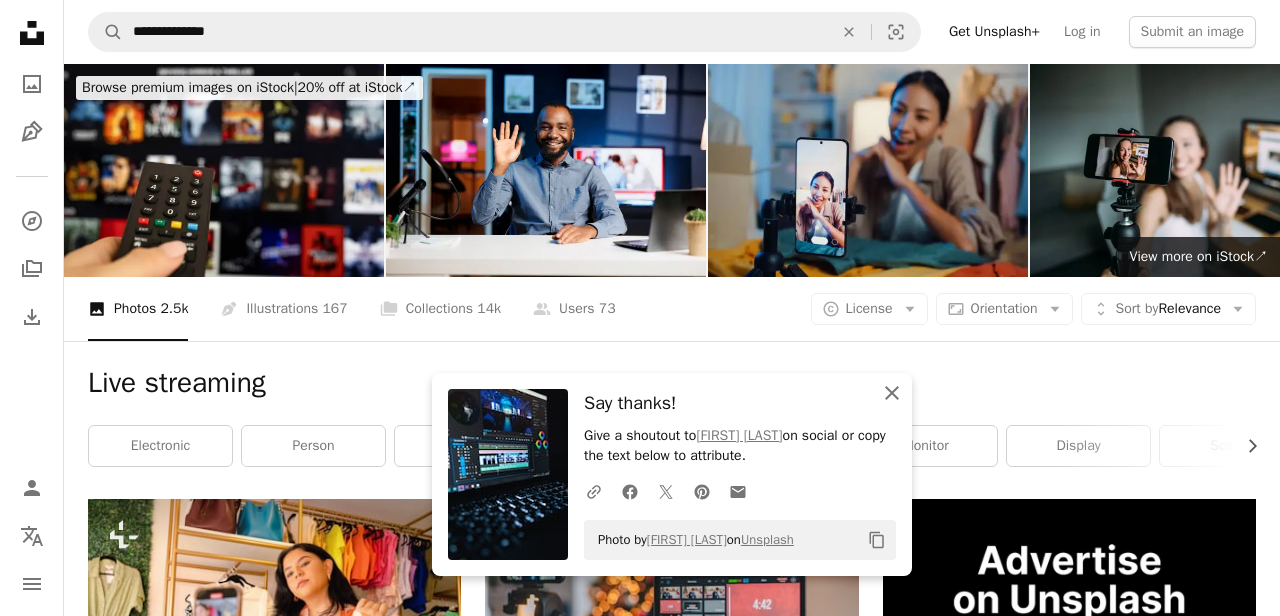 click on "An X shape" 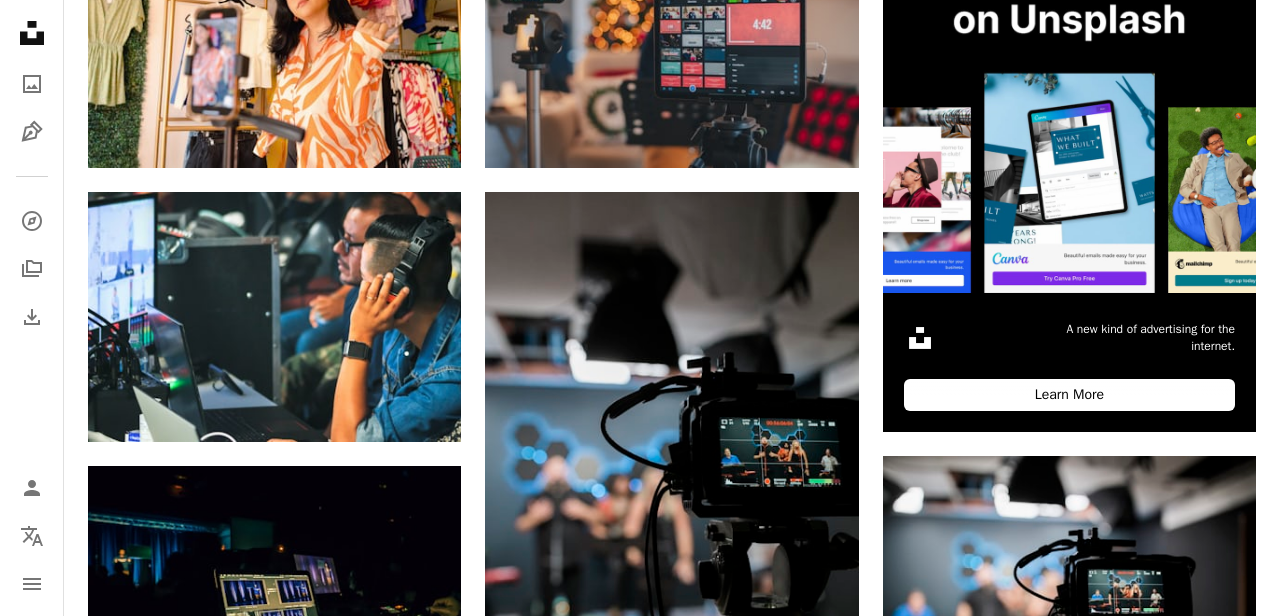 scroll, scrollTop: 495, scrollLeft: 0, axis: vertical 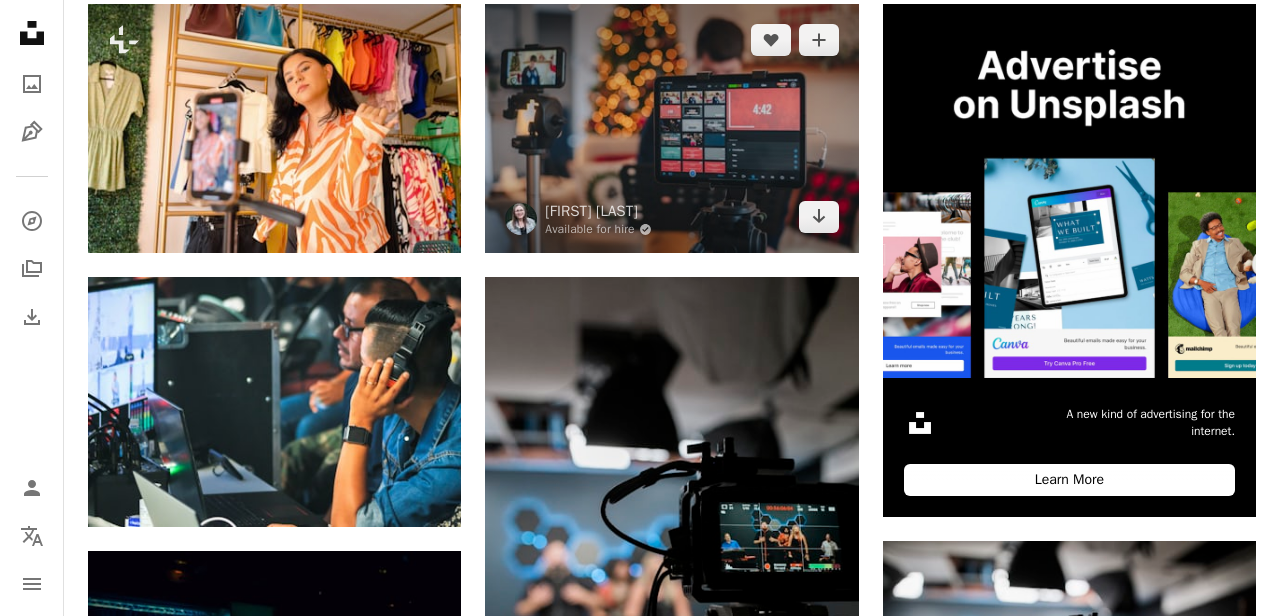 click at bounding box center (671, 128) 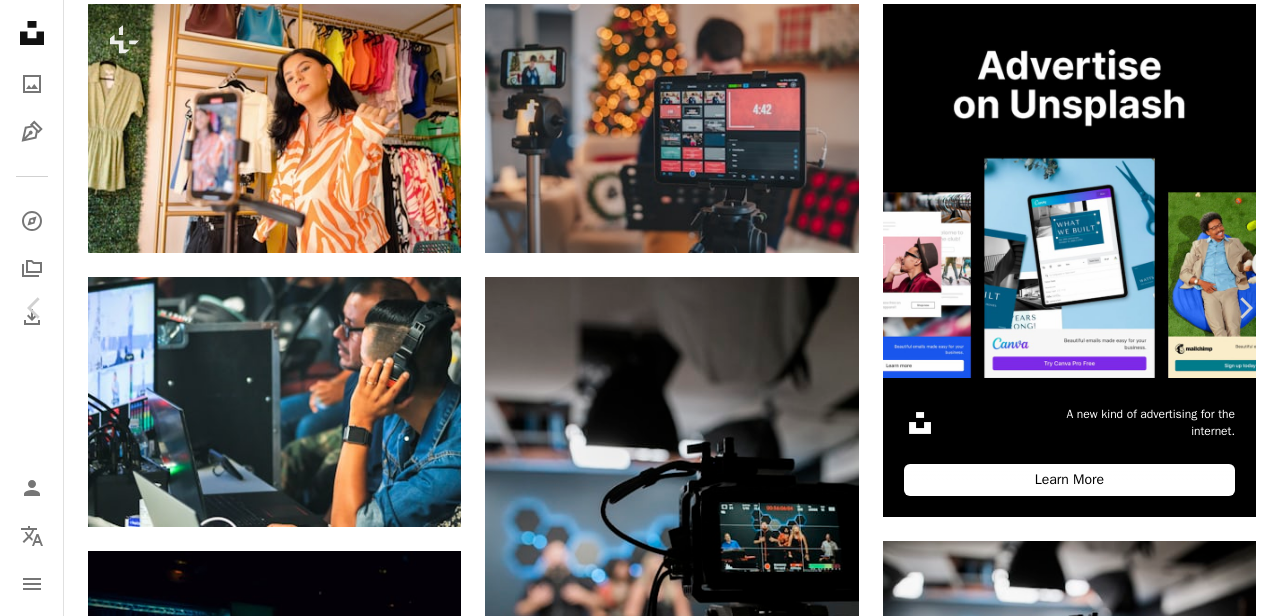 click on "Chevron down" 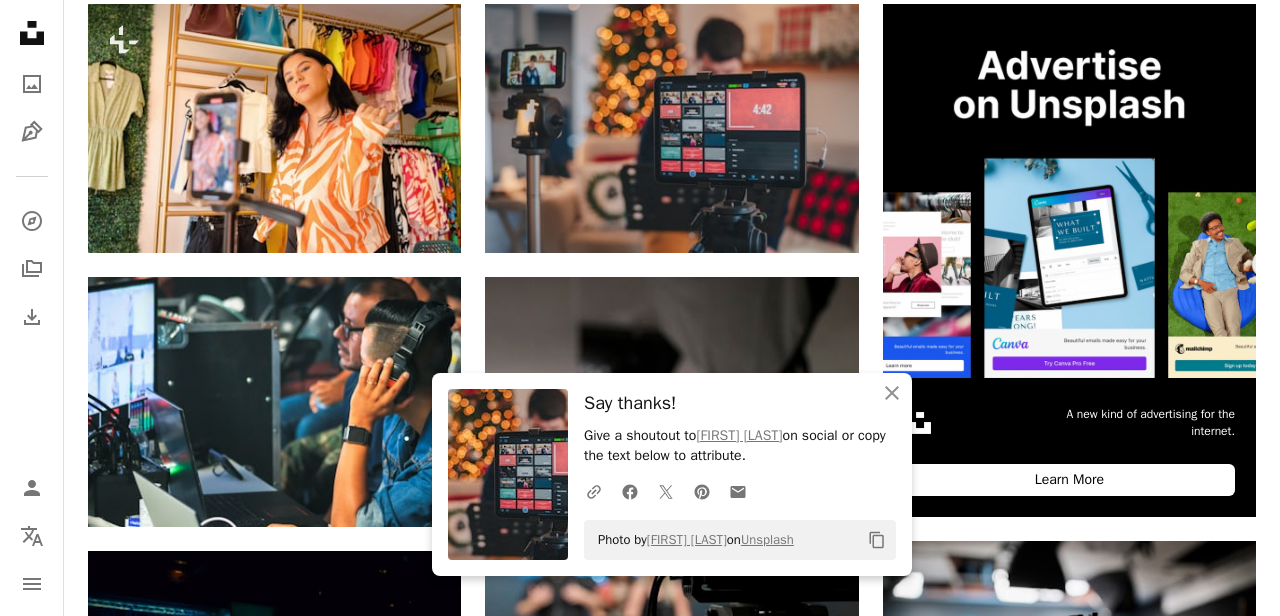 scroll, scrollTop: 0, scrollLeft: 0, axis: both 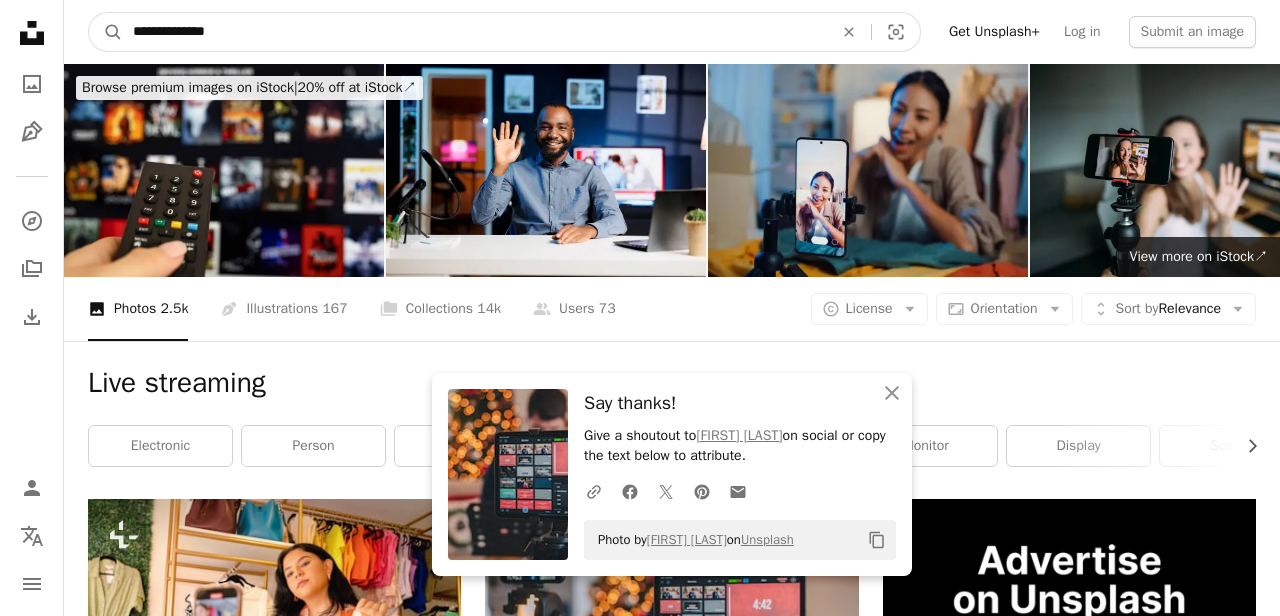 click on "**********" at bounding box center (475, 32) 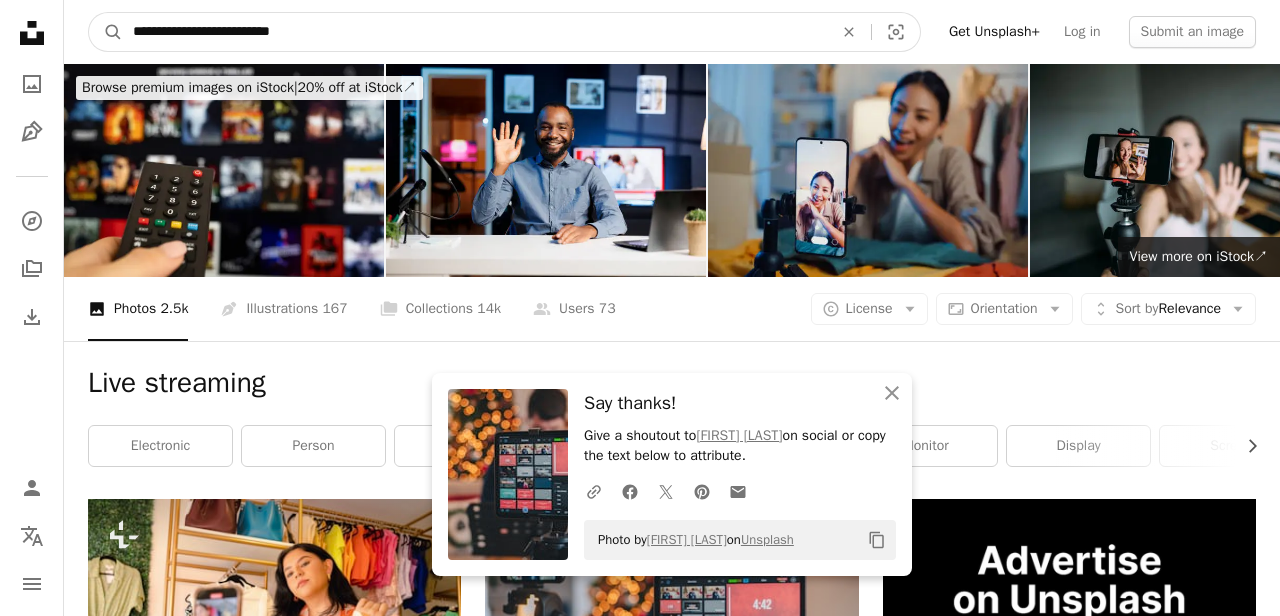 type on "**********" 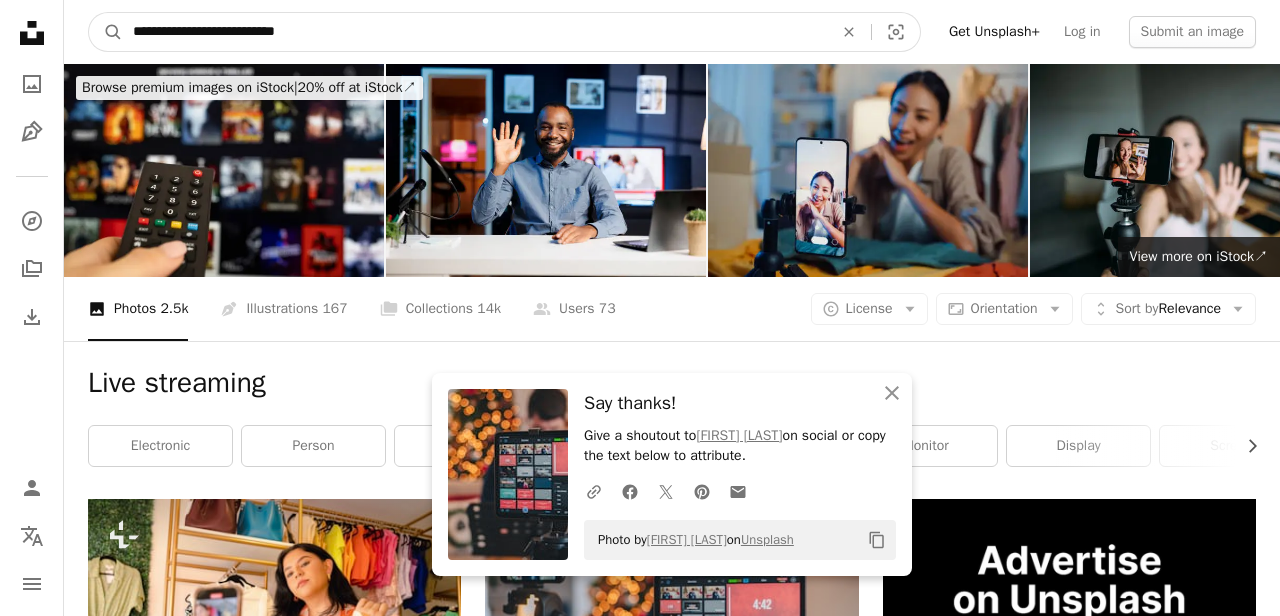 click on "A magnifying glass" at bounding box center [106, 32] 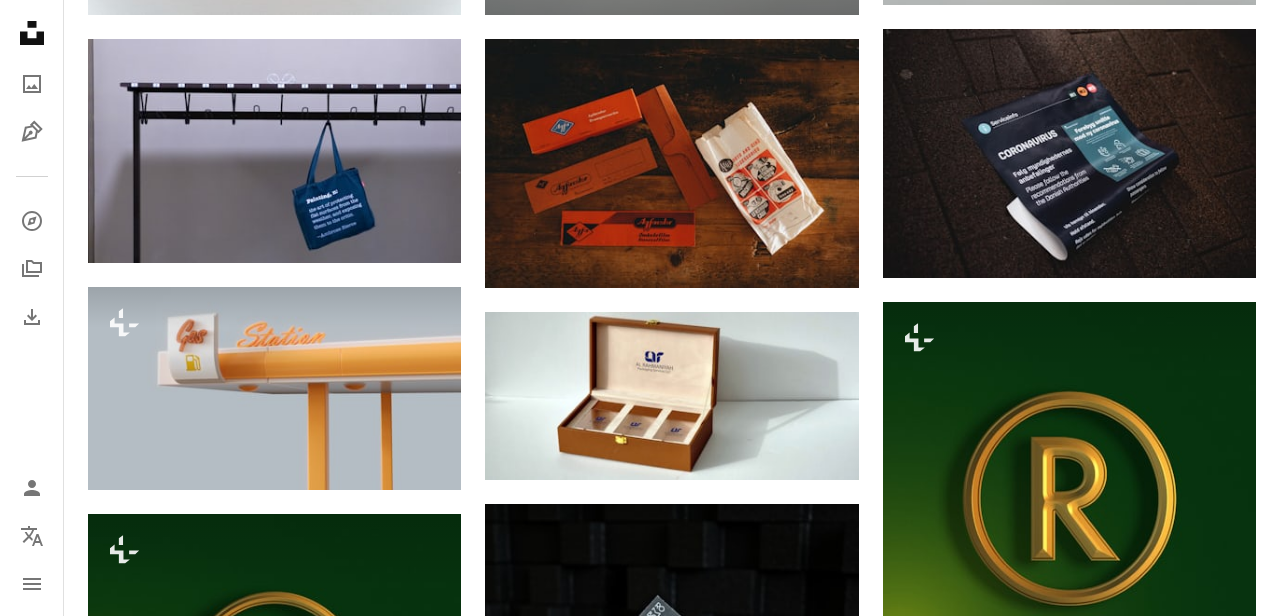 scroll, scrollTop: 0, scrollLeft: 0, axis: both 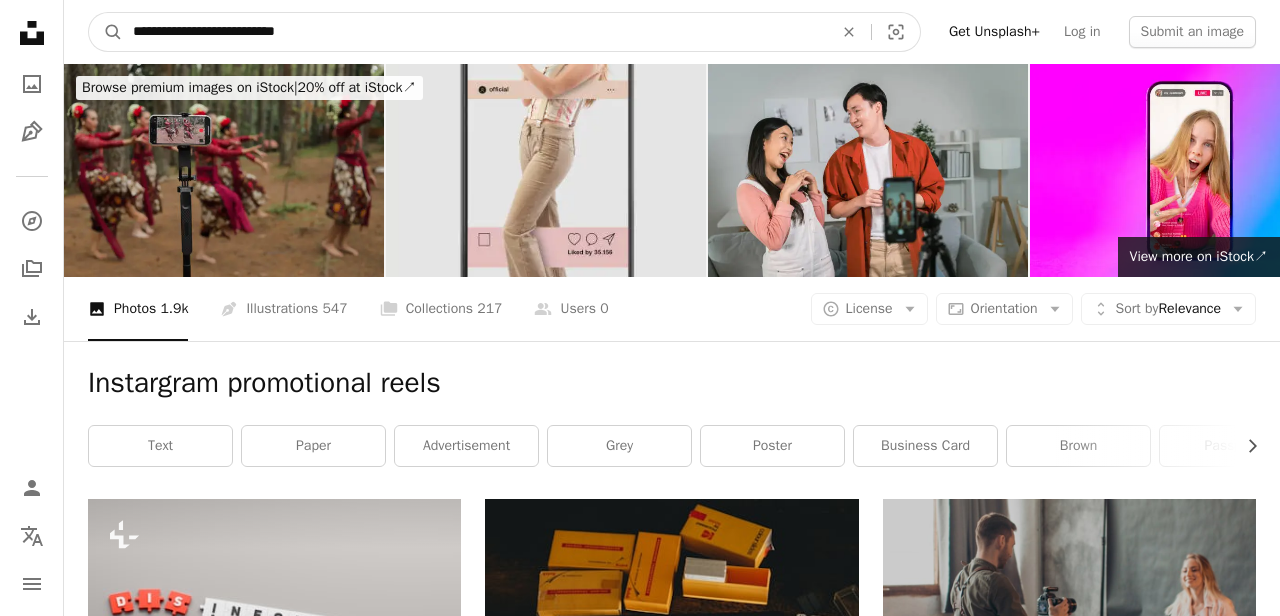 drag, startPoint x: 213, startPoint y: 26, endPoint x: 408, endPoint y: 31, distance: 195.06409 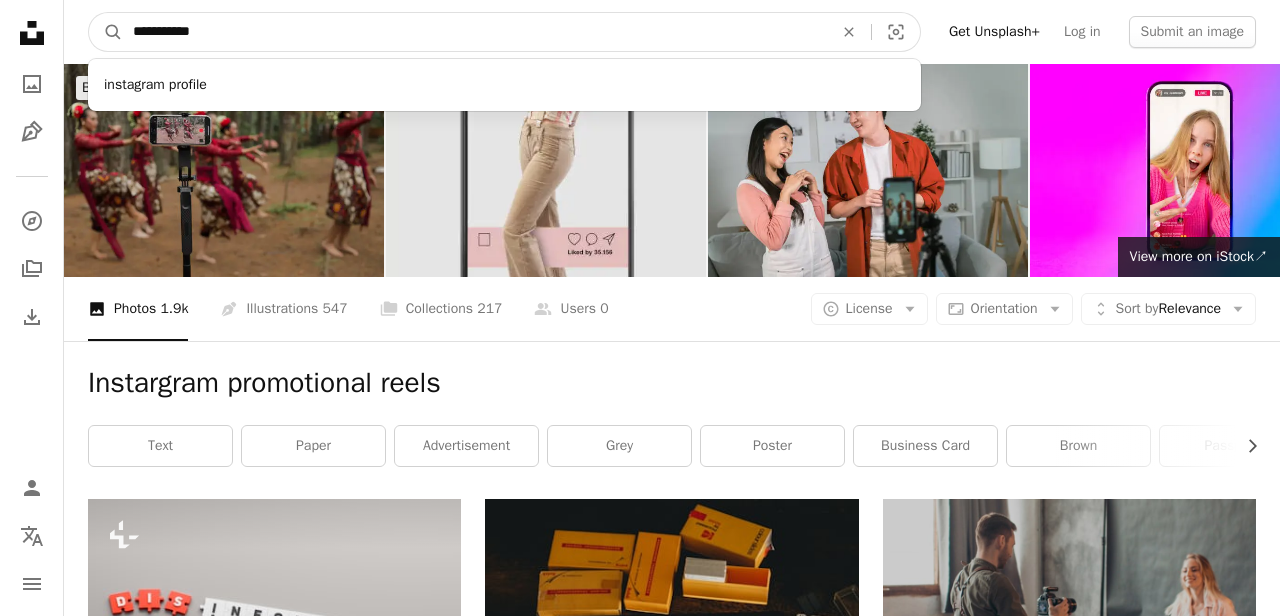 type on "**********" 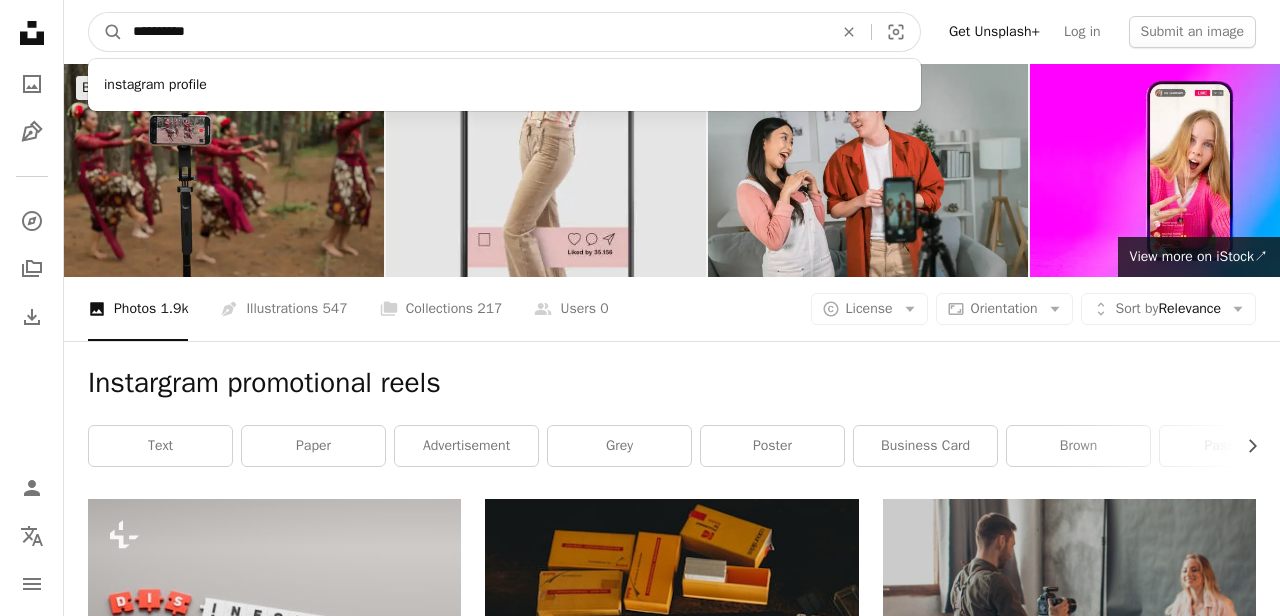 click on "A magnifying glass" at bounding box center (106, 32) 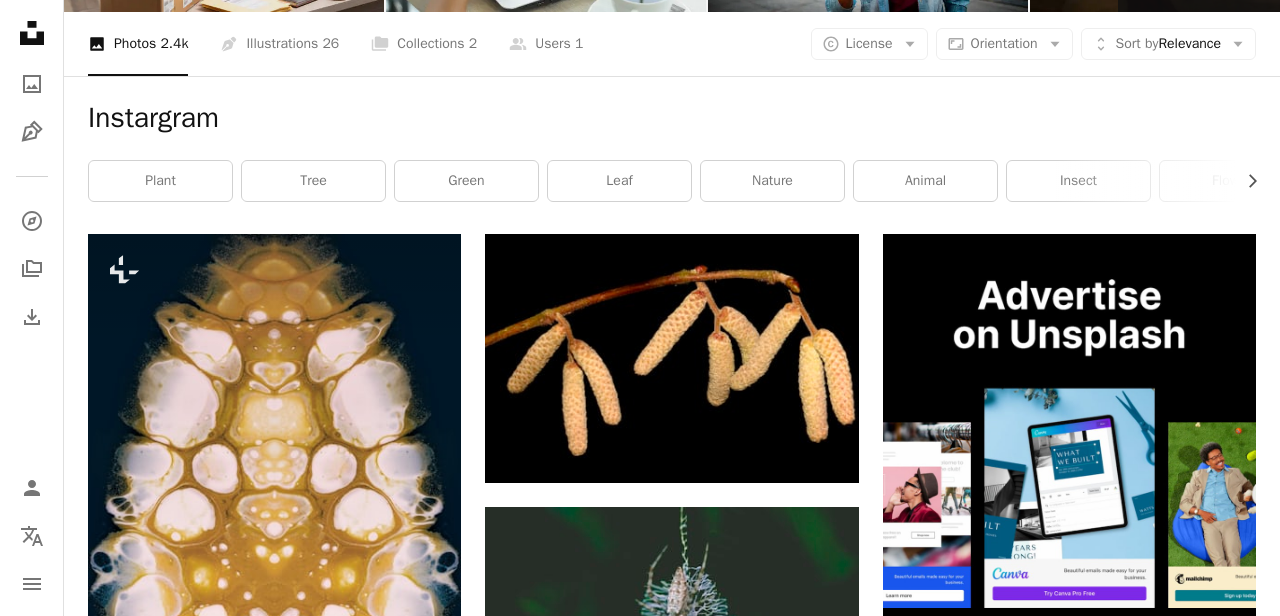 scroll, scrollTop: 0, scrollLeft: 0, axis: both 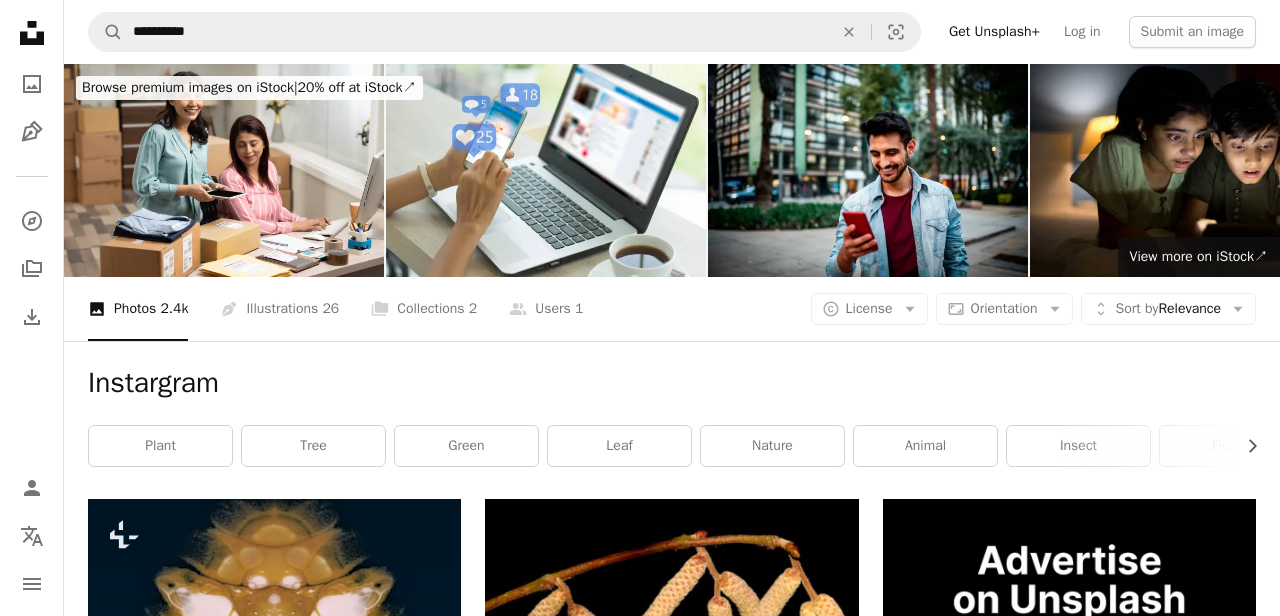 click on "**********" at bounding box center [672, 32] 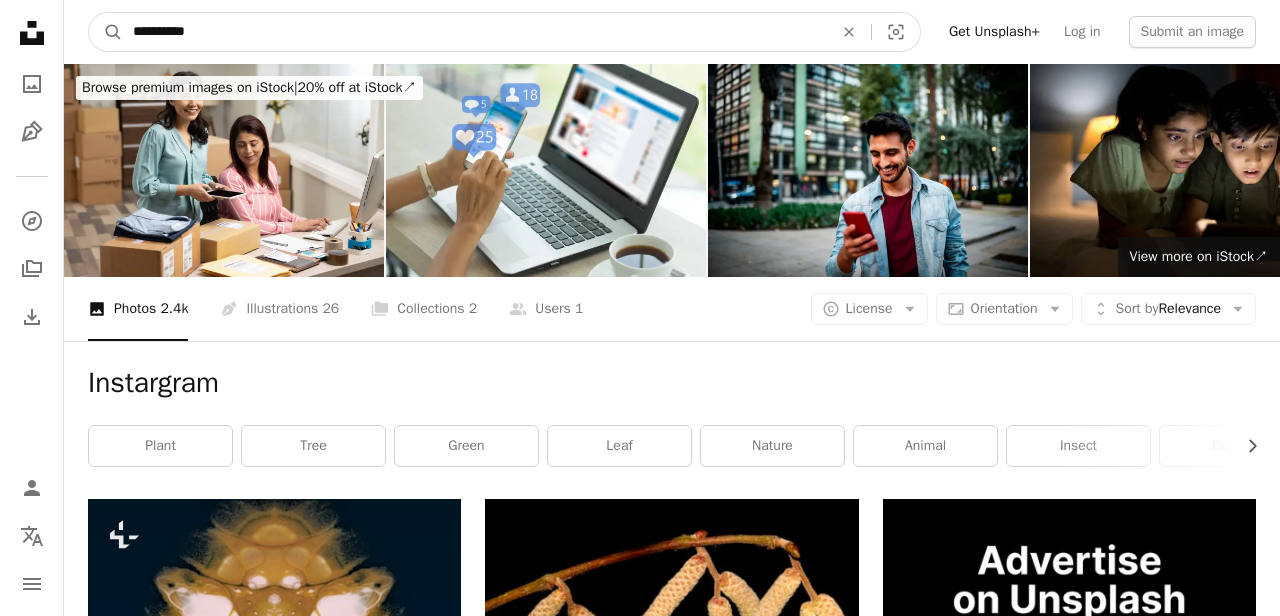 click on "**********" at bounding box center (475, 32) 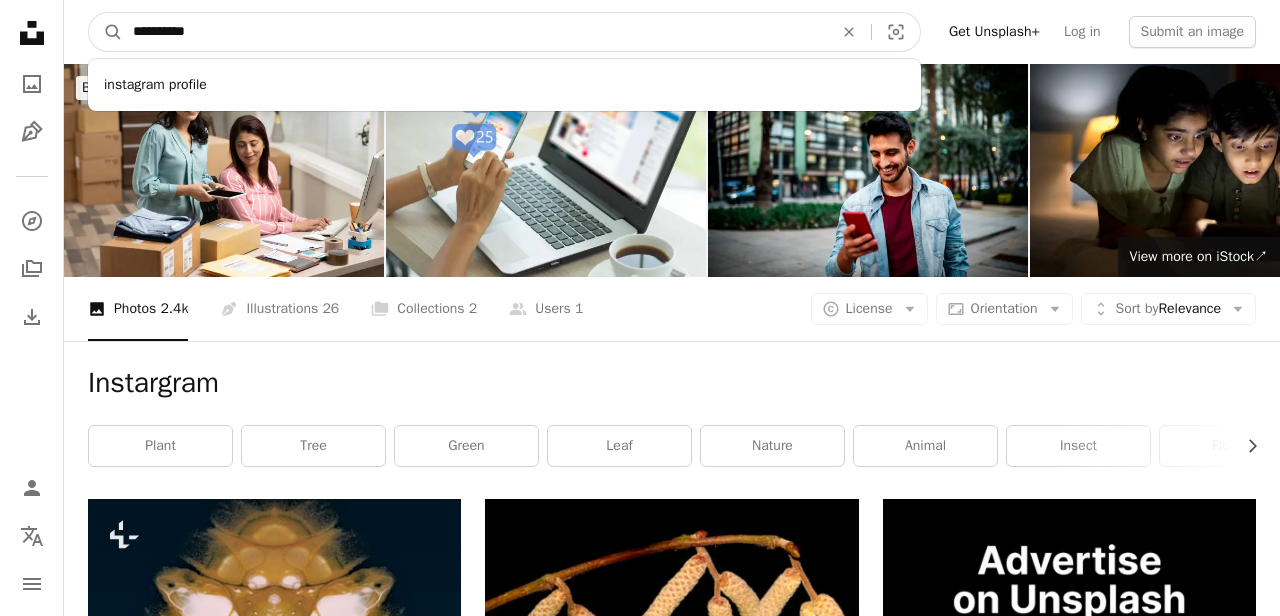 click on "A magnifying glass" at bounding box center [106, 32] 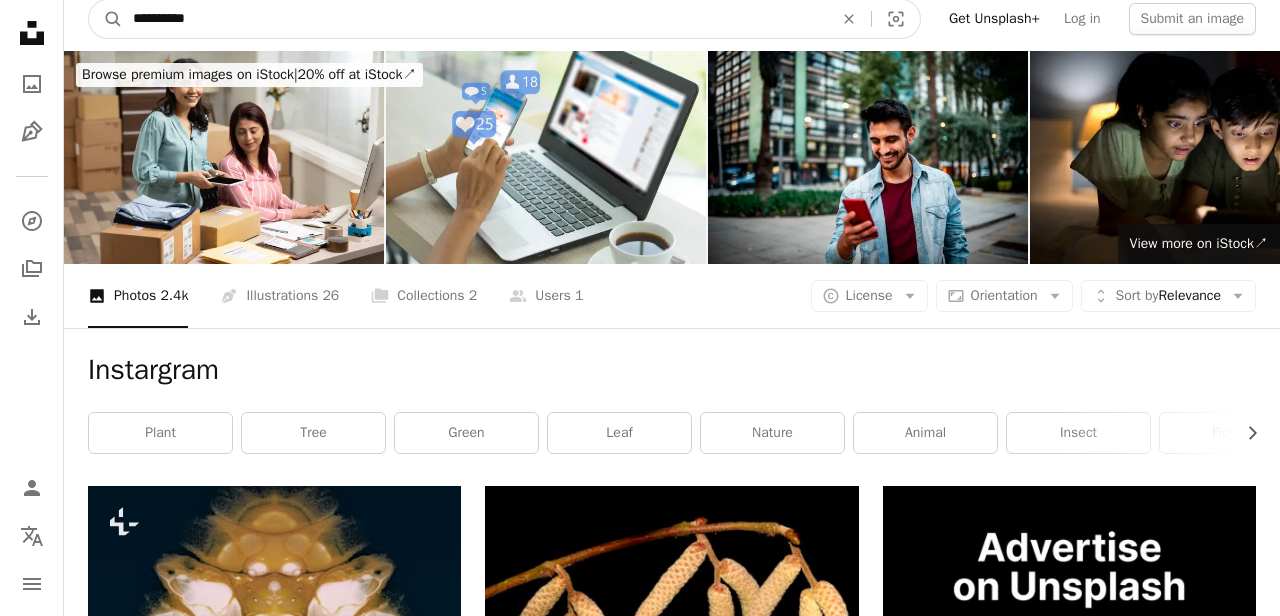 scroll, scrollTop: 16, scrollLeft: 0, axis: vertical 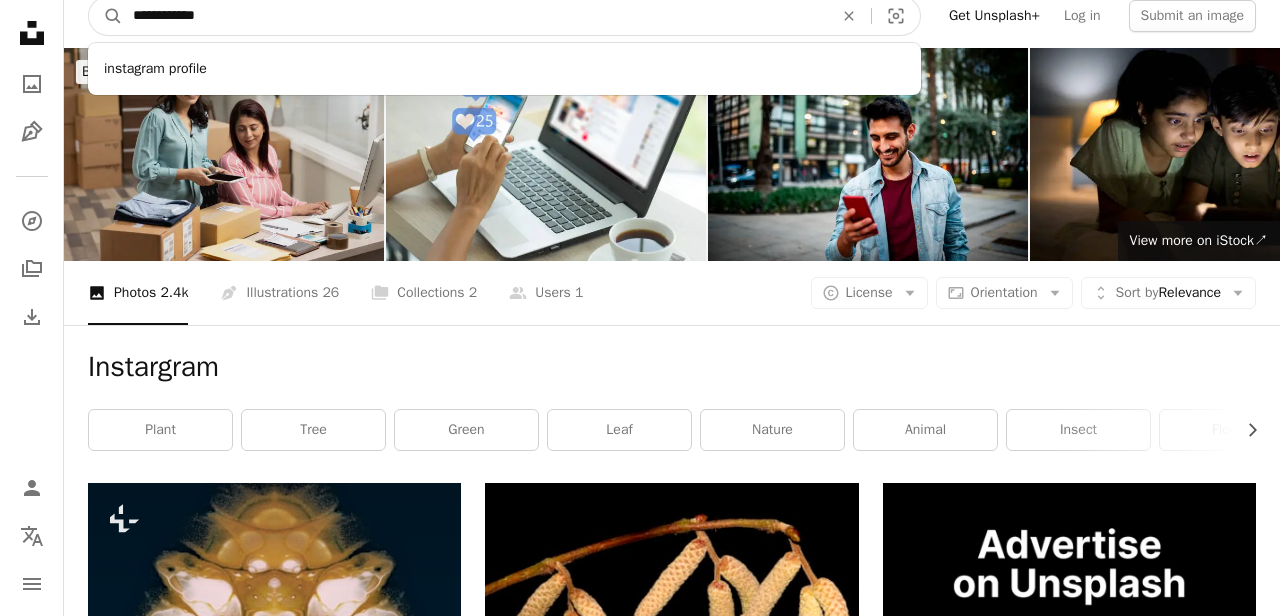 type on "**********" 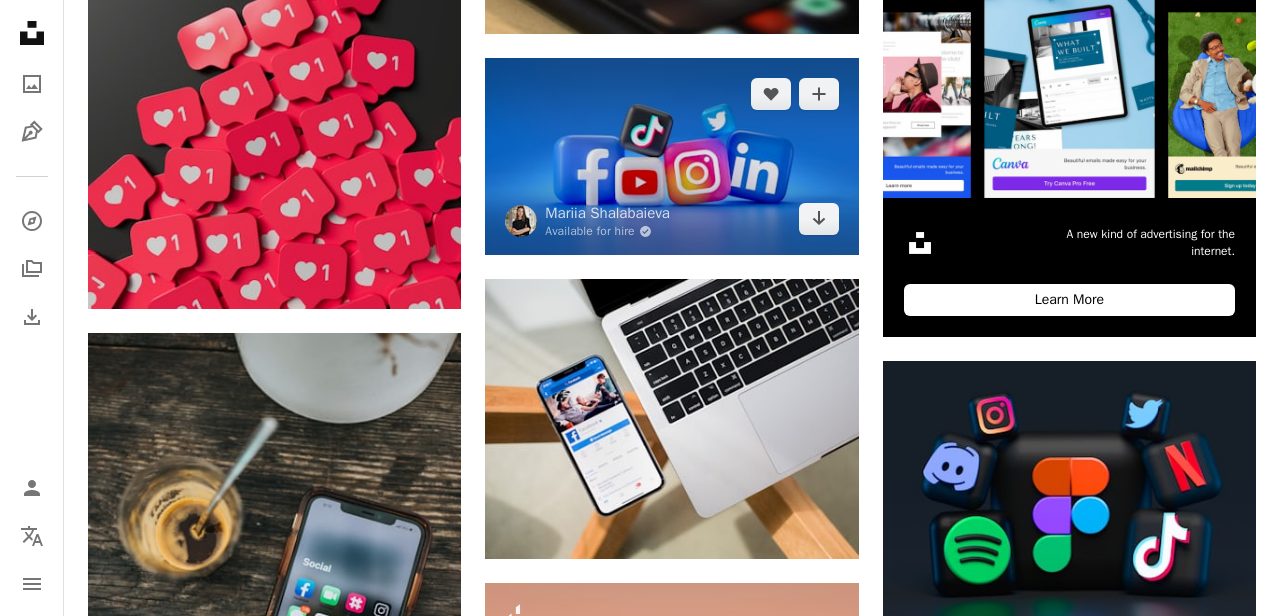 scroll, scrollTop: 679, scrollLeft: 0, axis: vertical 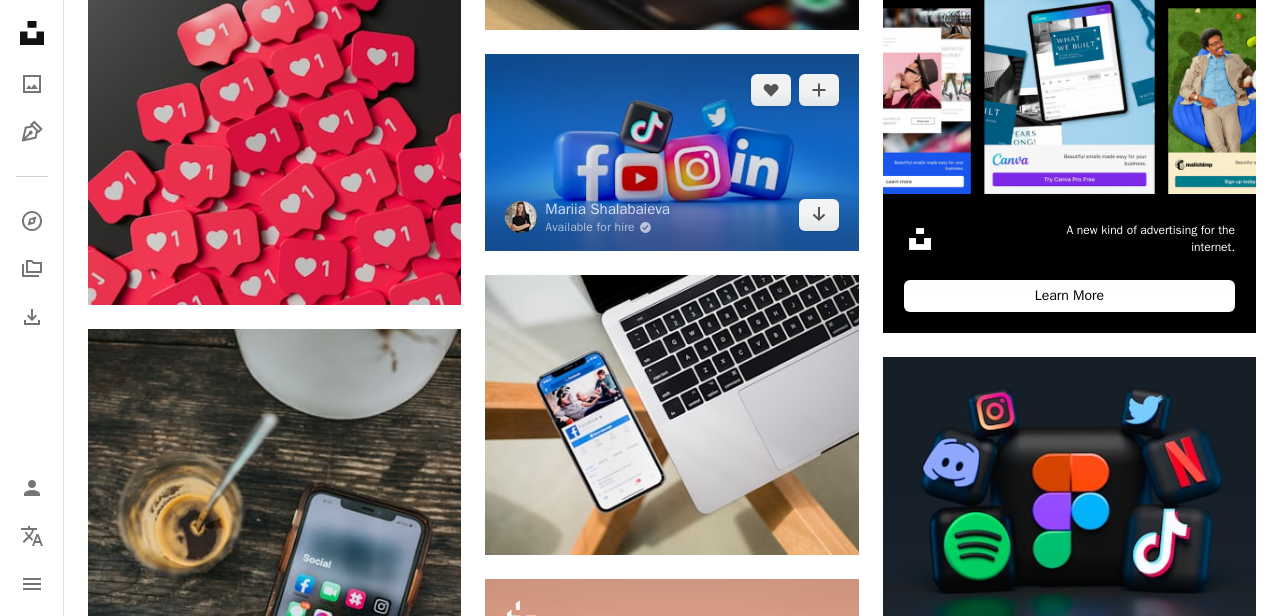 click at bounding box center [671, 152] 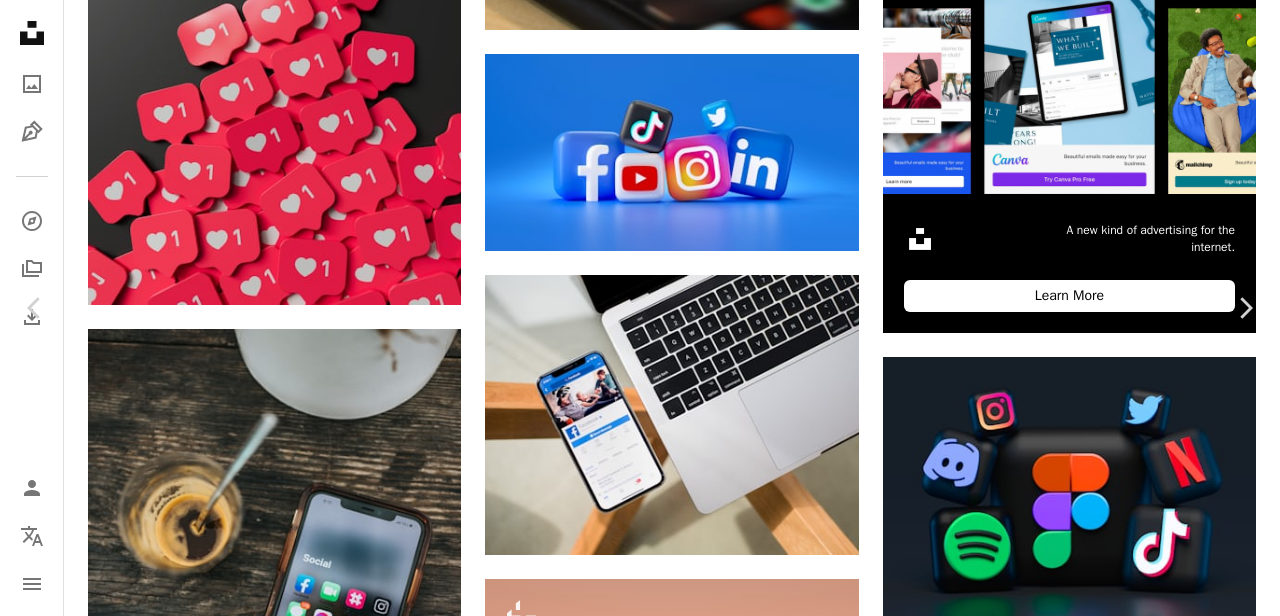 click on "Chevron down" 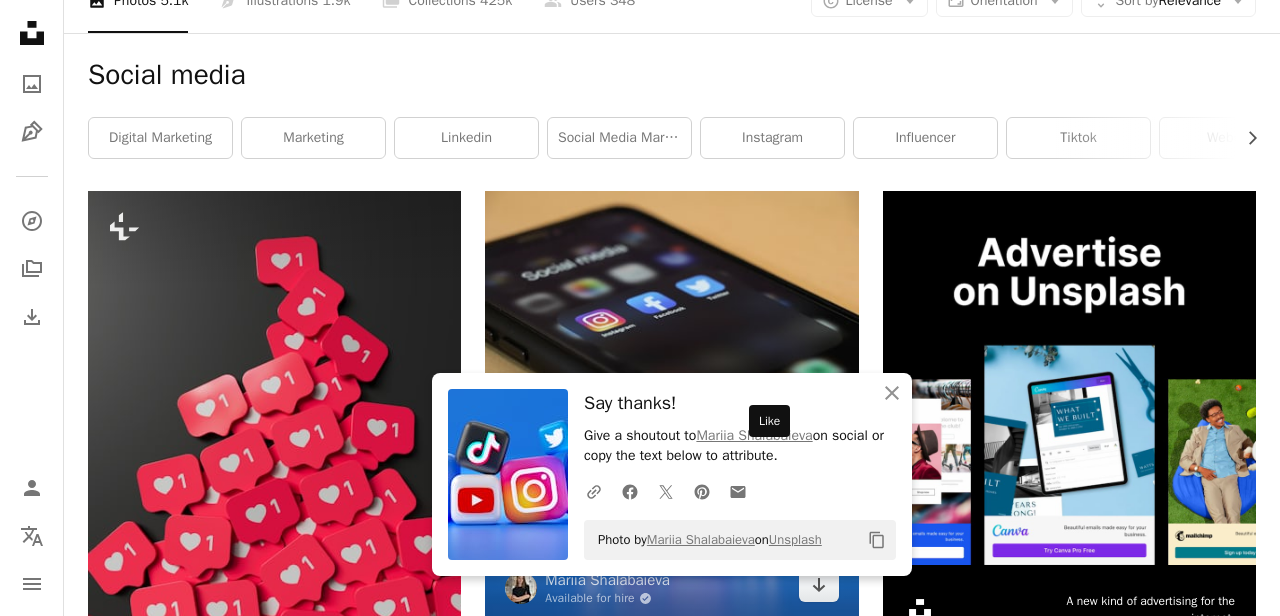 scroll, scrollTop: 0, scrollLeft: 0, axis: both 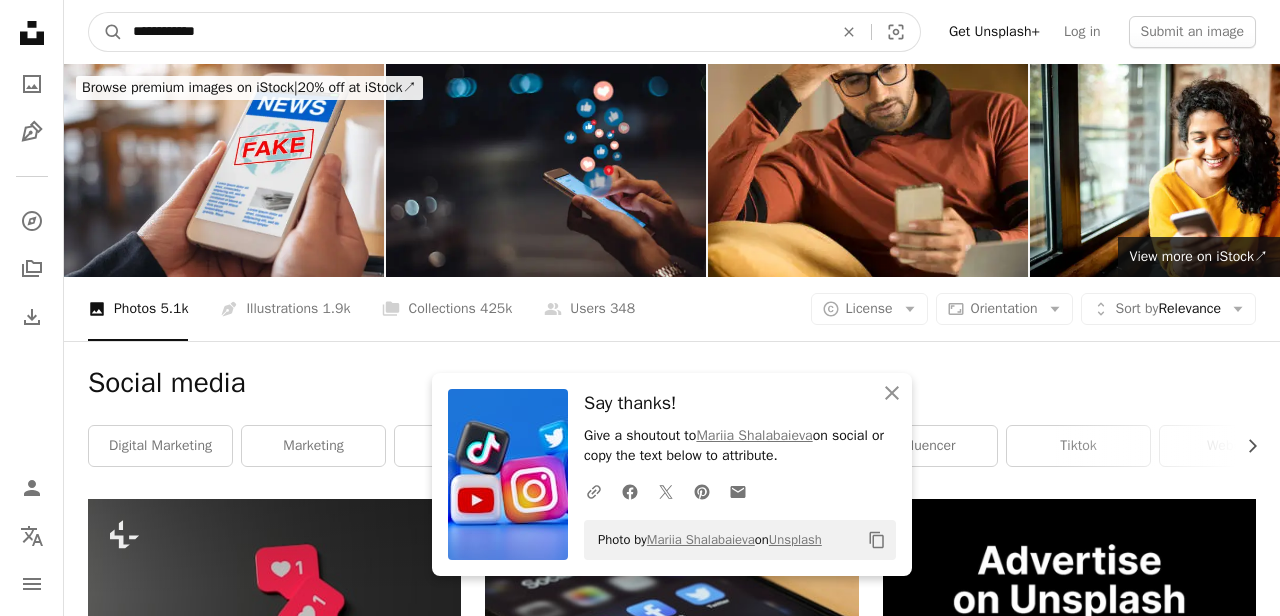 click on "**********" at bounding box center [475, 32] 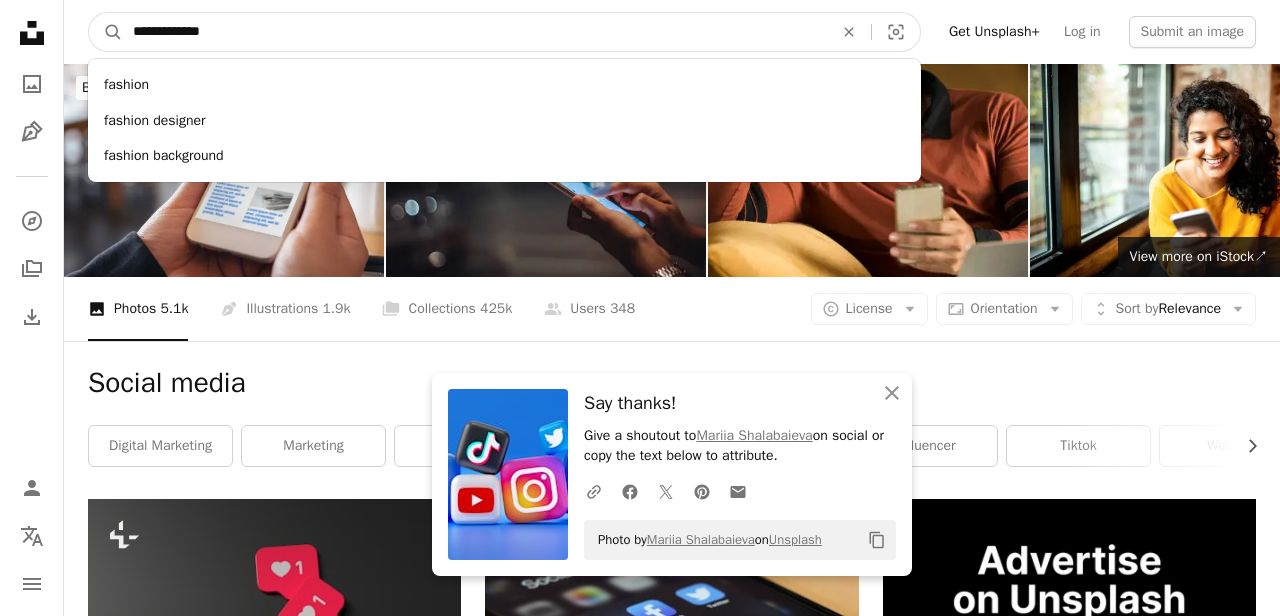 type on "**********" 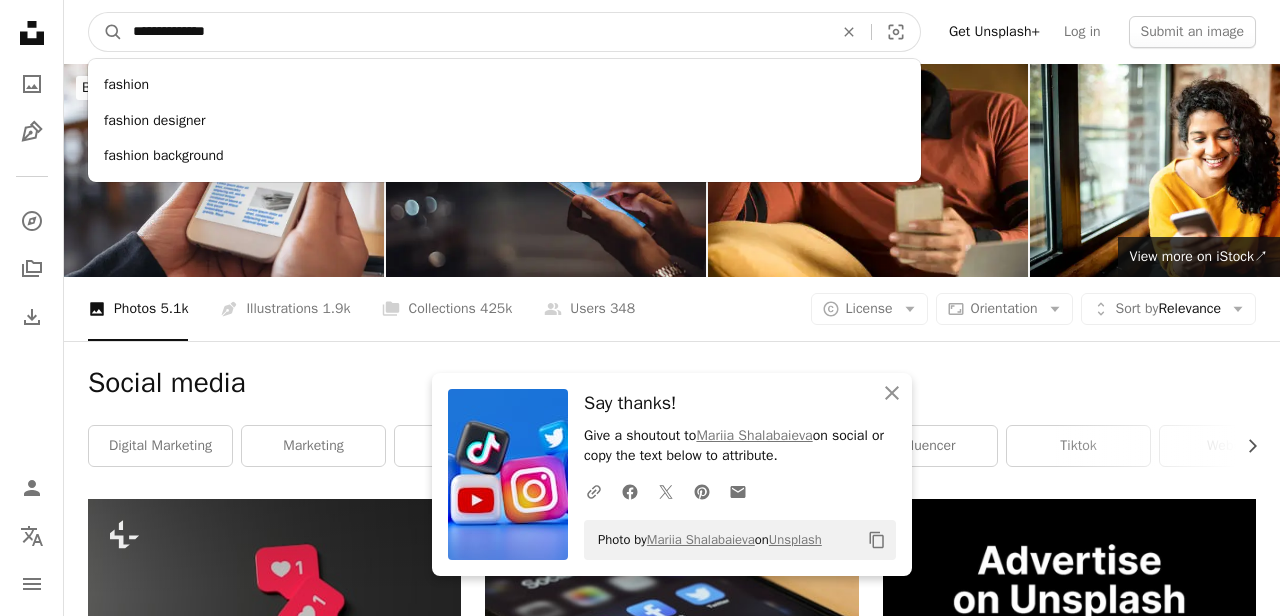 click on "A magnifying glass" at bounding box center [106, 32] 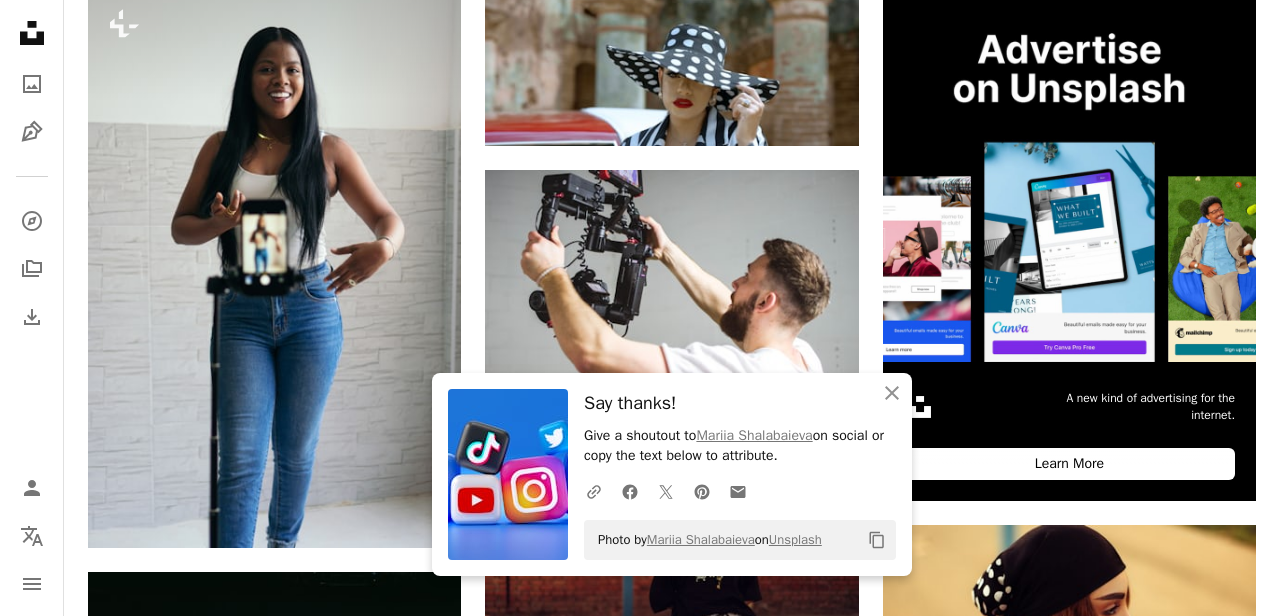 scroll, scrollTop: 509, scrollLeft: 0, axis: vertical 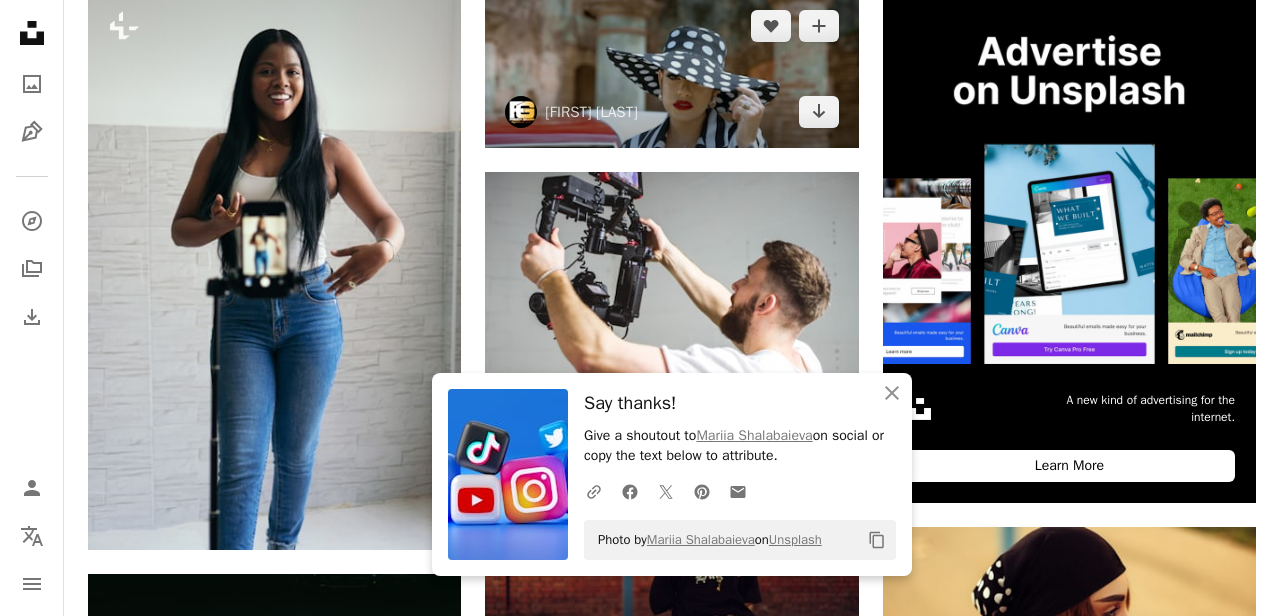 click at bounding box center [671, 69] 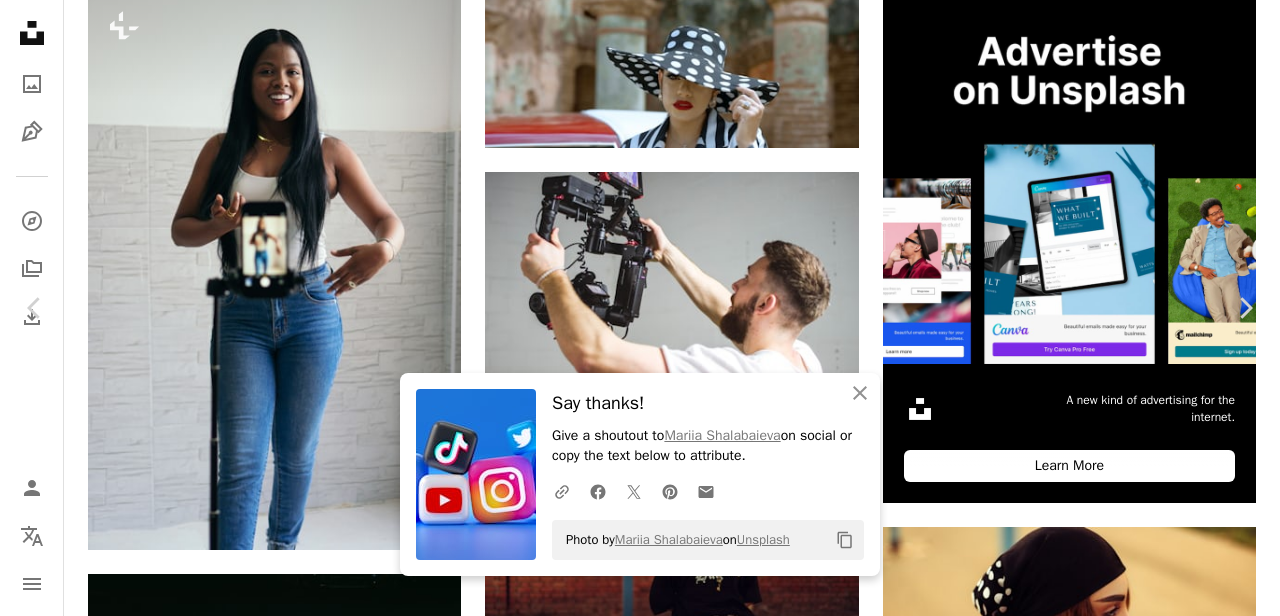 click on "Chevron down" 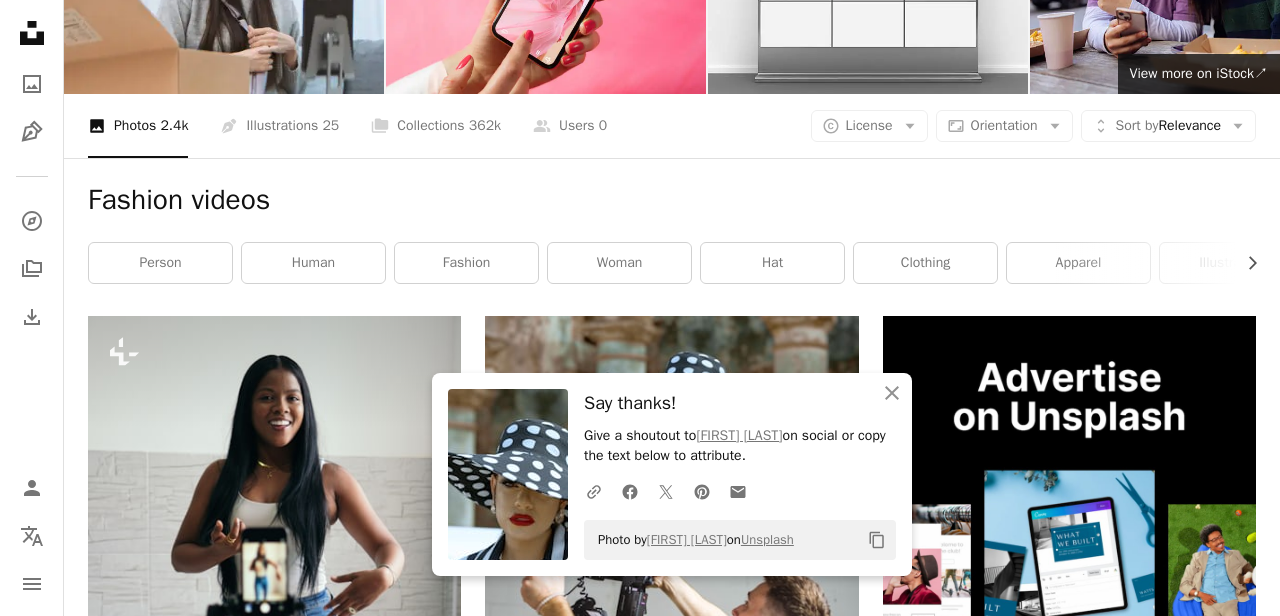 scroll, scrollTop: 0, scrollLeft: 0, axis: both 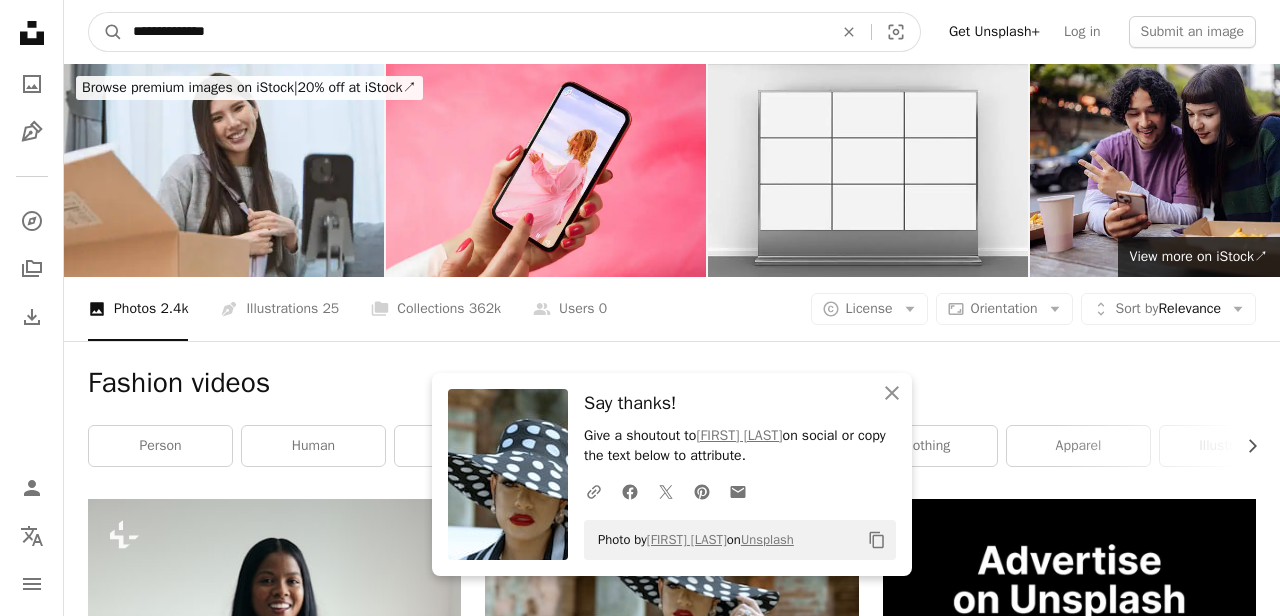 click on "**********" at bounding box center [475, 32] 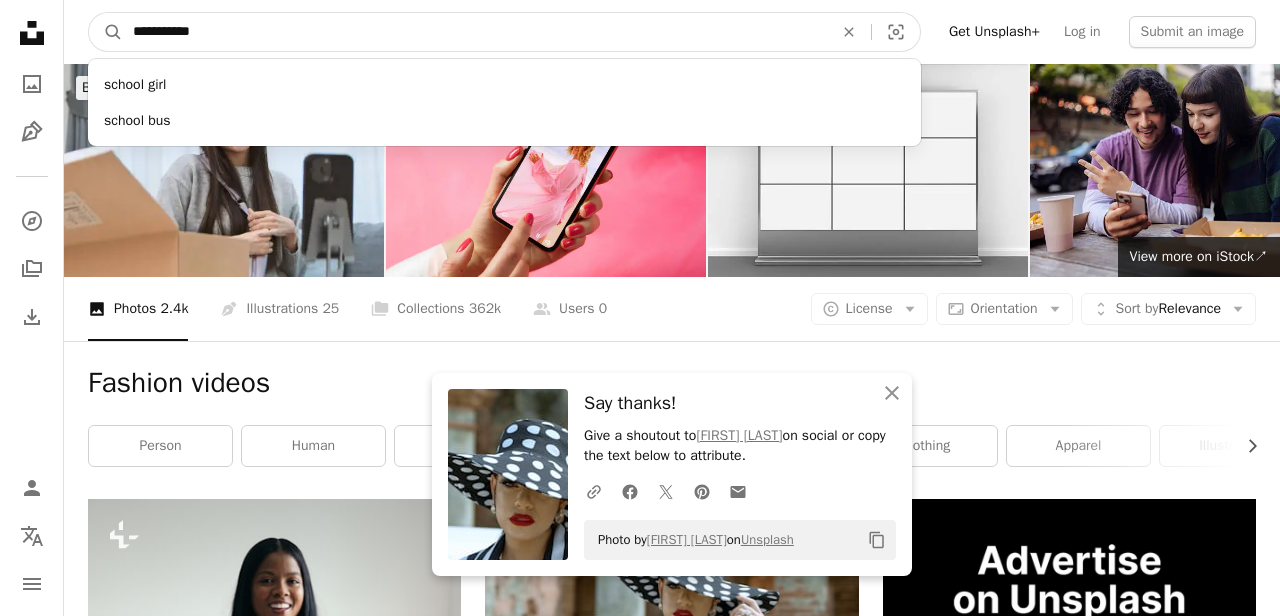 type on "**********" 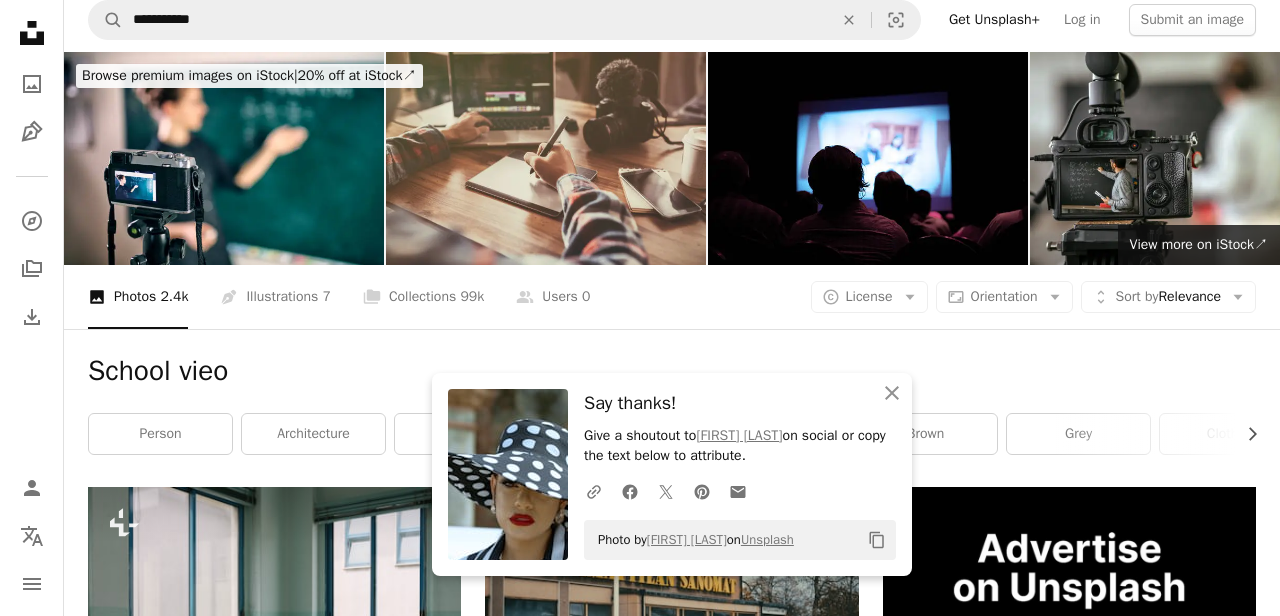 scroll, scrollTop: 0, scrollLeft: 0, axis: both 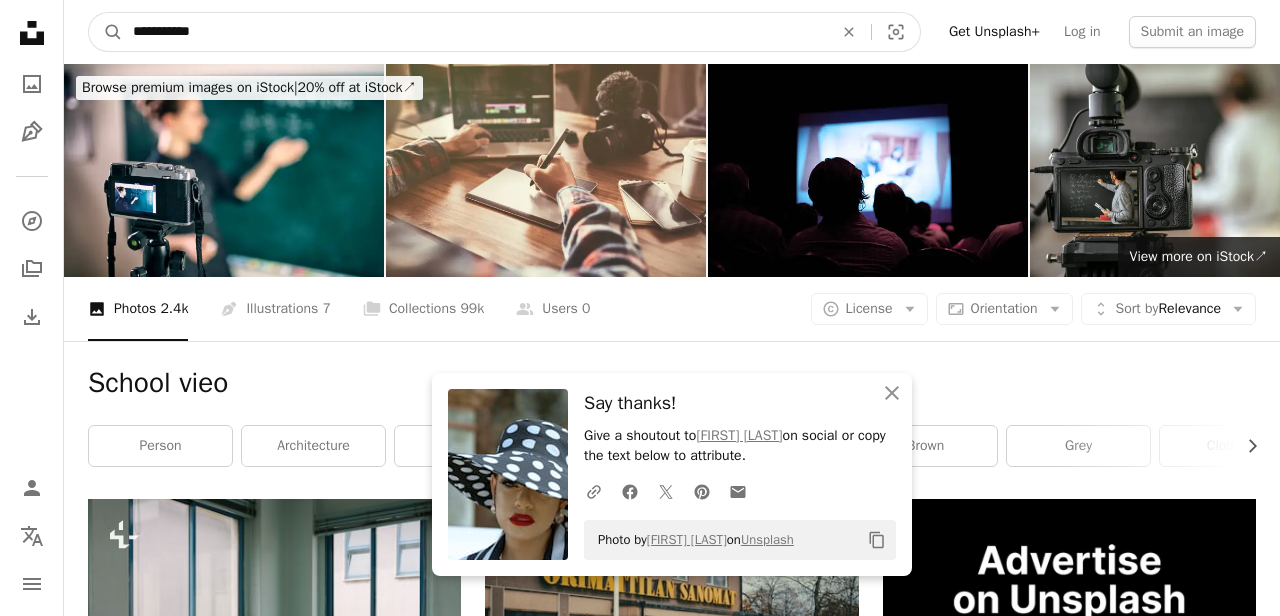 click on "**********" at bounding box center (475, 32) 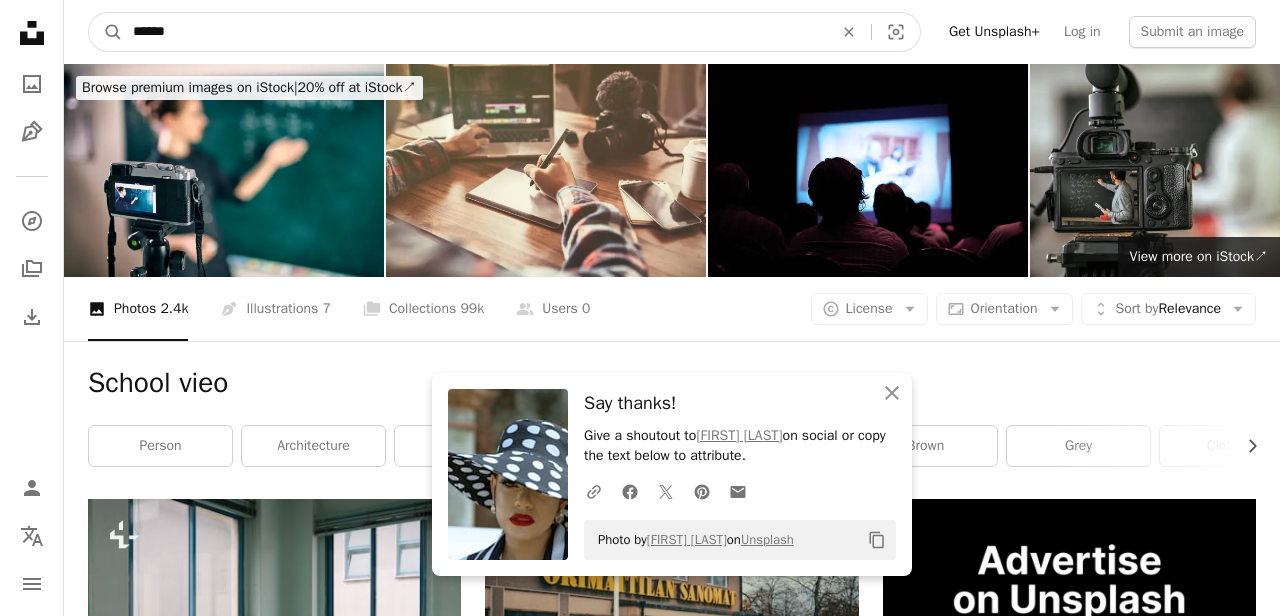 type on "*****" 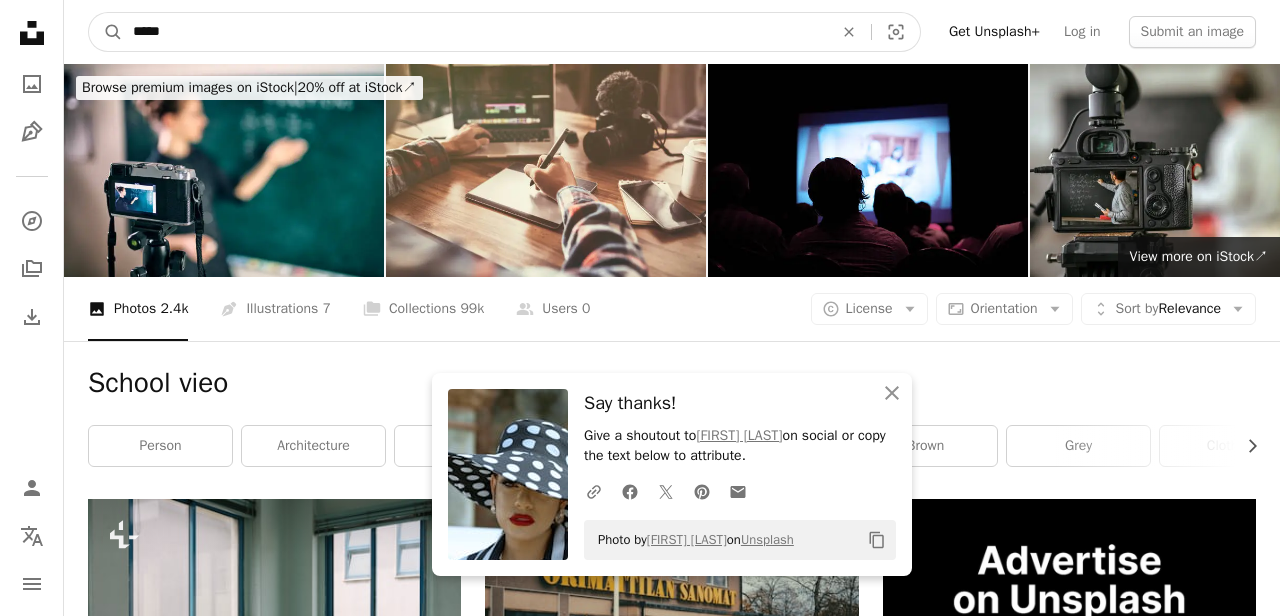 click on "A magnifying glass" at bounding box center [106, 32] 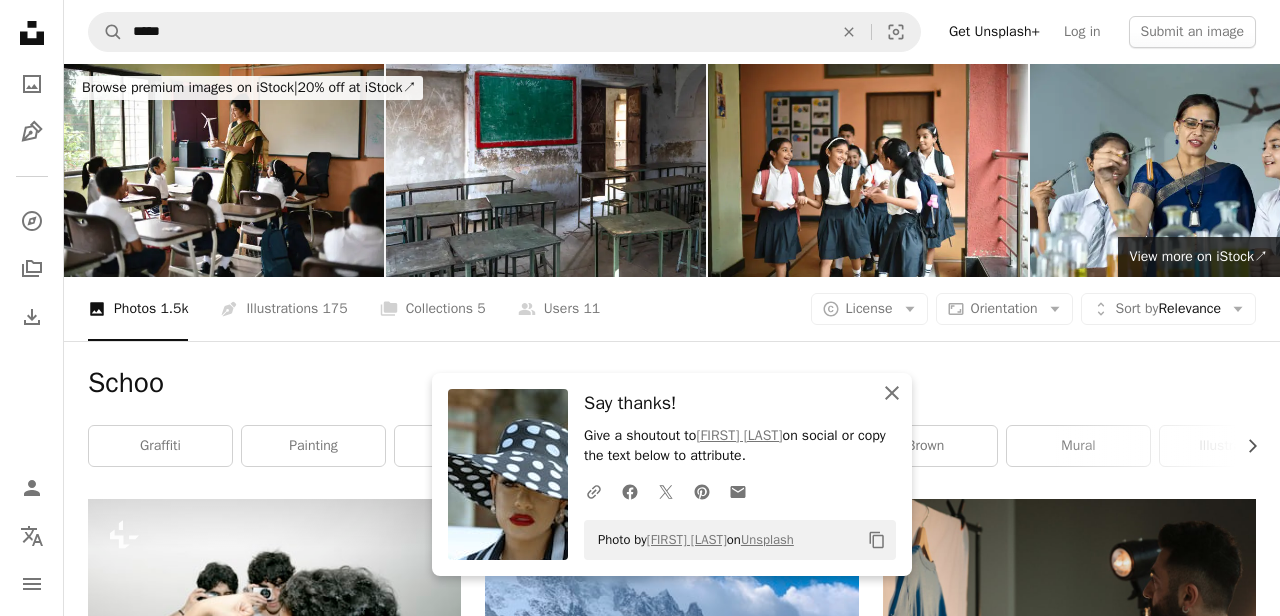 click on "An X shape" 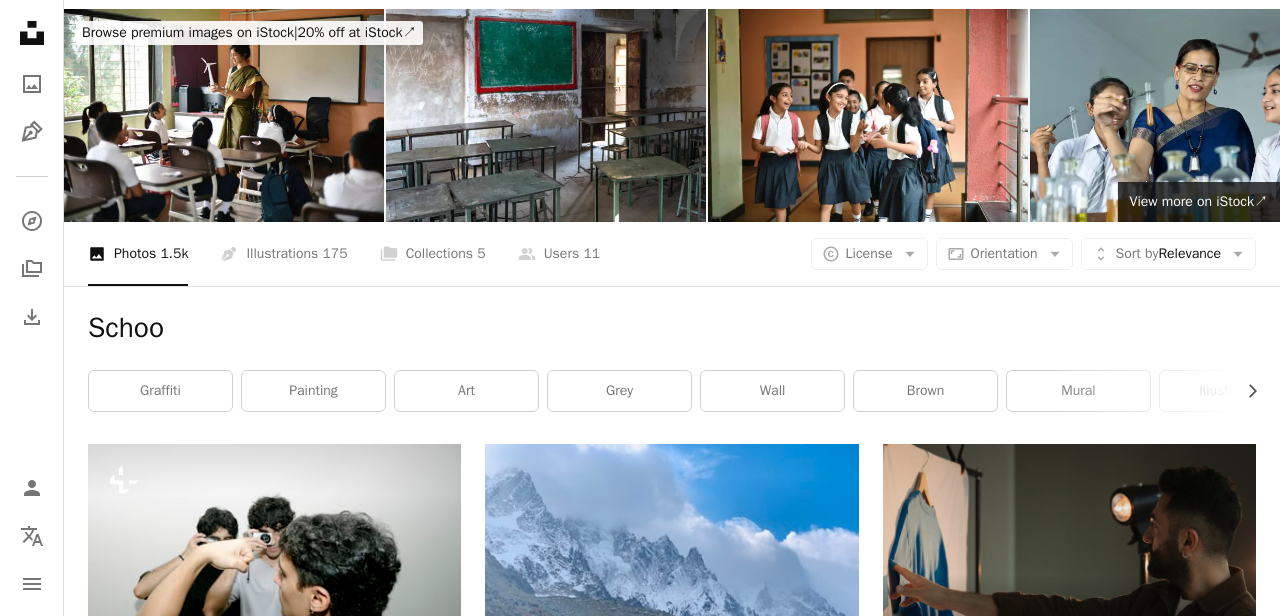 scroll, scrollTop: 0, scrollLeft: 0, axis: both 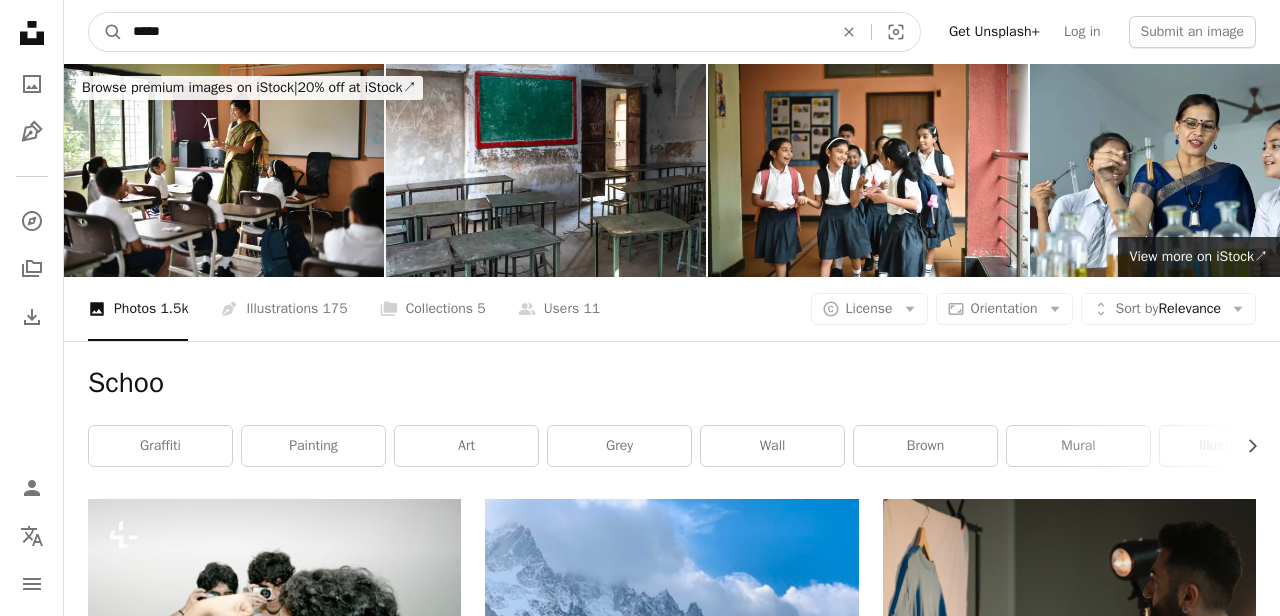 click on "*****" at bounding box center (475, 32) 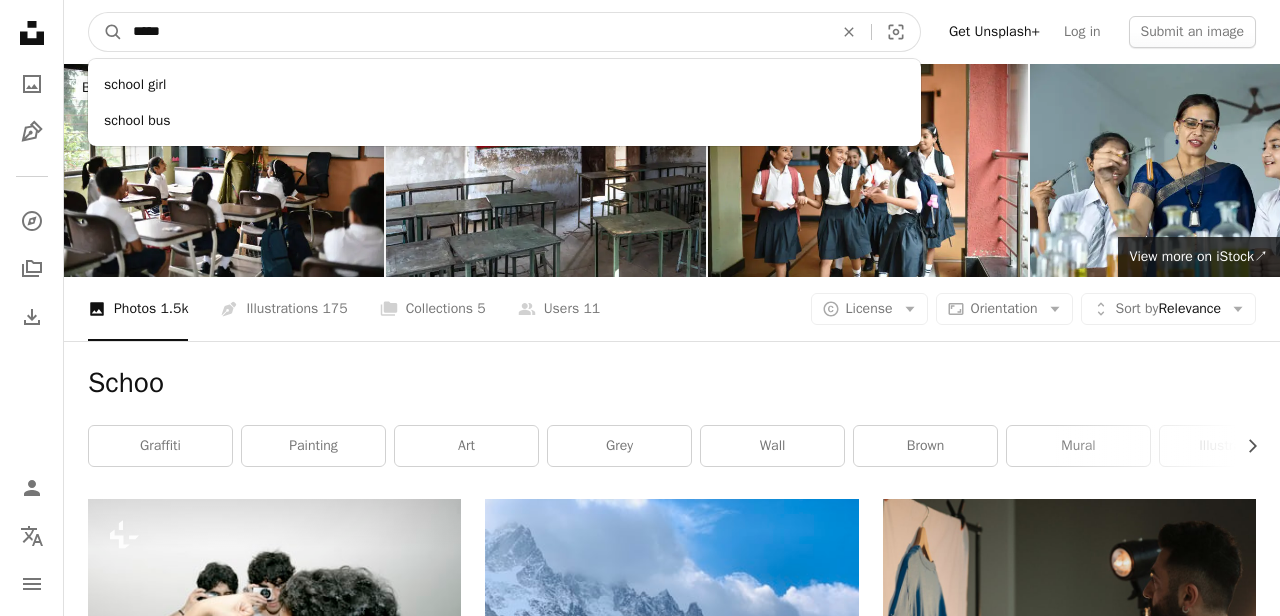 type on "******" 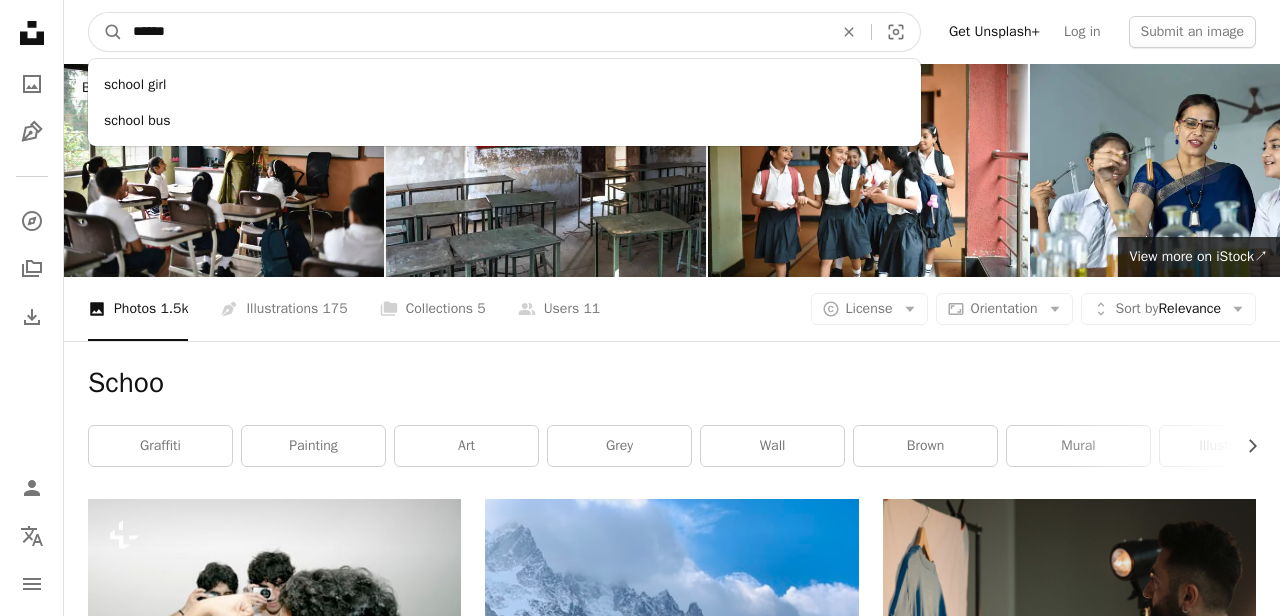 click on "A magnifying glass" at bounding box center [106, 32] 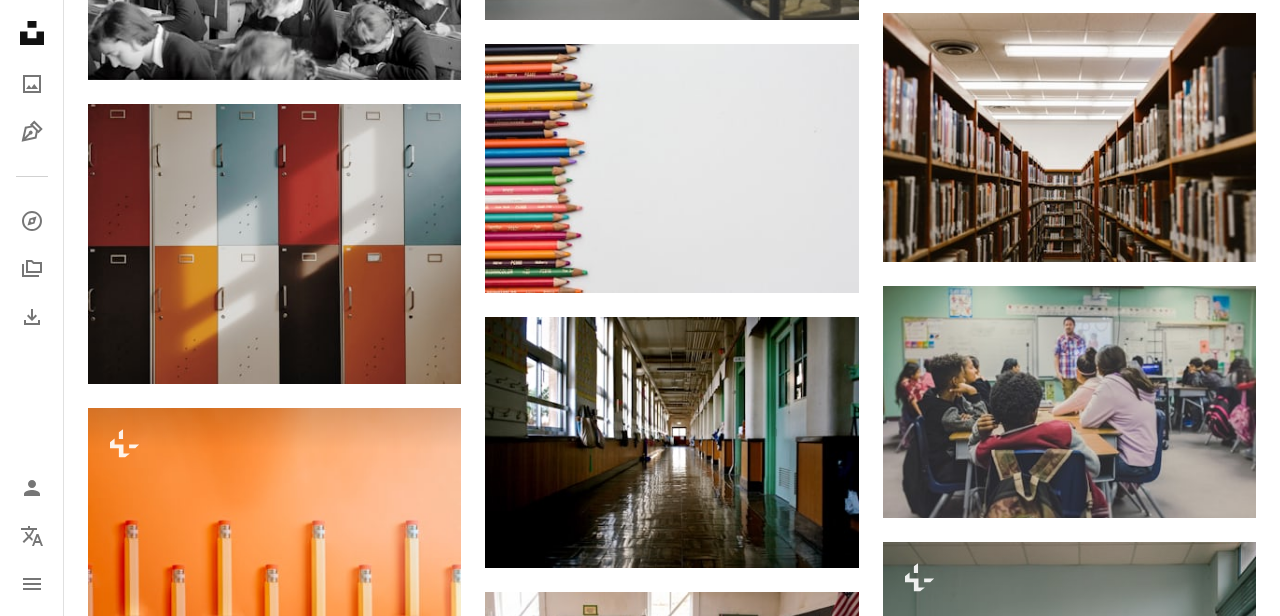 scroll, scrollTop: 1546, scrollLeft: 0, axis: vertical 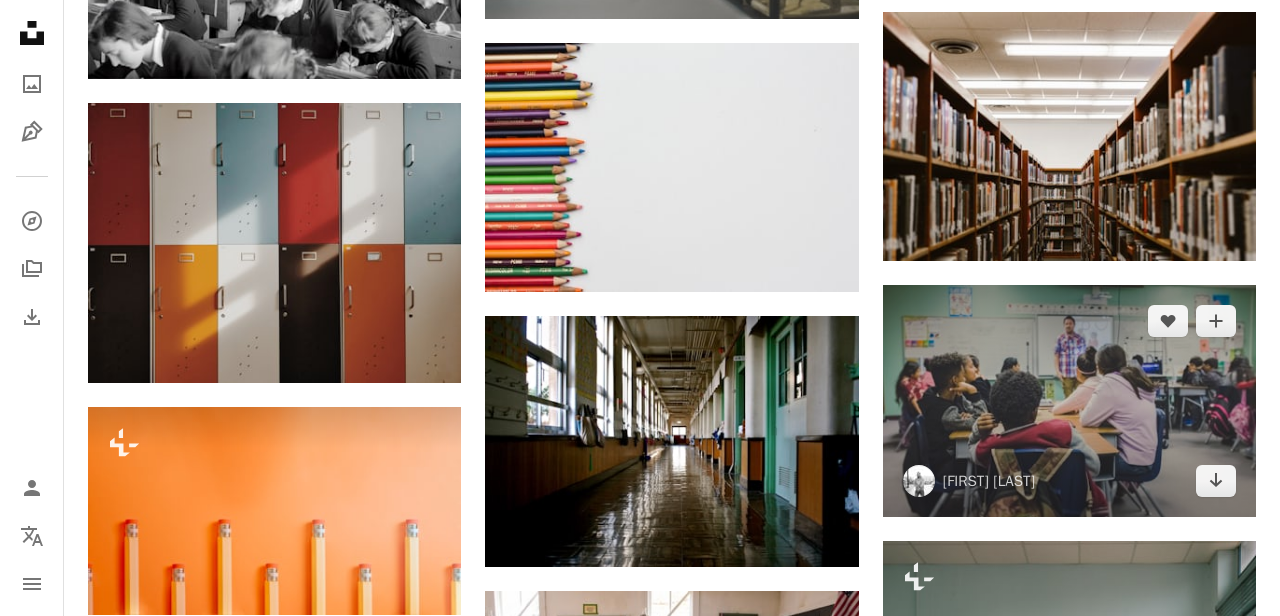 click at bounding box center [1069, 401] 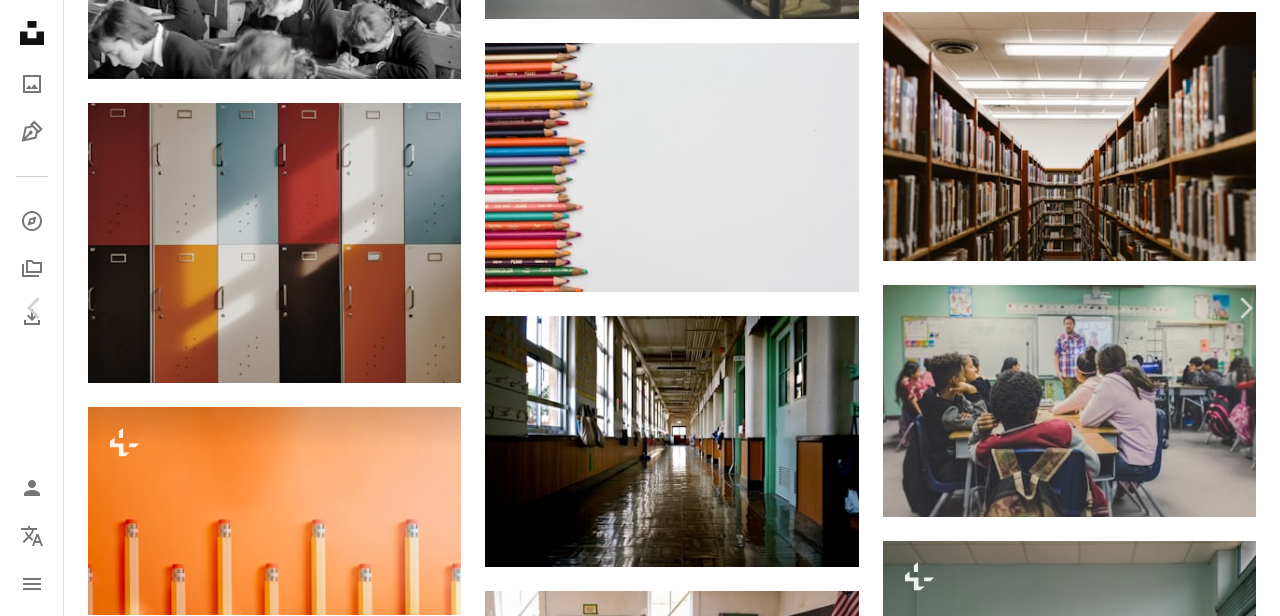 click on "Chevron down" 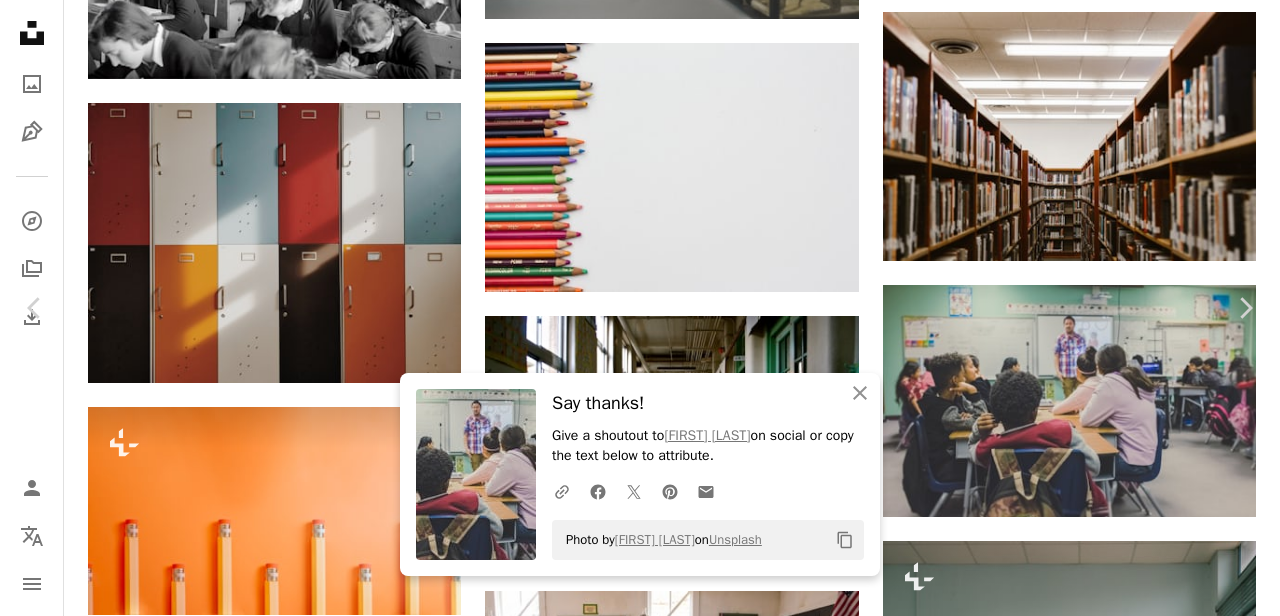click on "Say thanks! Give a shoutout to  [FIRST] [LAST]  on social or copy the text below to attribute. A URL sharing icon (chains) Facebook icon X (formerly Twitter) icon Pinterest icon An envelope Photo by  [FIRST] [LAST]  on  Unsplash
Copy content [FIRST] [LAST] heyquilia A heart A plus sign Download free Chevron down Zoom in Views 95,531,588 Downloads 802,577 A forward-right arrow Share Info icon Info More Actions Calendar outlined Published on  [MONTH] [DAY], [YEAR] Camera FUJIFILM, X100T Safety Free to use under the  Unsplash License school wall student classroom table learning university teacher college math teaching learn class lecture posters tutor chairs teach elementary school school room Free stock photos Browse premium related images on iStock  |  Save 20% with code UNSPLASH20 View more on iStock  ↗ Related images A heart A plus sign [FIRST] [LAST] Available for hire A checkmark inside of a circle Arrow pointing down Plus sign for Unsplash+ A heart" at bounding box center (640, 2528) 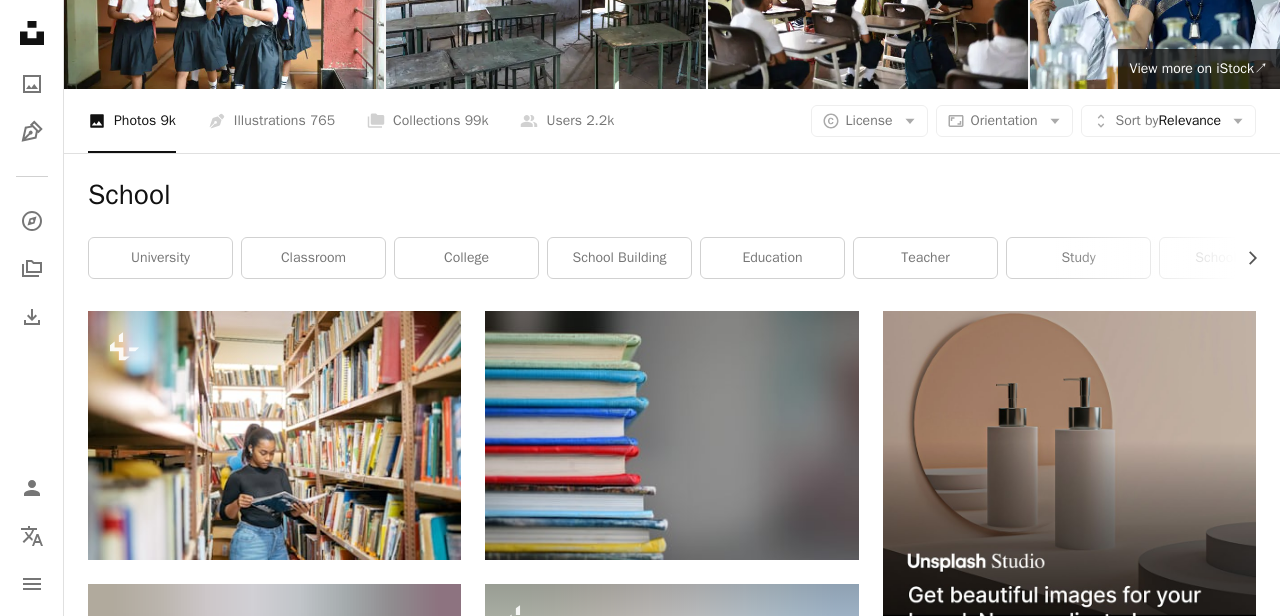 scroll, scrollTop: 0, scrollLeft: 0, axis: both 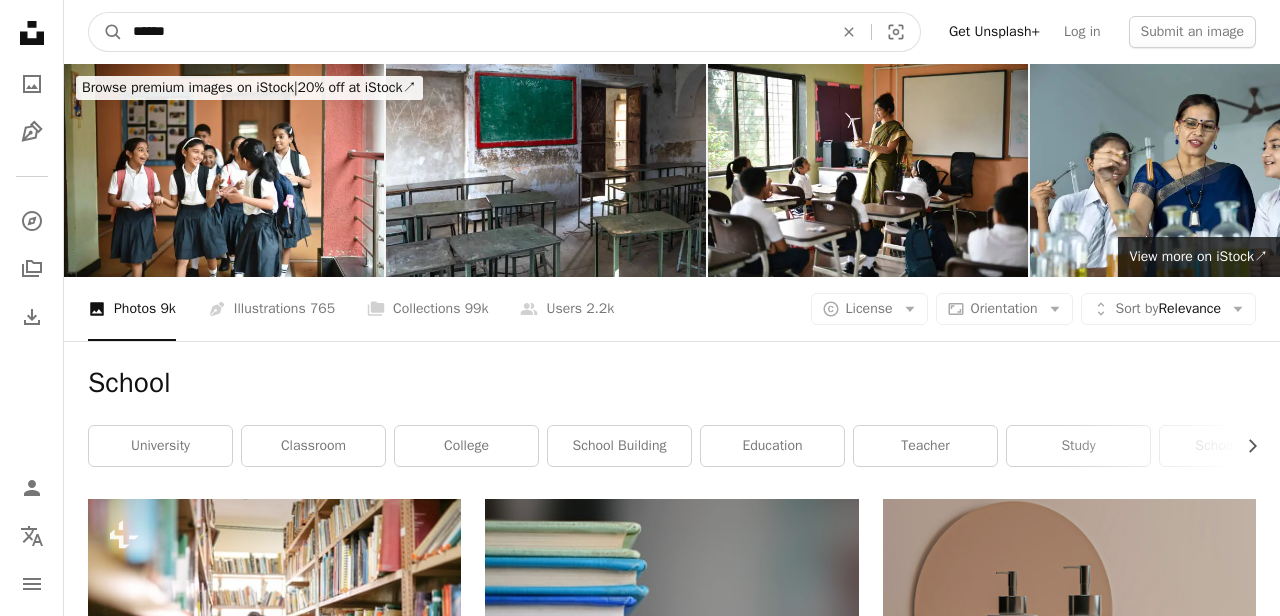 click on "******" at bounding box center [475, 32] 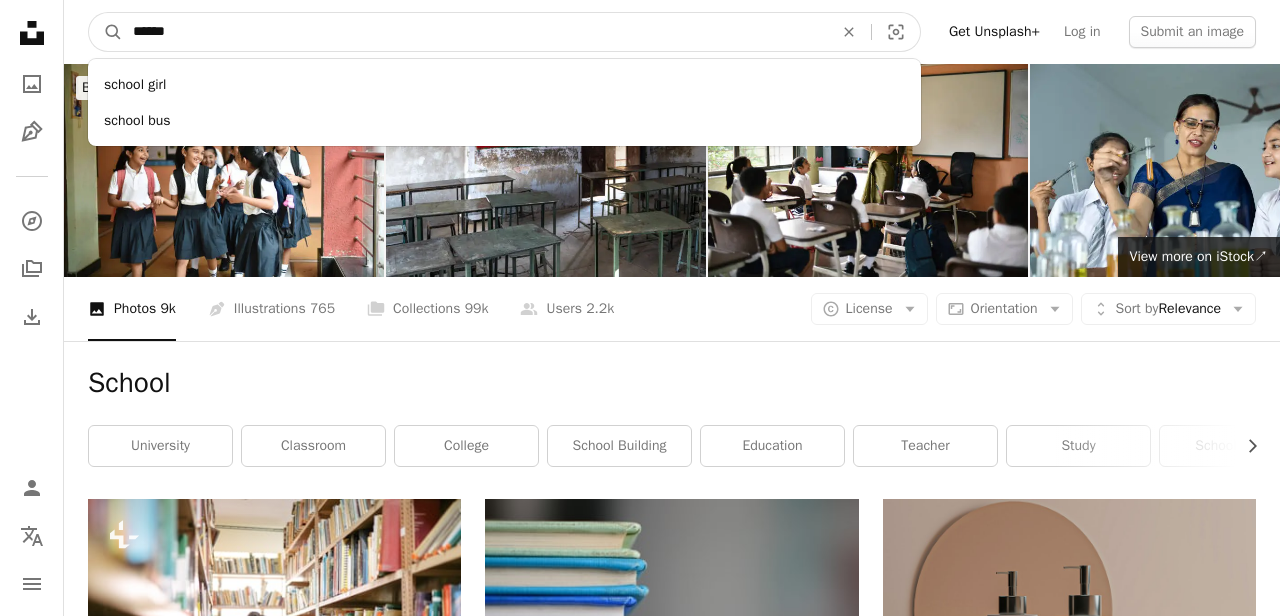 click on "******" at bounding box center [475, 32] 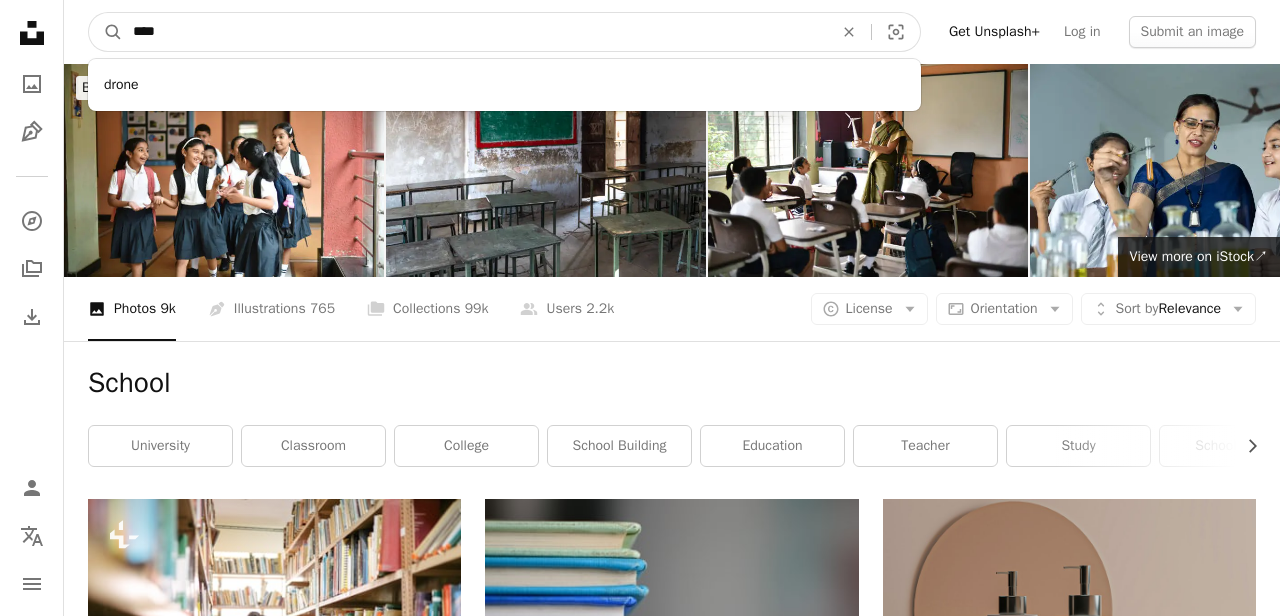 type on "*****" 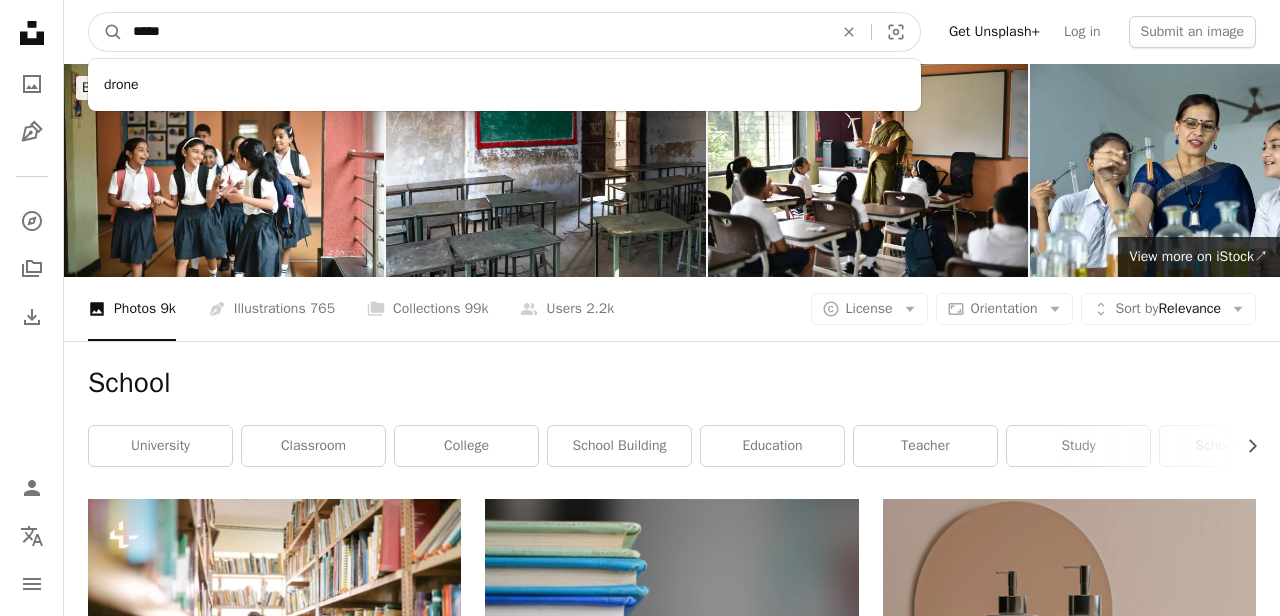 click on "A magnifying glass" at bounding box center [106, 32] 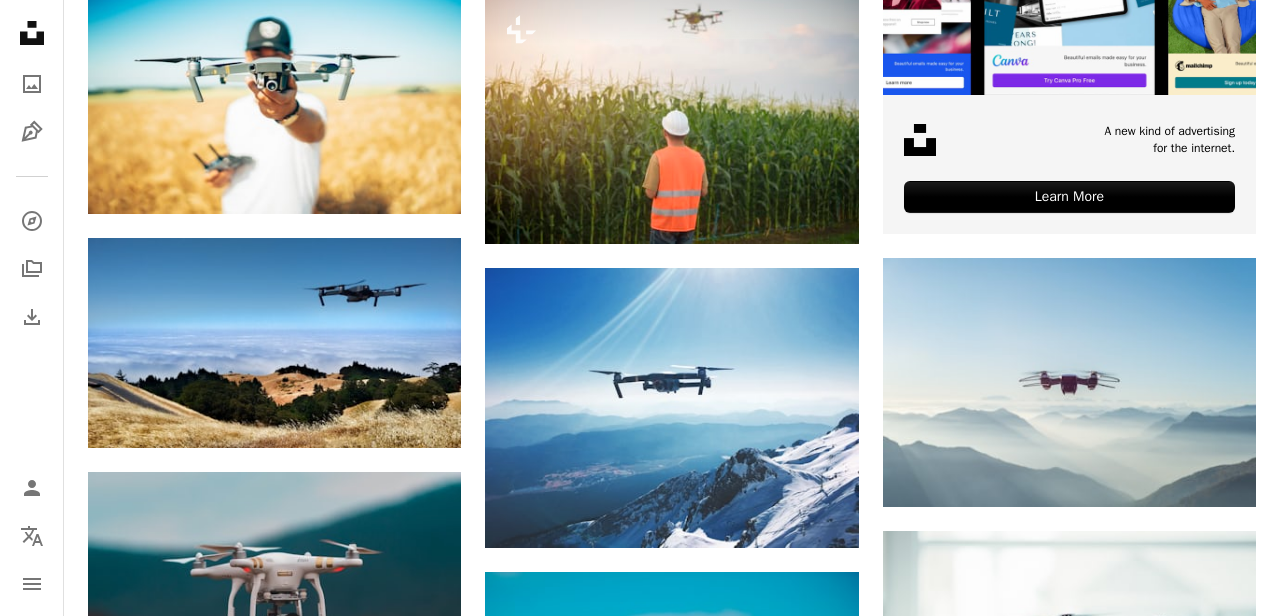 scroll, scrollTop: 781, scrollLeft: 0, axis: vertical 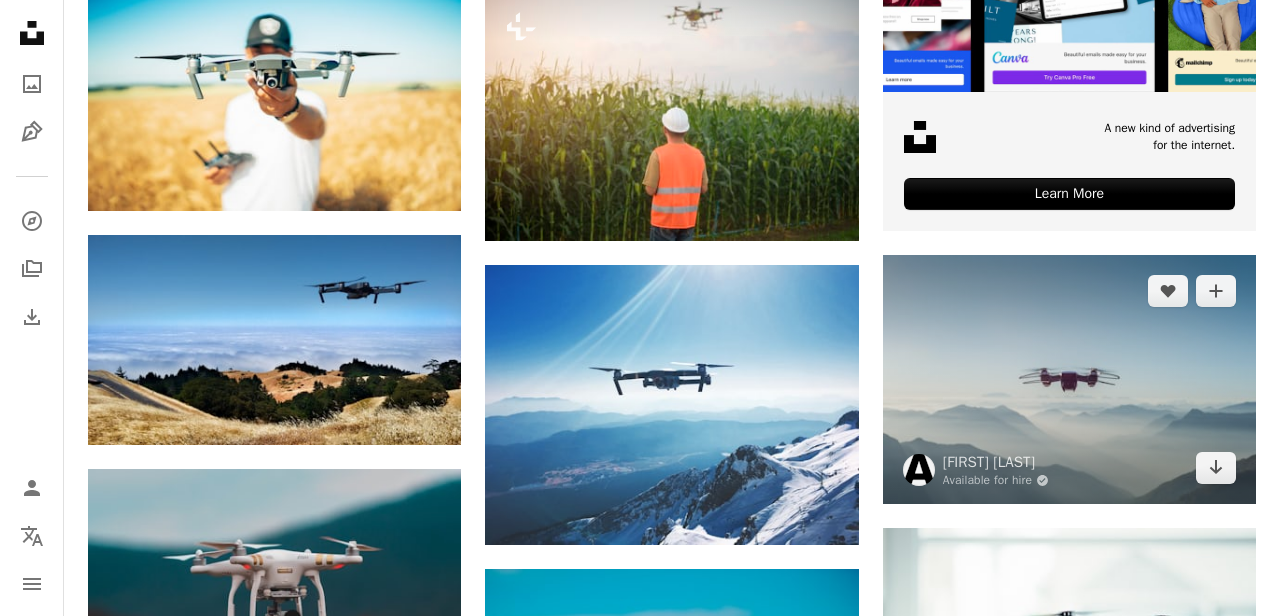 click at bounding box center (1069, 379) 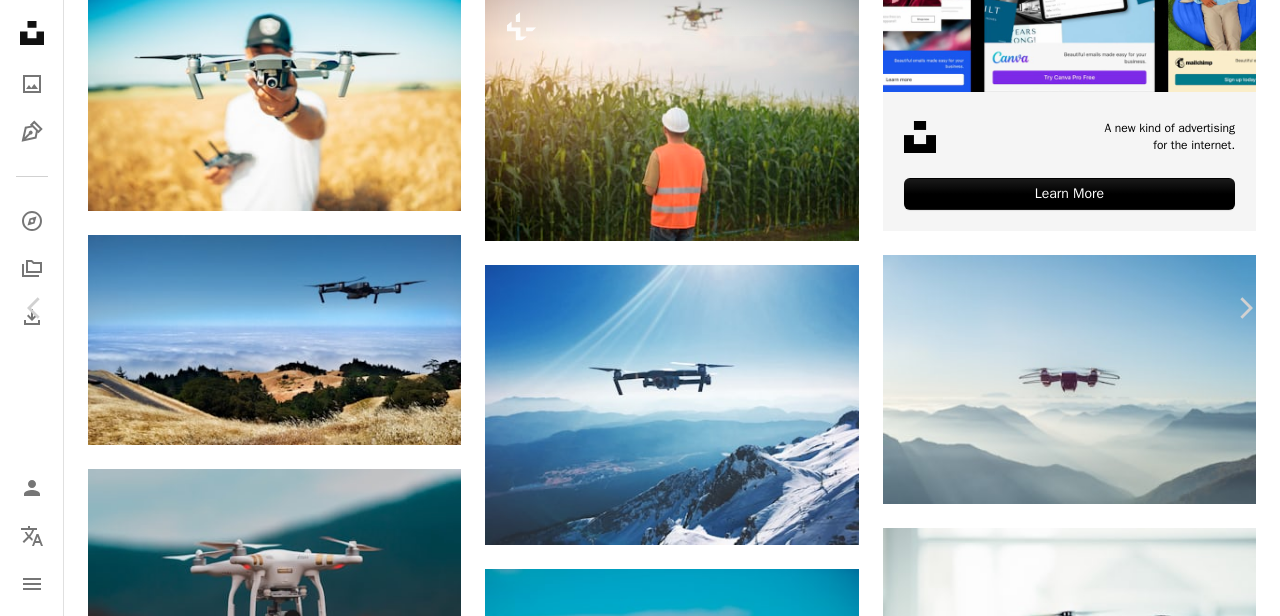 click on "Chevron down" 